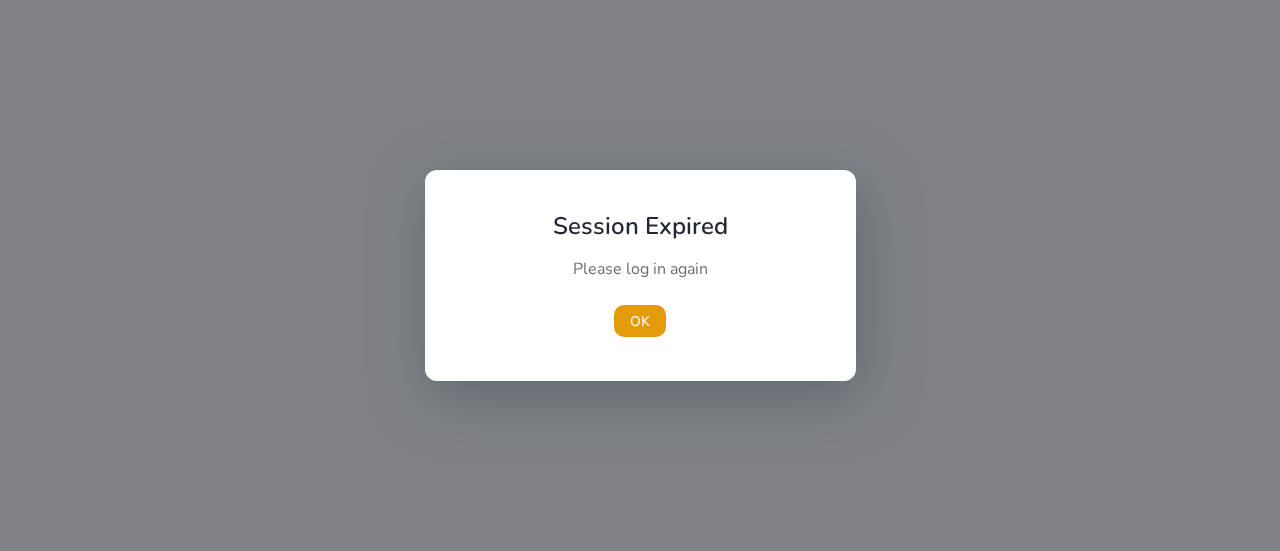 scroll, scrollTop: 0, scrollLeft: 0, axis: both 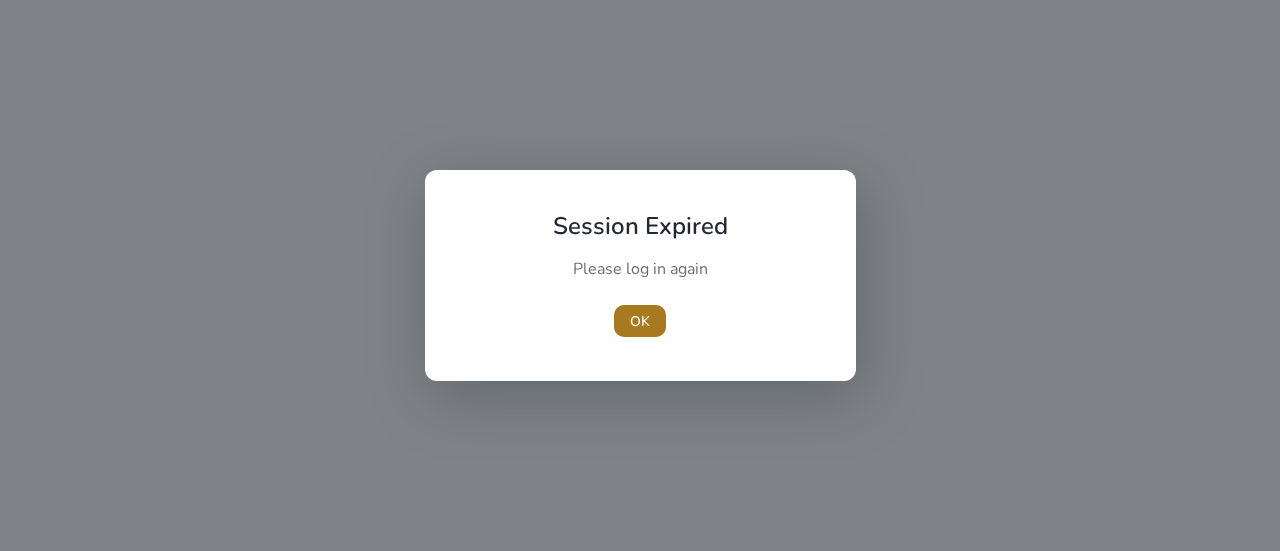 click on "OK" at bounding box center [640, 321] 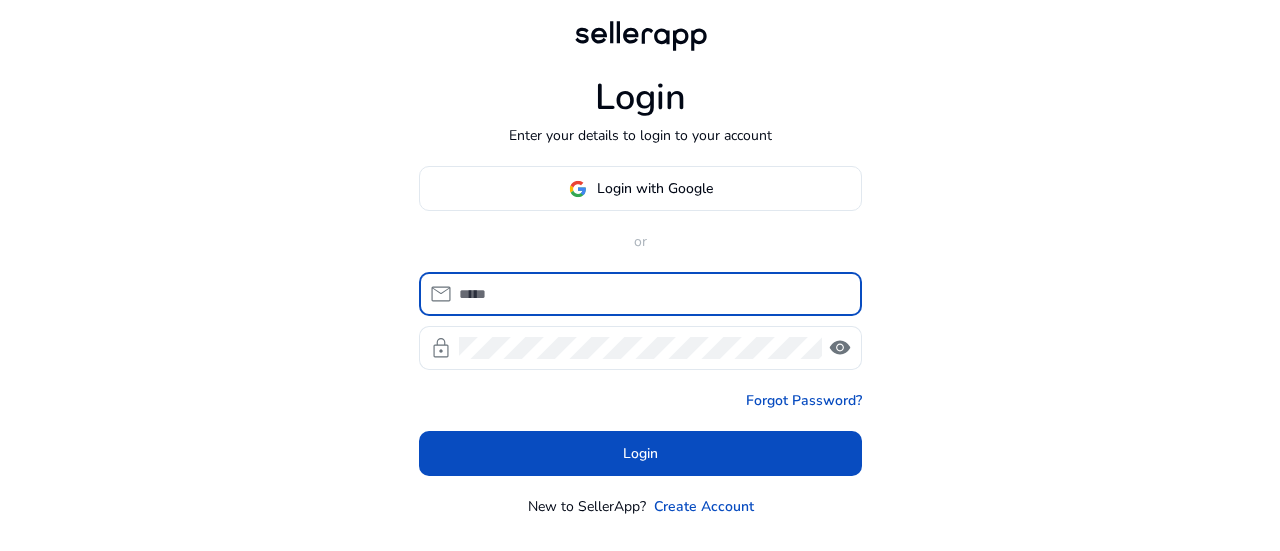 scroll, scrollTop: 0, scrollLeft: 0, axis: both 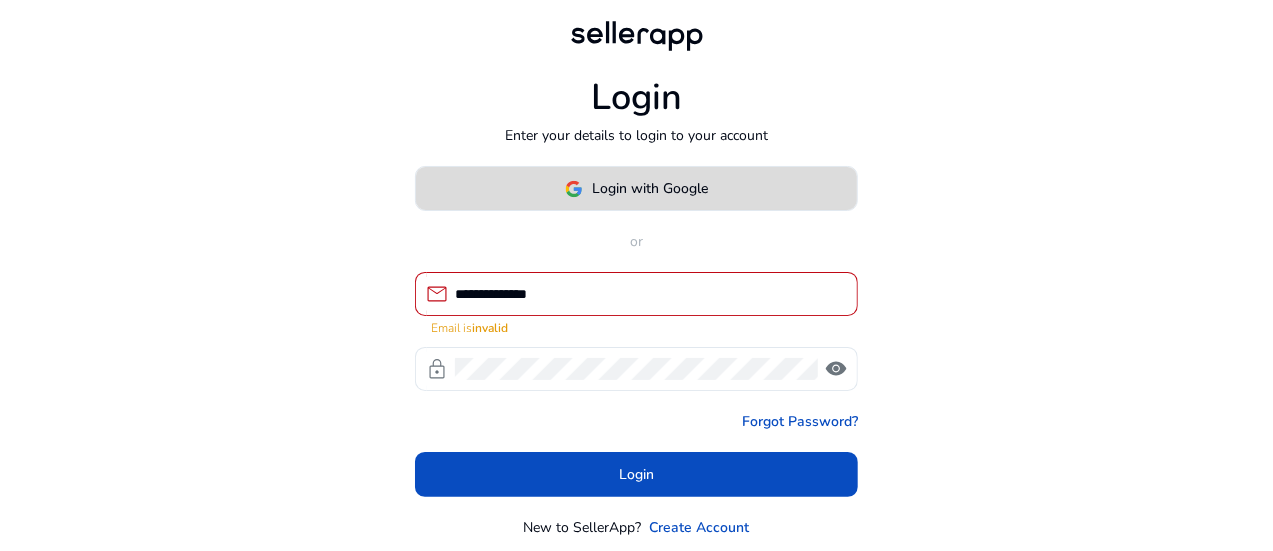 click 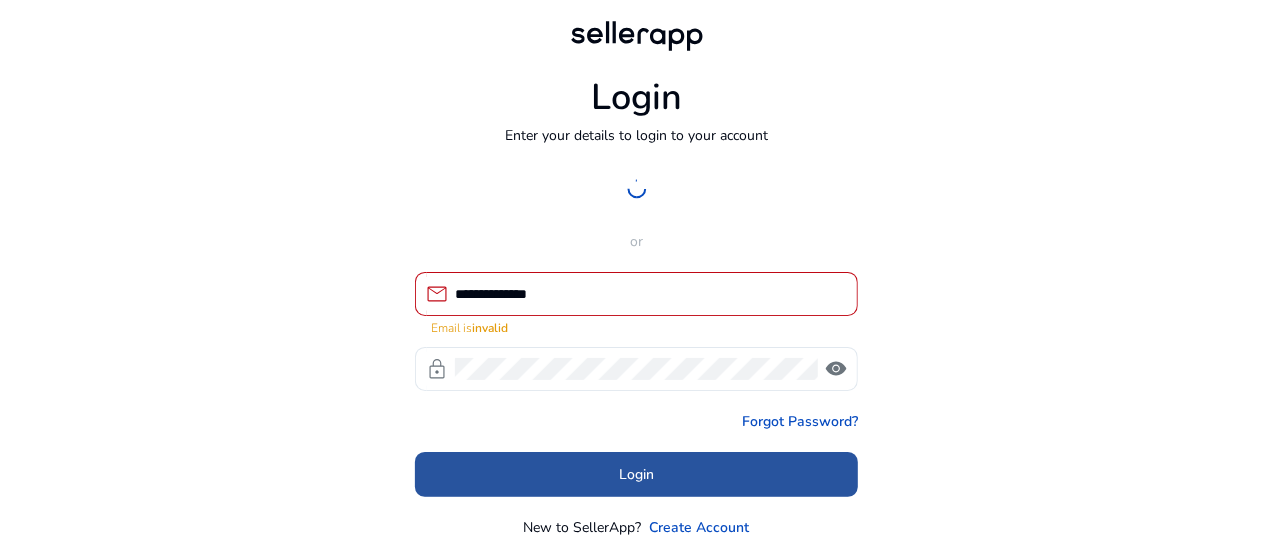 click on "Login" at bounding box center (636, 474) 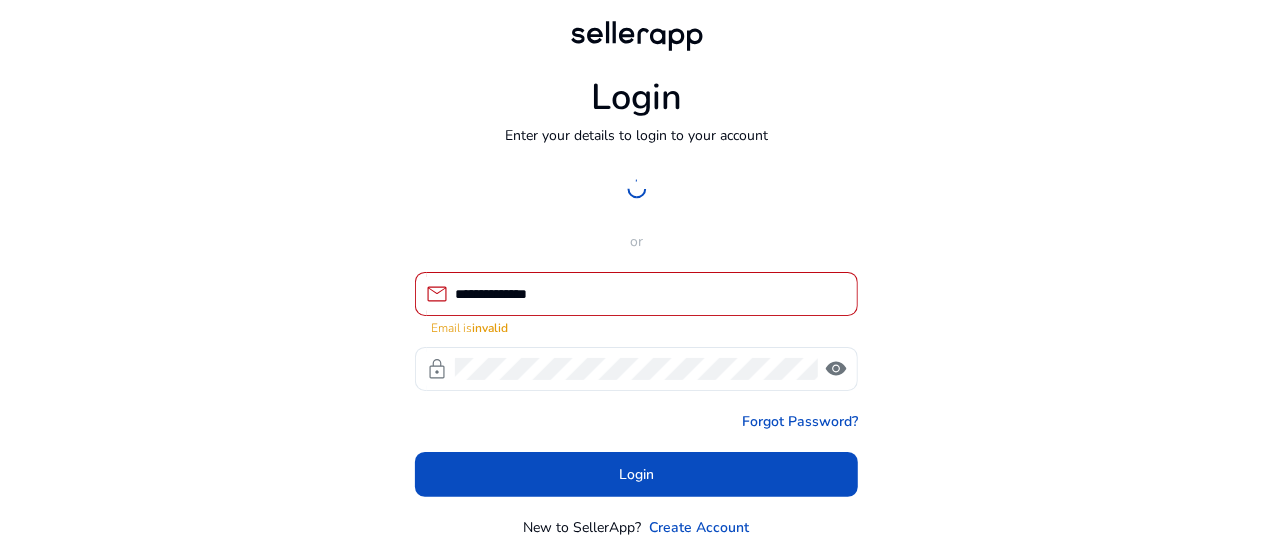 drag, startPoint x: 610, startPoint y: 281, endPoint x: 592, endPoint y: 301, distance: 26.907248 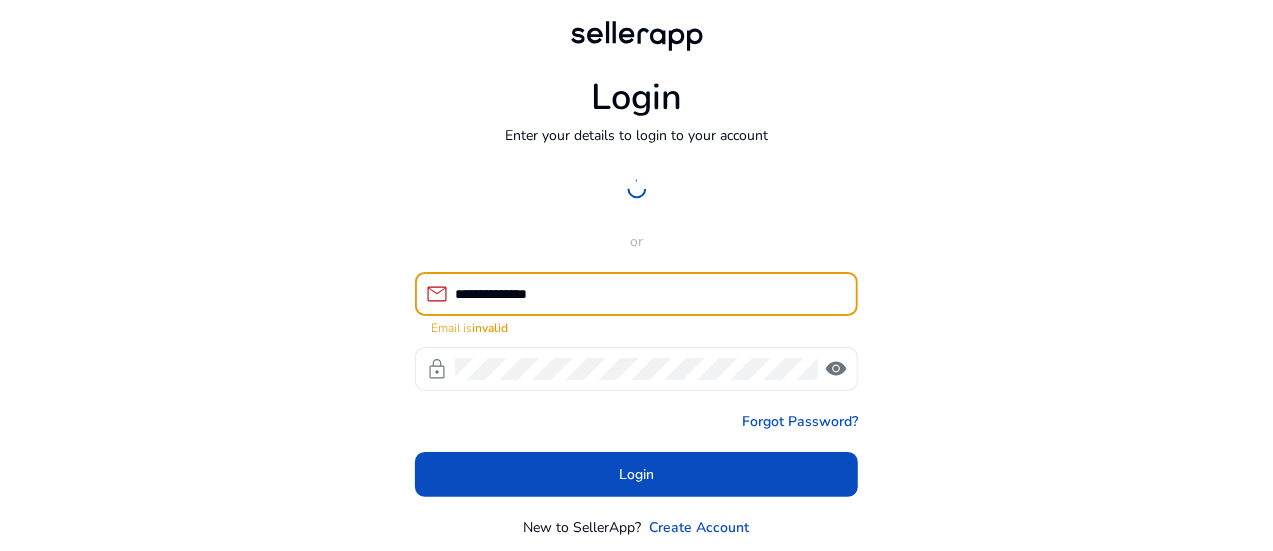 click on "**********" at bounding box center (648, 294) 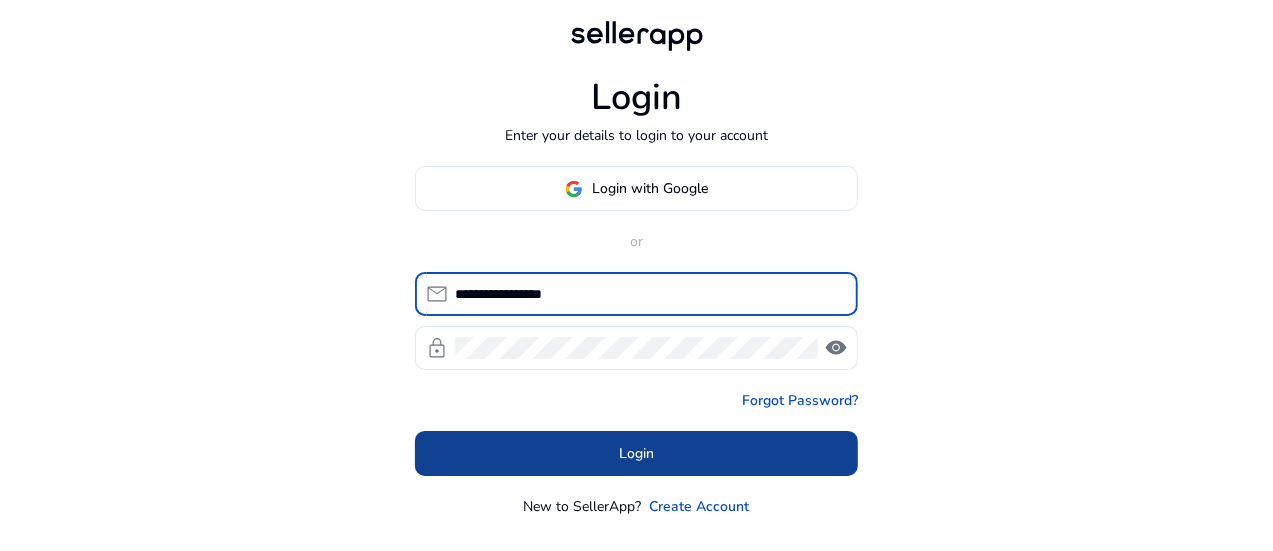 type on "**********" 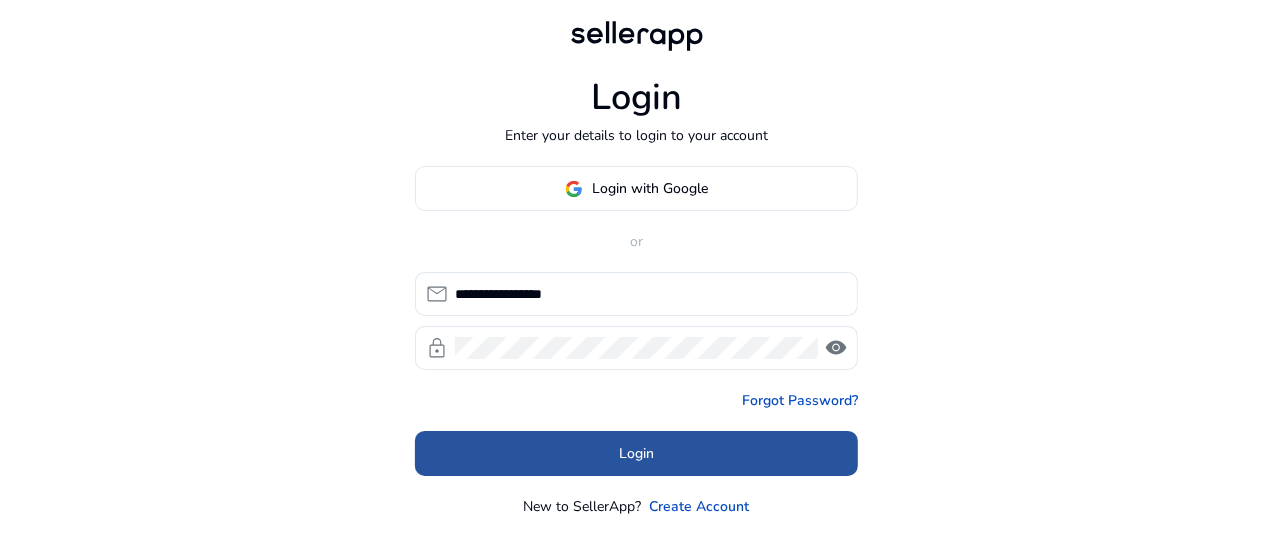 click at bounding box center (636, 454) 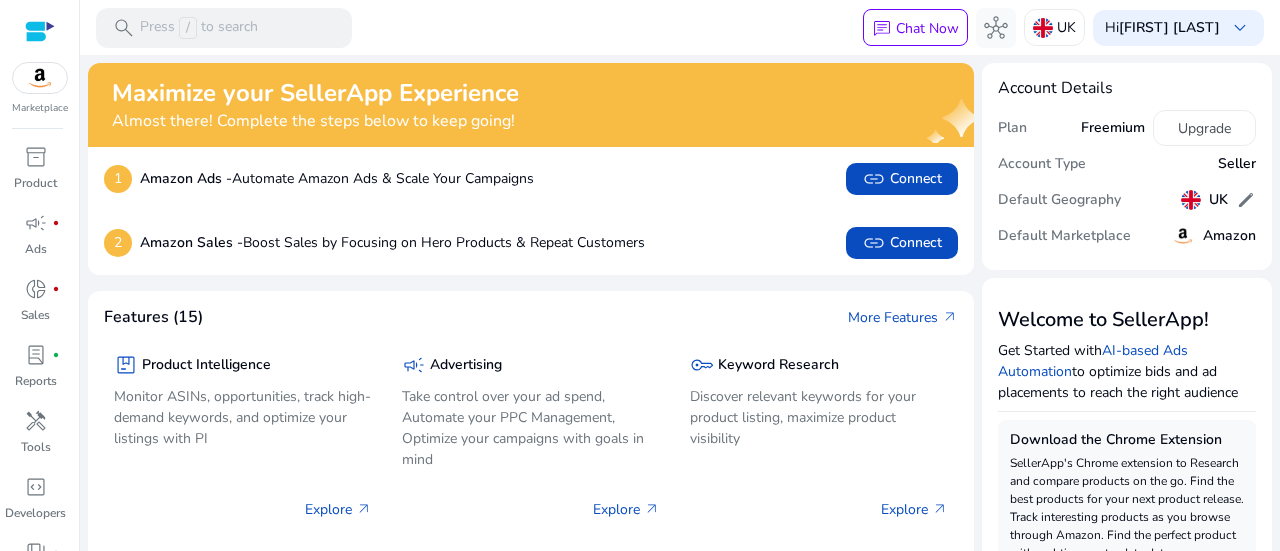 click on "search   Press  /  to search   chat  Chat Now  hub  UK  Hi  Mayuri Navarkhele  keyboard_arrow_down" at bounding box center [680, 27] 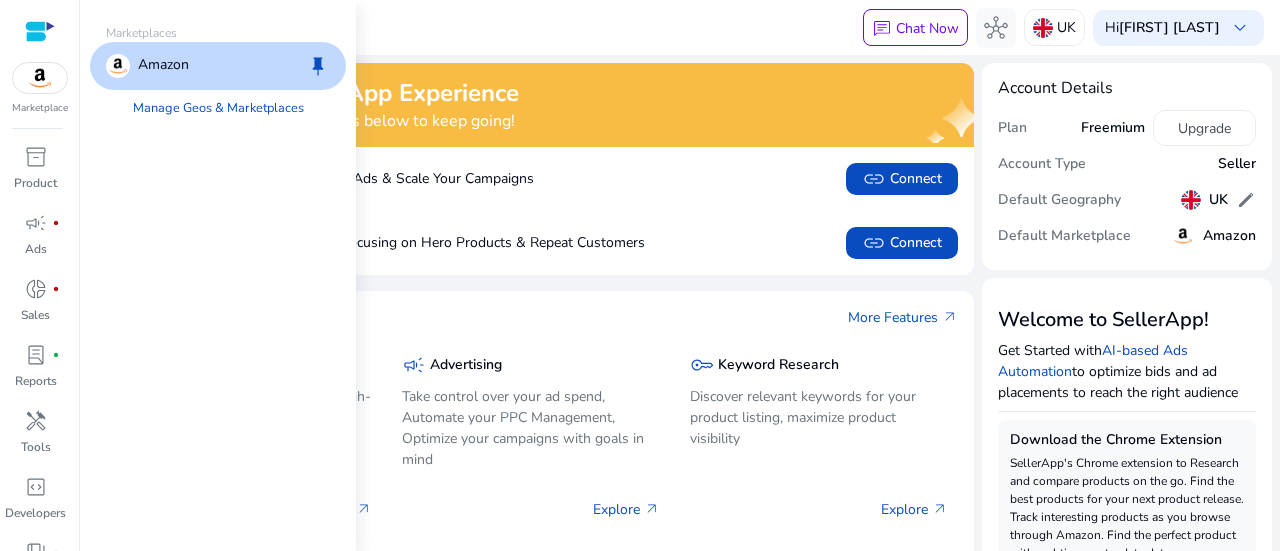 click at bounding box center (40, 31) 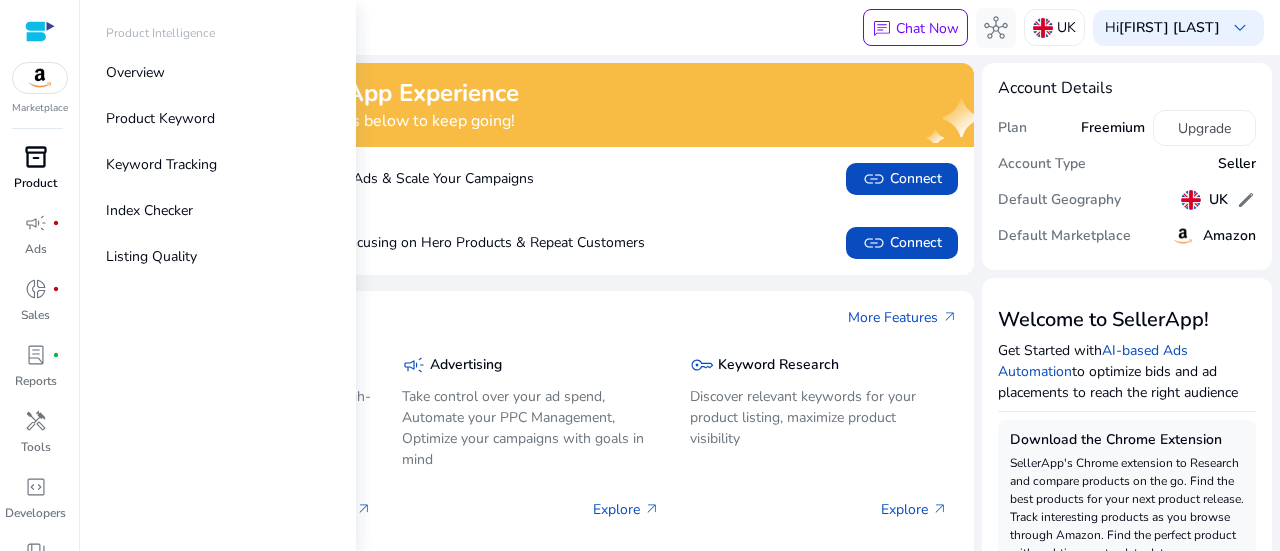 click on "inventory_2" at bounding box center (36, 157) 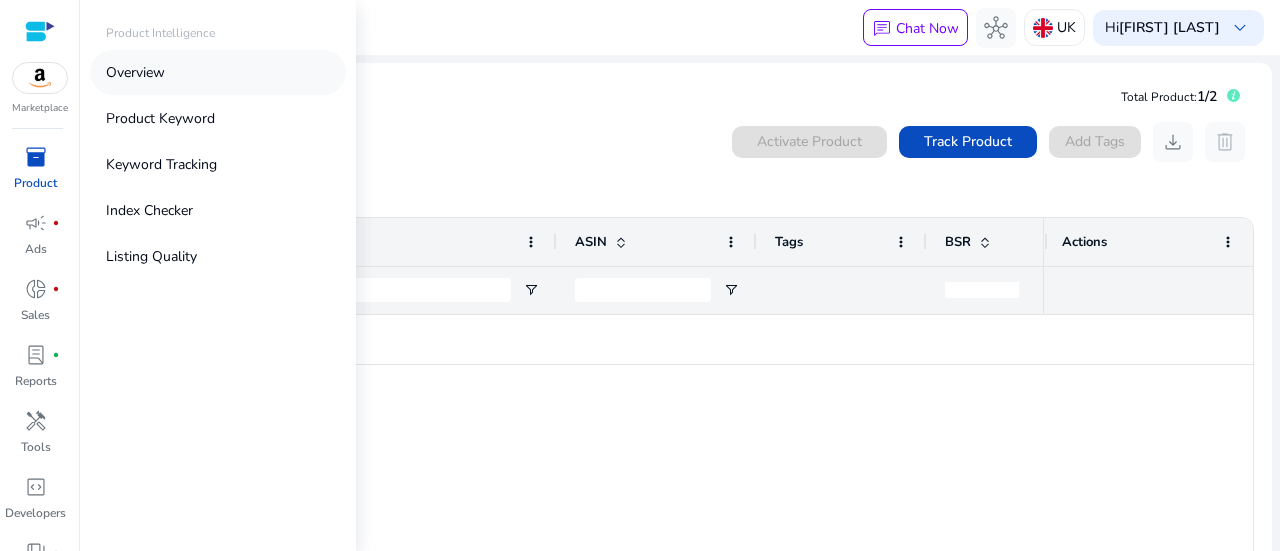 click on "Overview" at bounding box center (135, 72) 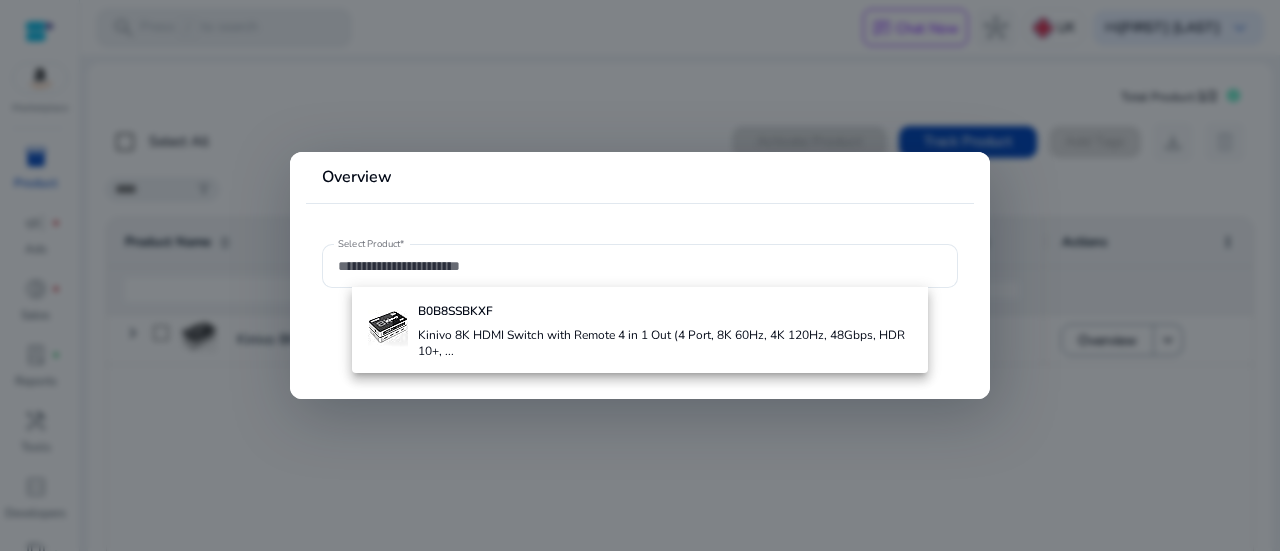 click at bounding box center [640, 275] 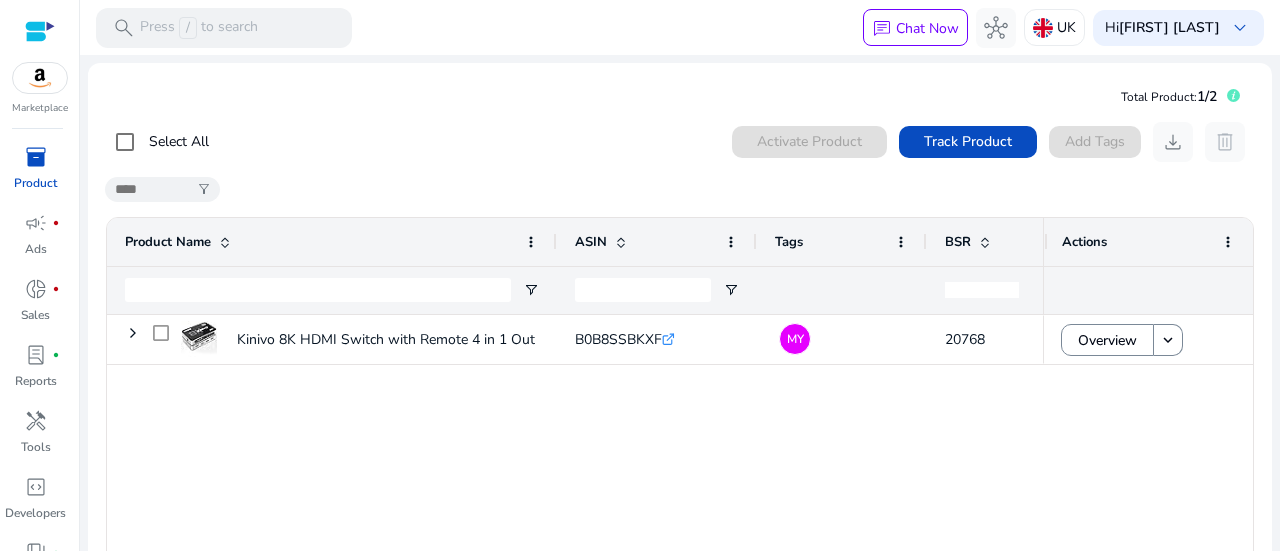 click on "Select All  0  products selected Activate Product Track Product  Add Tags   download   delete" 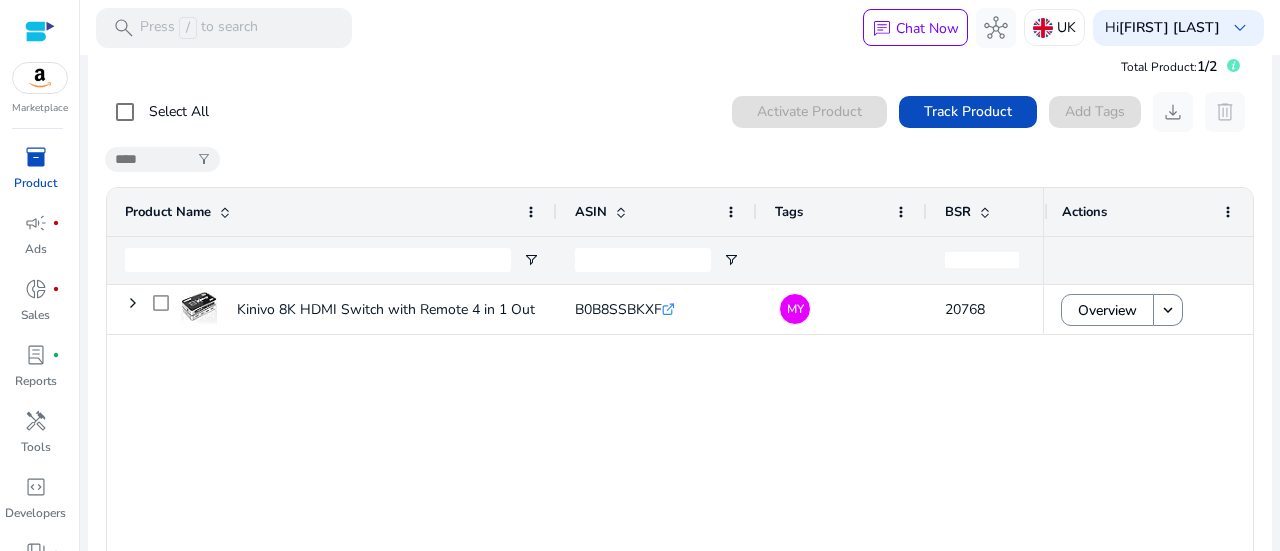scroll, scrollTop: 0, scrollLeft: 0, axis: both 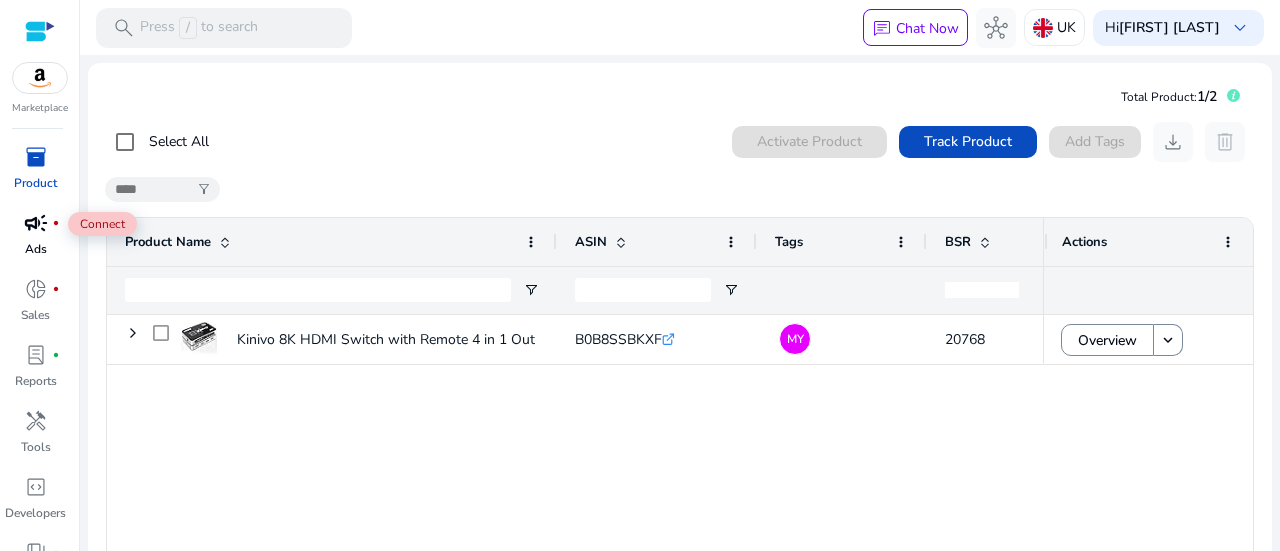 click on "campaign" at bounding box center [36, 223] 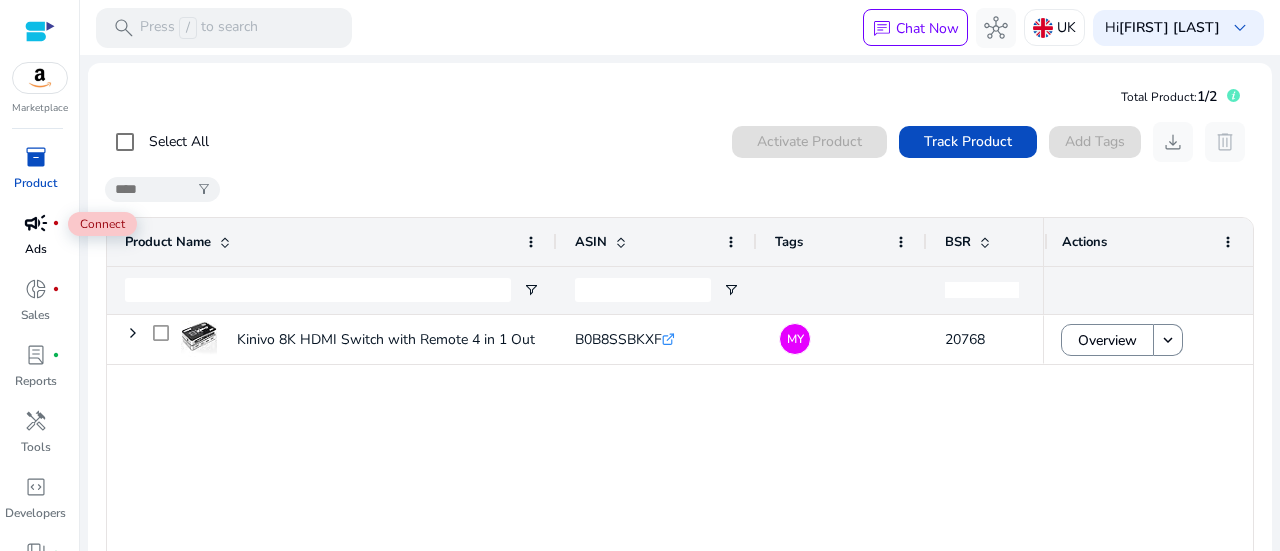 scroll, scrollTop: 0, scrollLeft: 0, axis: both 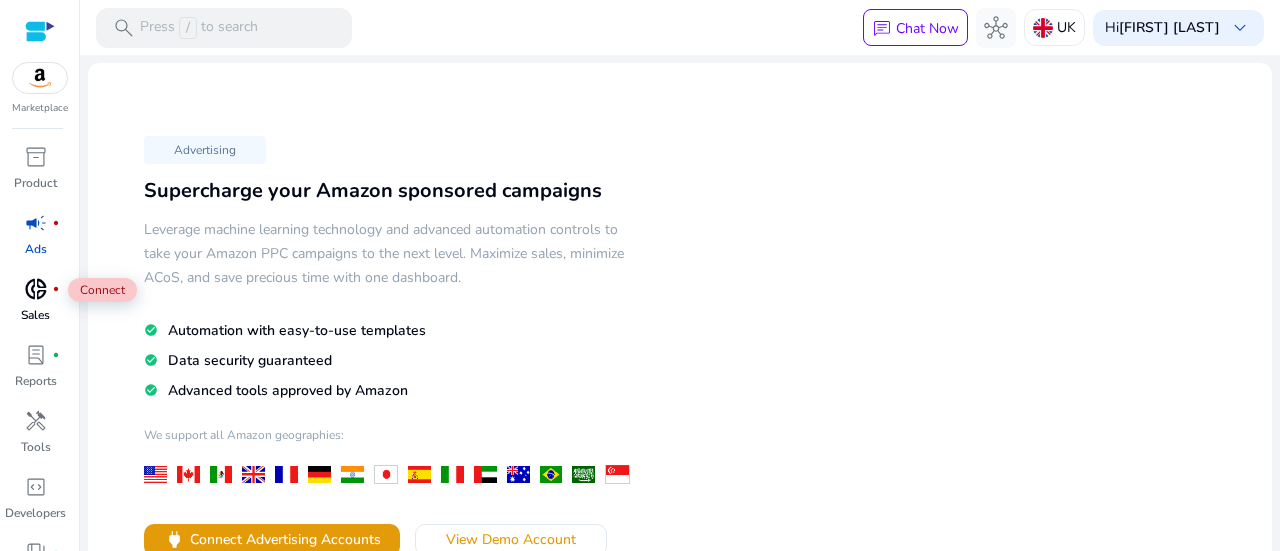 click on "donut_small" at bounding box center [36, 289] 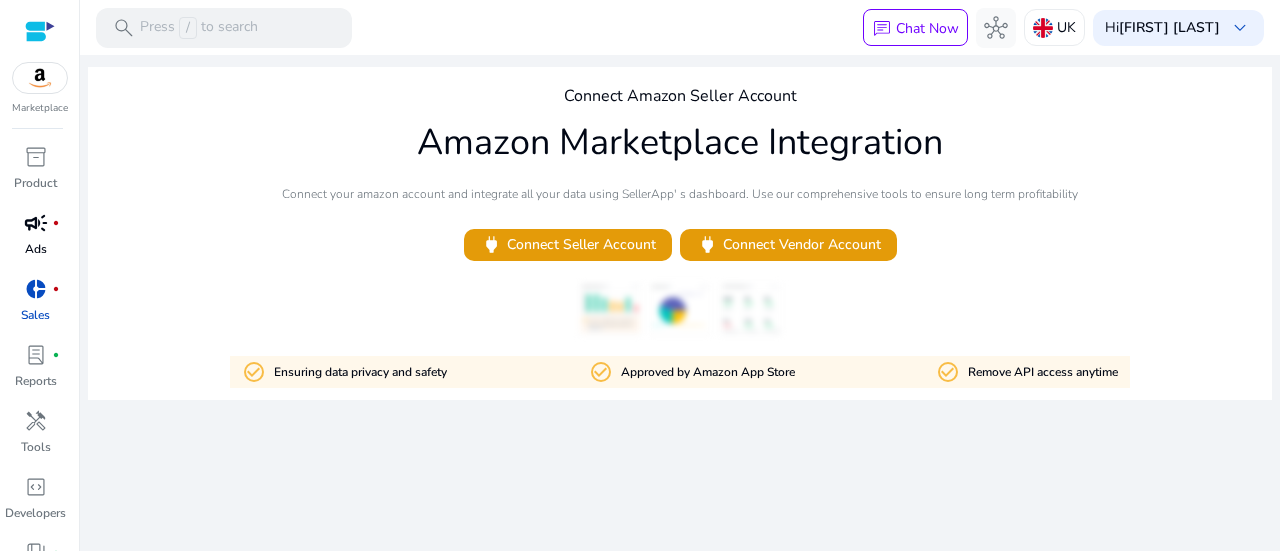 click on "Connect Amazon Seller Account Amazon Marketplace Integration  Connect your amazon account and integrate all your data using SellerApp' s dashboard. Use our comprehensive tools to ensure long term profitability   power   Connect Seller Account   power   Connect Vendor Account  check_circle_outline Ensuring data privacy and safety check_circle_outline Approved by Amazon App Store check_circle_outline Remove API access anytime" 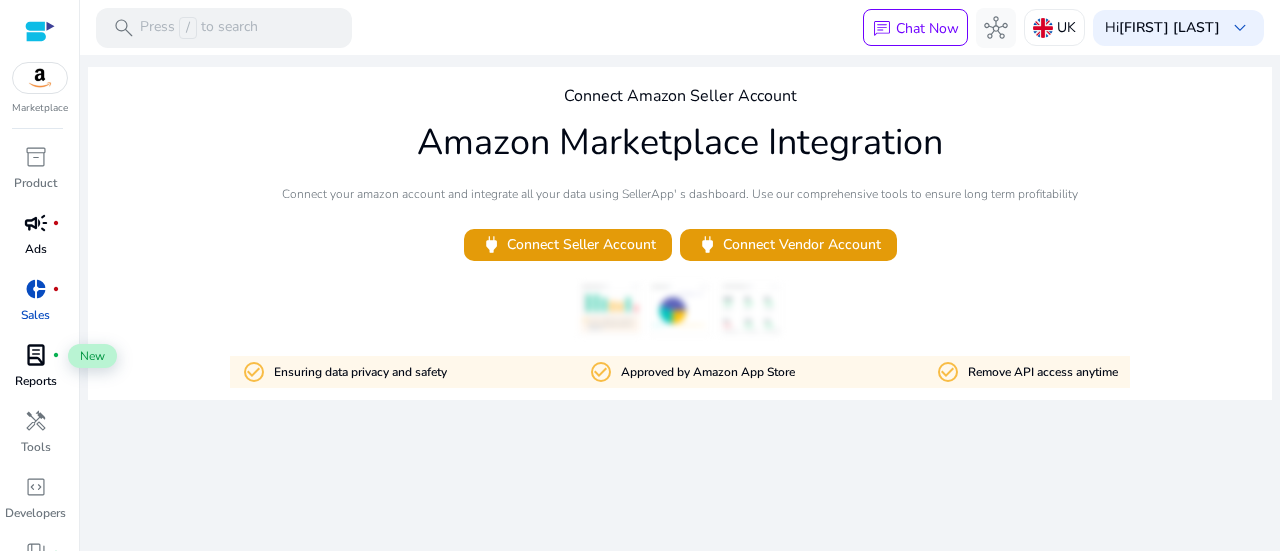 click on "lab_profile   fiber_manual_record" at bounding box center (36, 355) 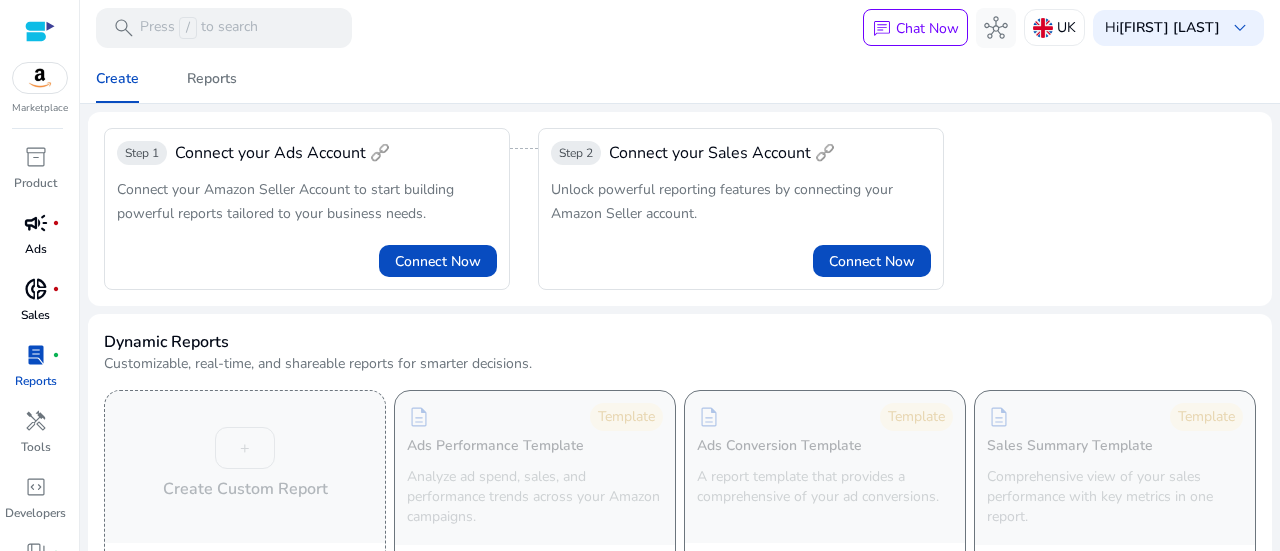 click on "Step 1 Connect your Ads Account 🔗  Connect your Amazon Seller Account to start building powerful reports tailored to your business needs.   Connect Now  Step 2  Connect your Sales Account 🔗  Unlock powerful reporting features by connecting your Amazon Seller account.   Connect Now" 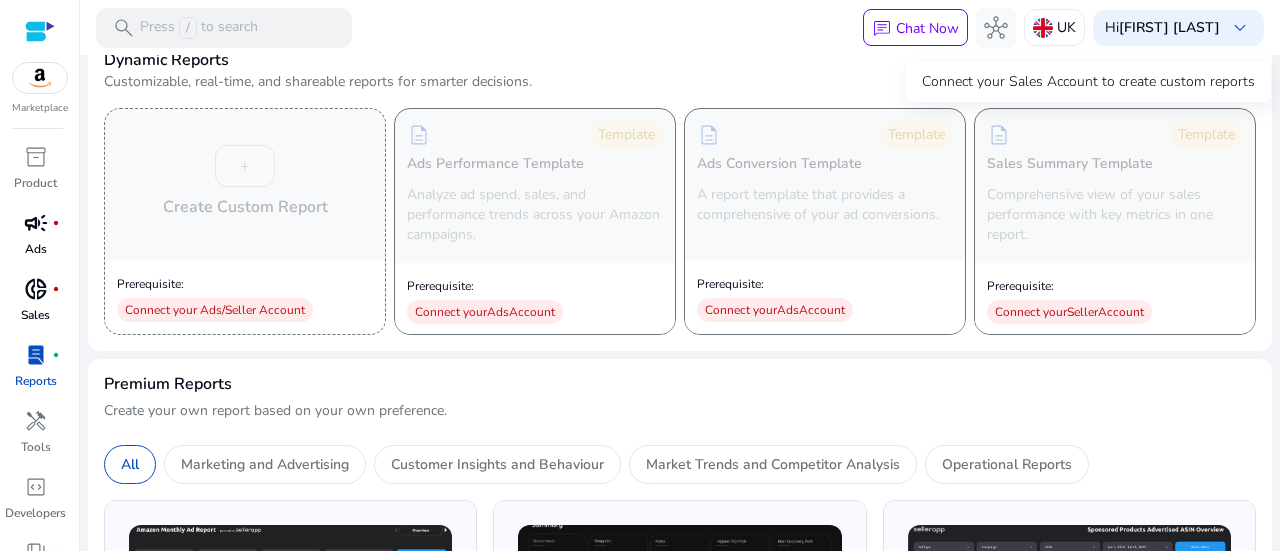 scroll, scrollTop: 280, scrollLeft: 0, axis: vertical 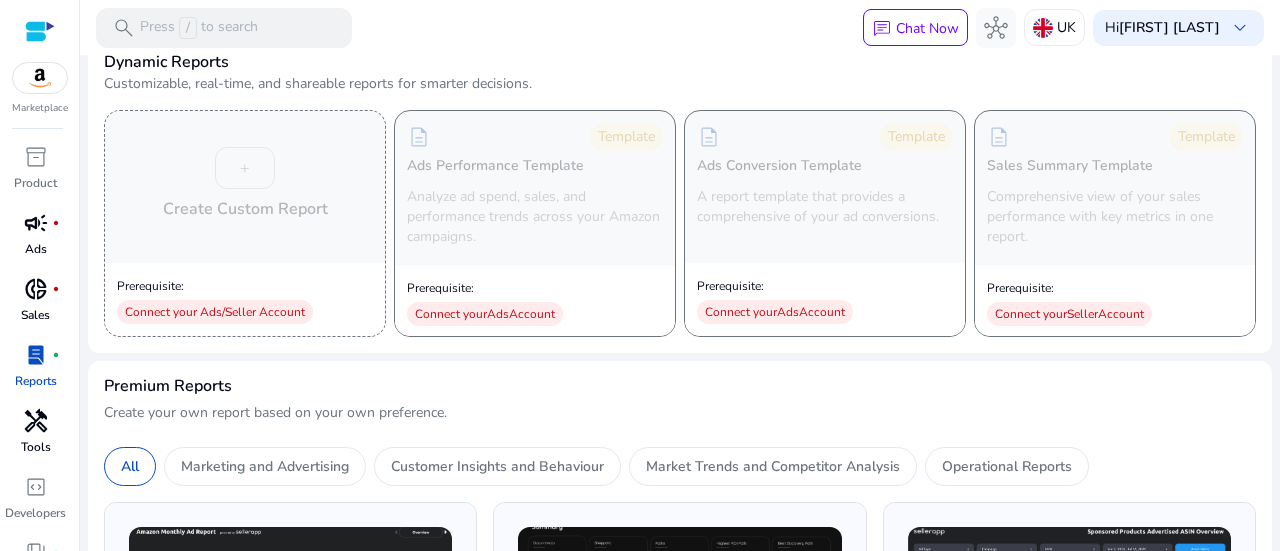 click on "handyman" at bounding box center (36, 421) 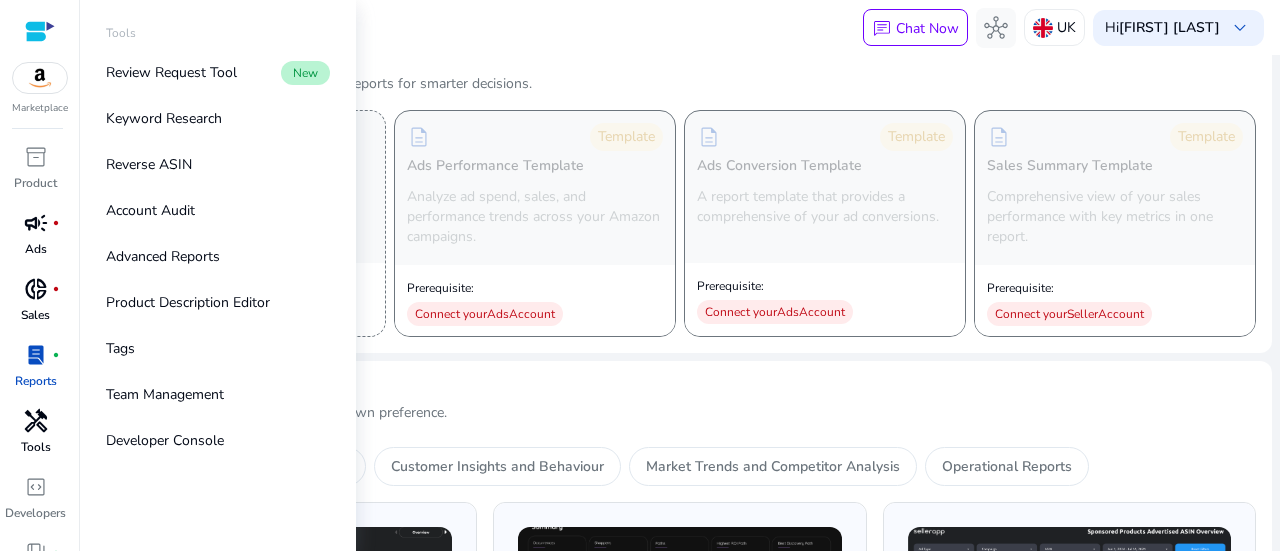 click on "handyman" at bounding box center (36, 421) 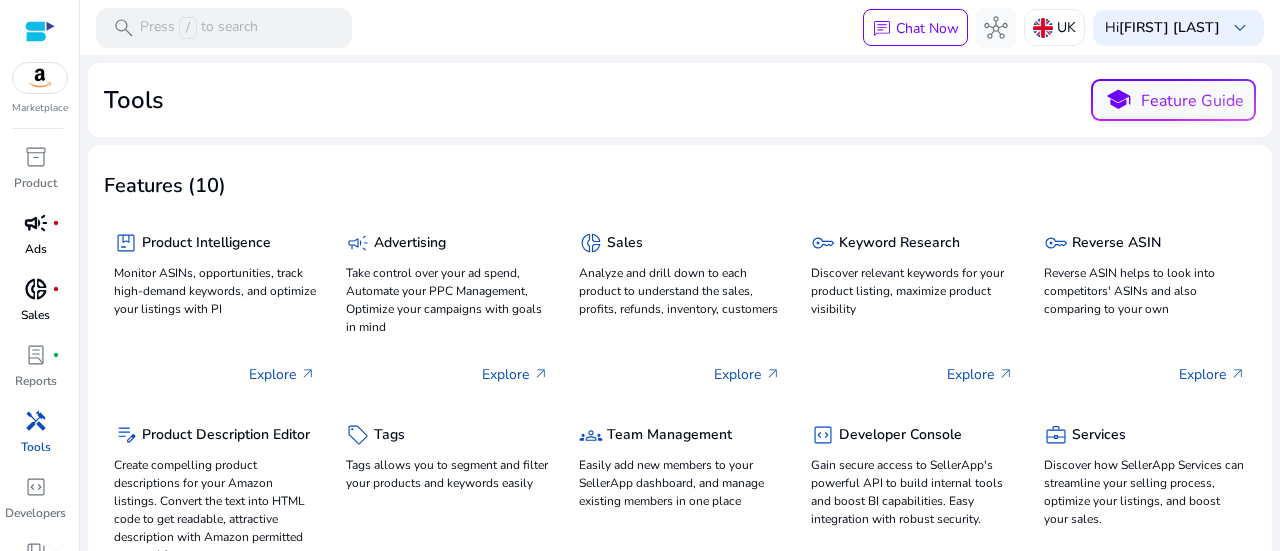 click on "Tools  school  Feature Guide  Features (10)   package  Product Intelligence Monitor ASINs, opportunities, track high-demand keywords, and optimize your listings with PI  Explore   arrow_outward   campaign  Advertising Take control over your ad spend, Automate your PPC Management, Optimize your campaigns with goals in mind  Explore   arrow_outward   donut_small  Sales Analyze and drill down to each product to understand the sales, profits, refunds, inventory, customers  Explore   arrow_outward   key  Keyword Research Discover relevant keywords for your product listing, maximize product visibility  Explore   arrow_outward   key  Reverse ASIN Reverse ASIN helps to look into competitors' ASINs and also comparing to your own  Explore   arrow_outward   edit_note  Product Description Editor Create compelling product descriptions for your Amazon listings. Convert the text into HTML code to get readable, attractive description with Amazon permitted tags and formats  Explore   arrow_outward   sell  Tags  Explore  star" 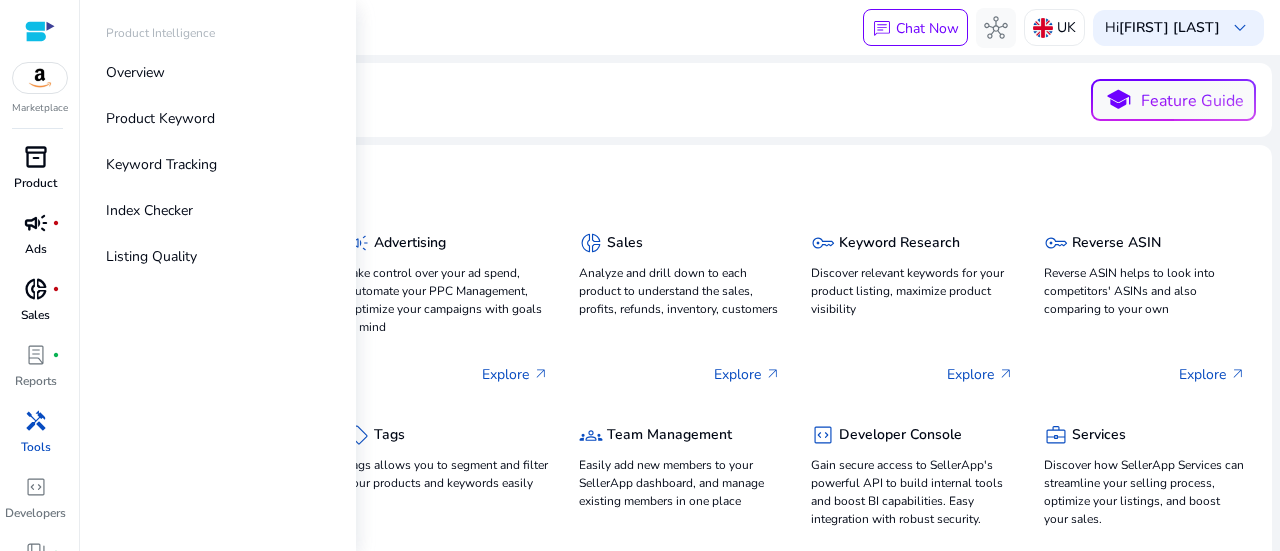 click on "inventory_2" at bounding box center (36, 157) 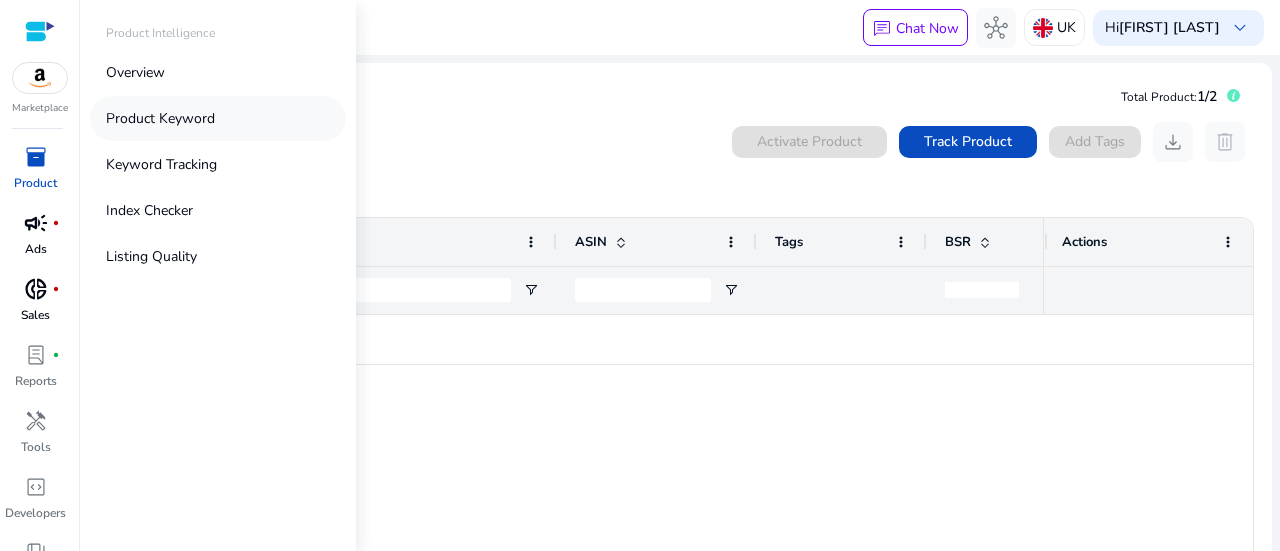 click on "Product Keyword" at bounding box center (218, 118) 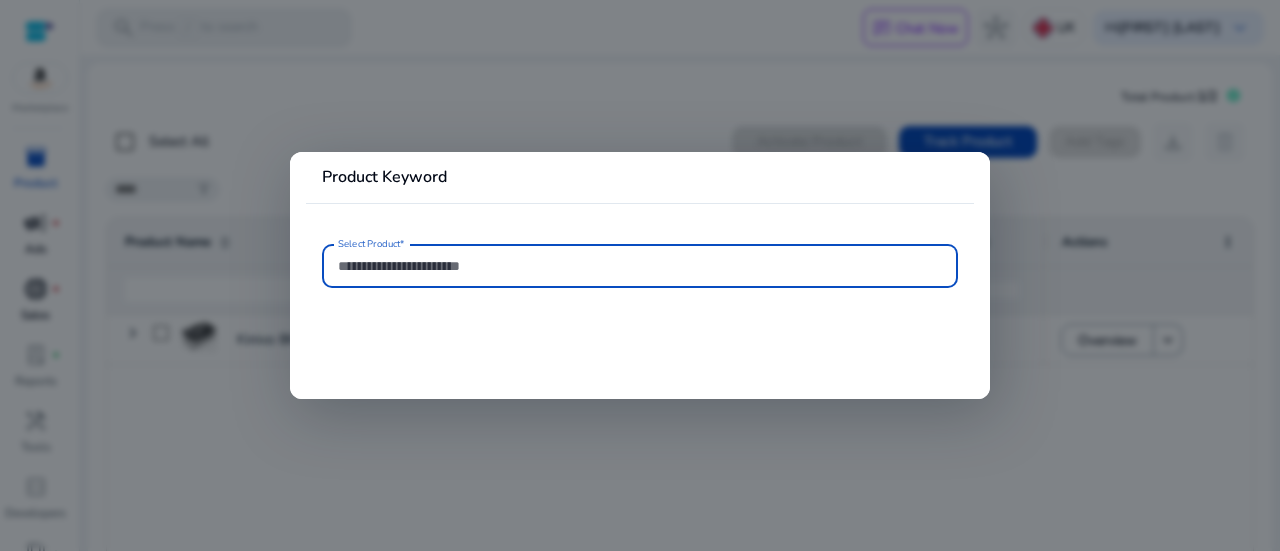 type on "**********" 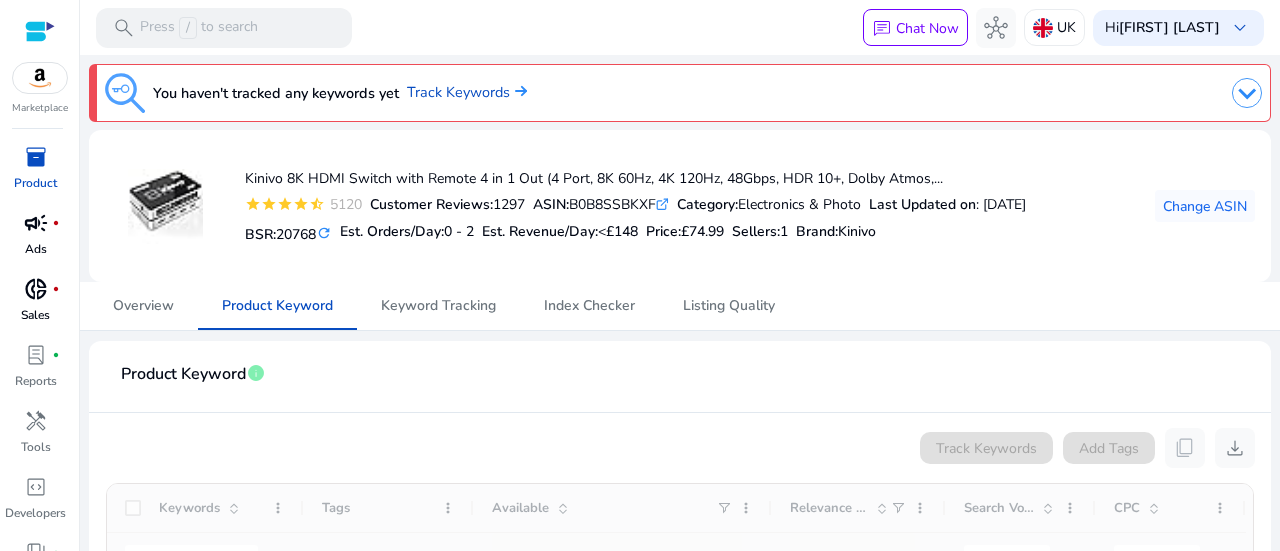 click on "search   Press  /  to search   chat  Chat Now  hub  UK  Hi  Mayuri Navarkhele  keyboard_arrow_down" at bounding box center (680, 27) 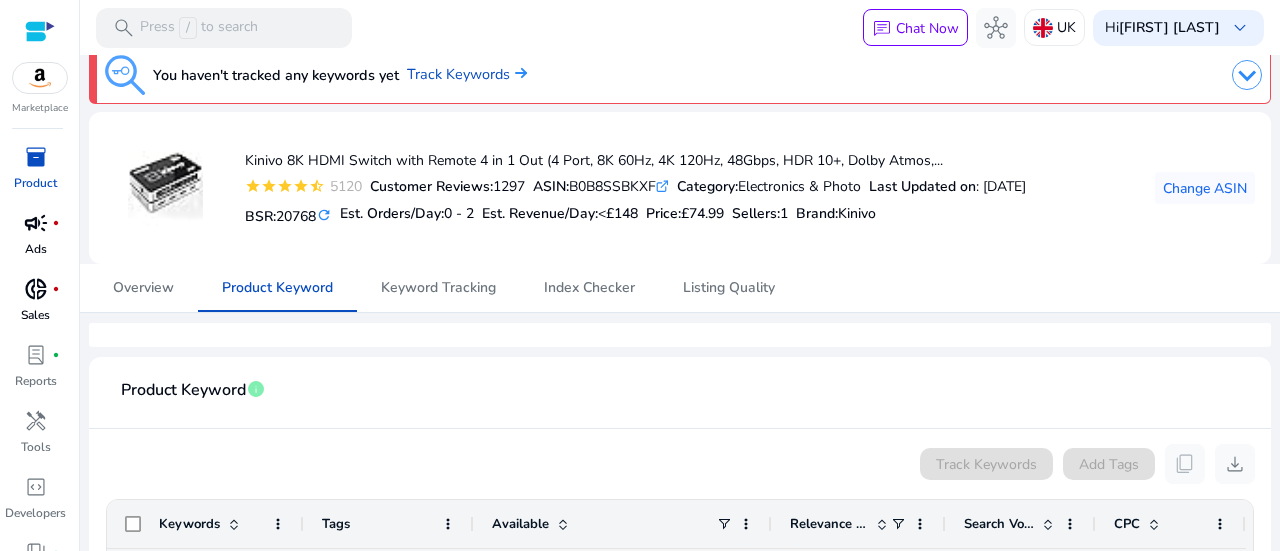 scroll, scrollTop: 0, scrollLeft: 0, axis: both 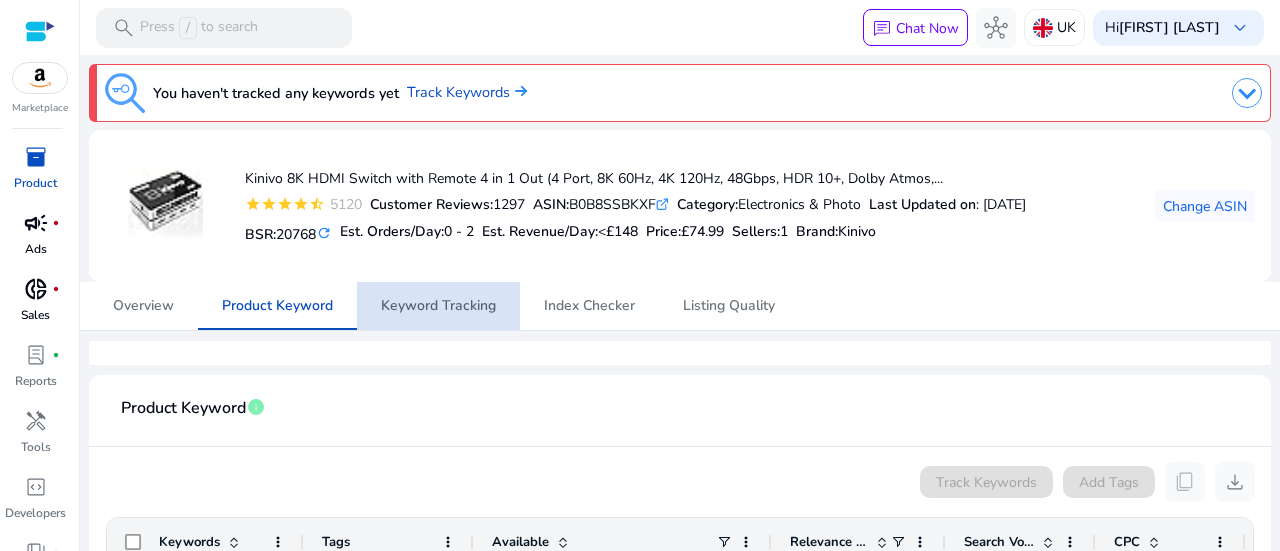 click on "Keyword Tracking" at bounding box center [438, 306] 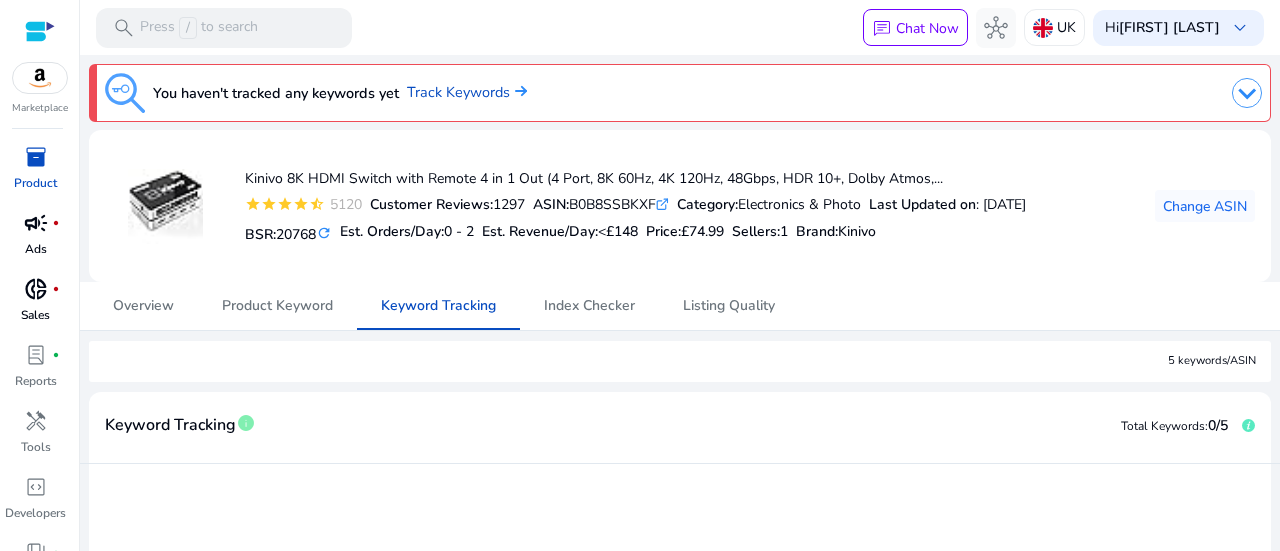 click on "Overview   Product Keyword   Keyword Tracking   Index Checker   Listing Quality" 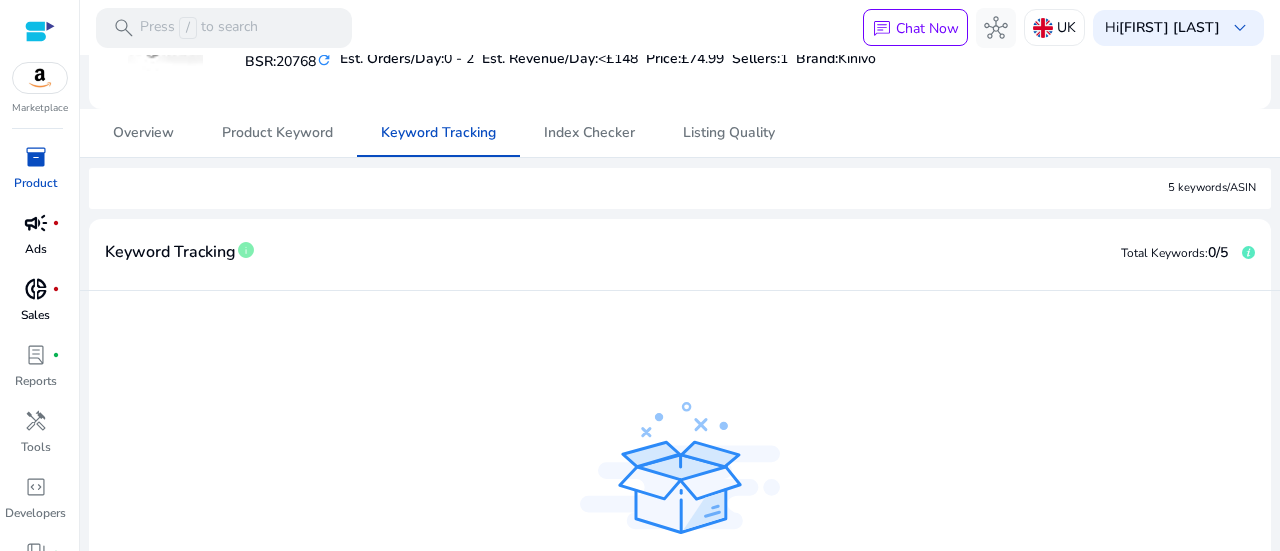 scroll, scrollTop: 133, scrollLeft: 0, axis: vertical 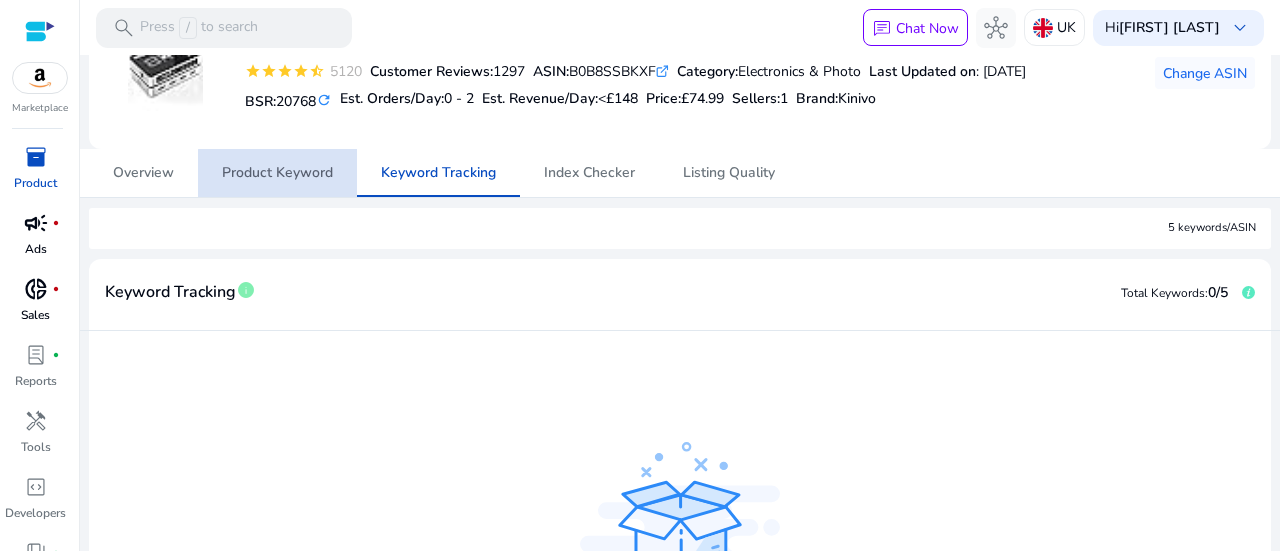 click on "Product Keyword" at bounding box center (277, 173) 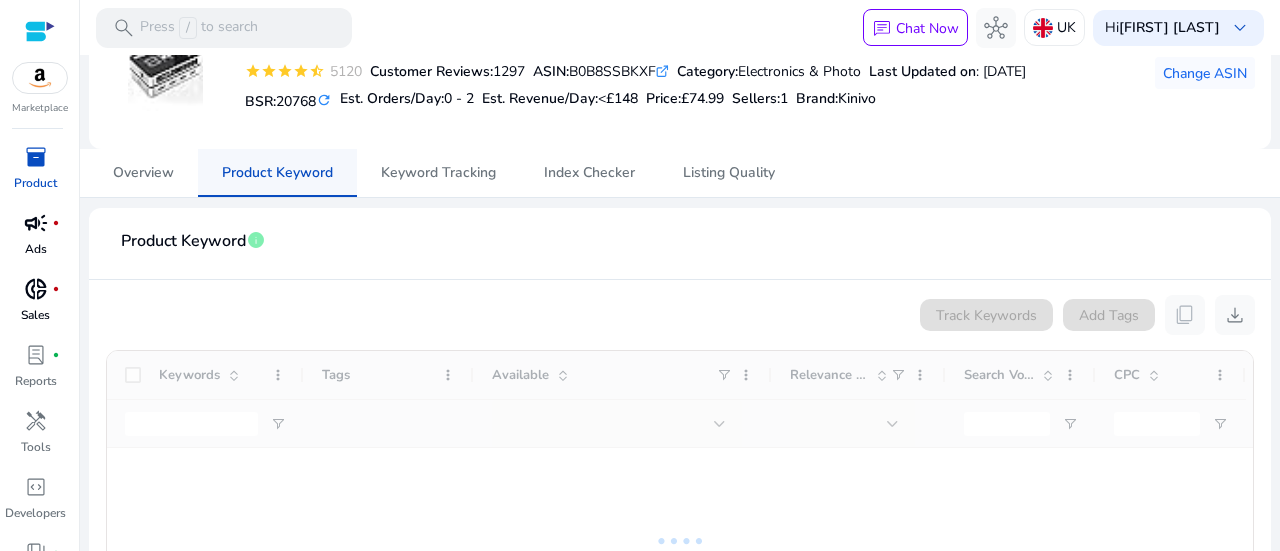 scroll, scrollTop: 0, scrollLeft: 0, axis: both 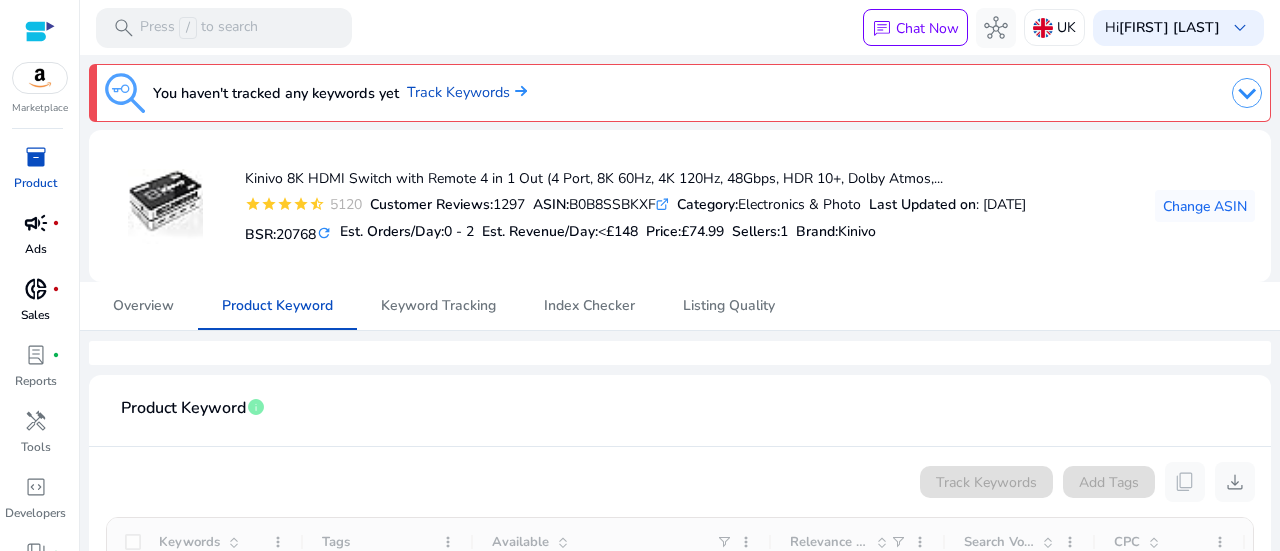 click on "You haven't tracked any keywords yet   Track Keywords" 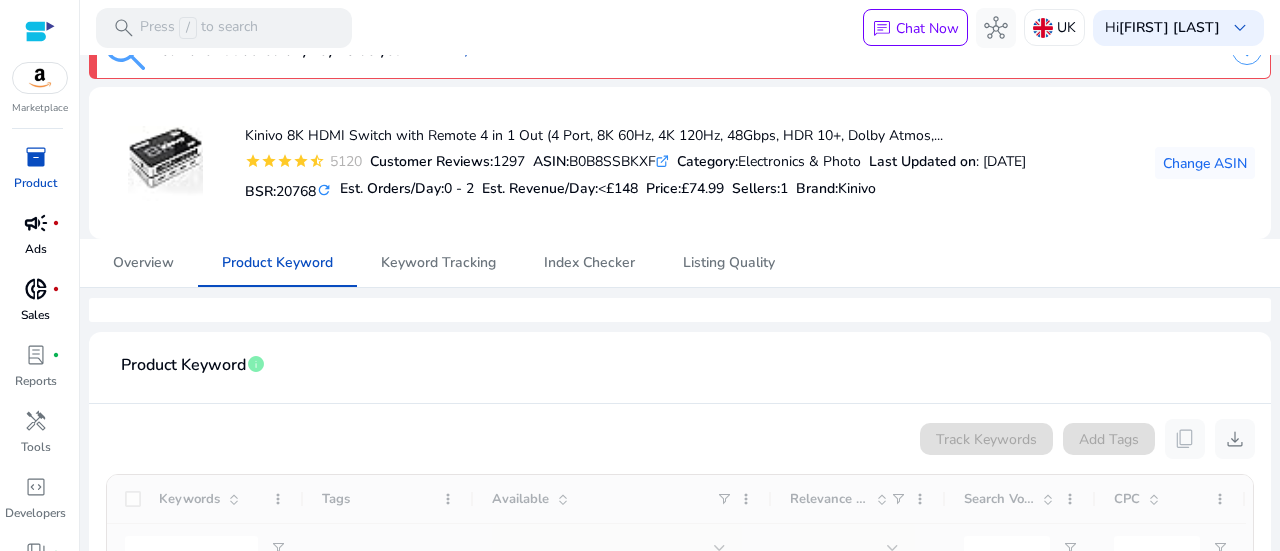 scroll, scrollTop: 0, scrollLeft: 0, axis: both 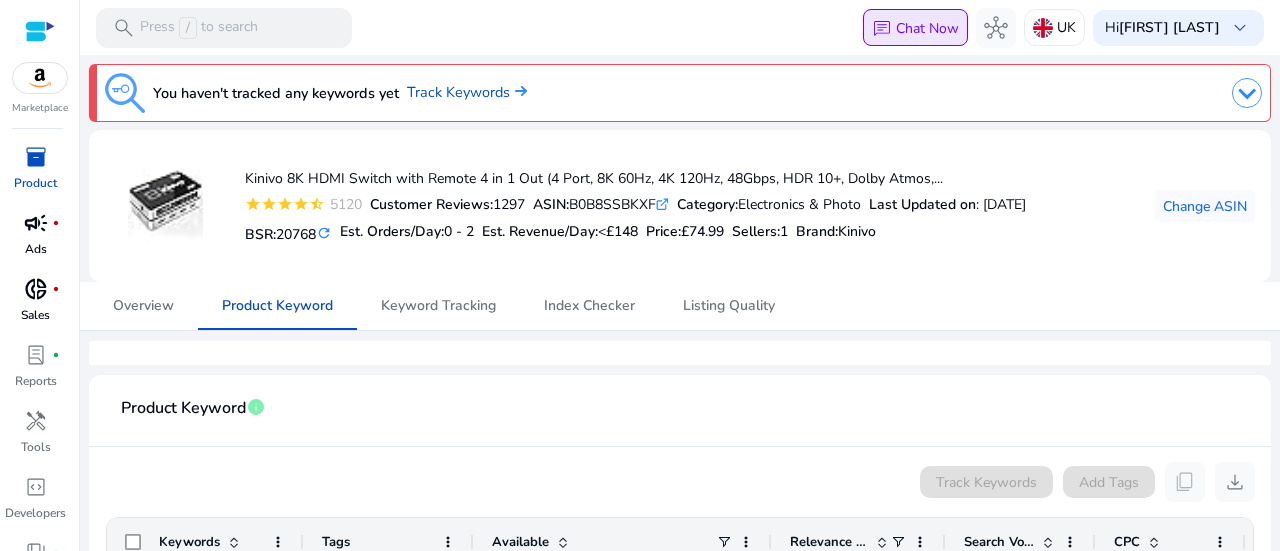 click on "Chat Now" at bounding box center [927, 28] 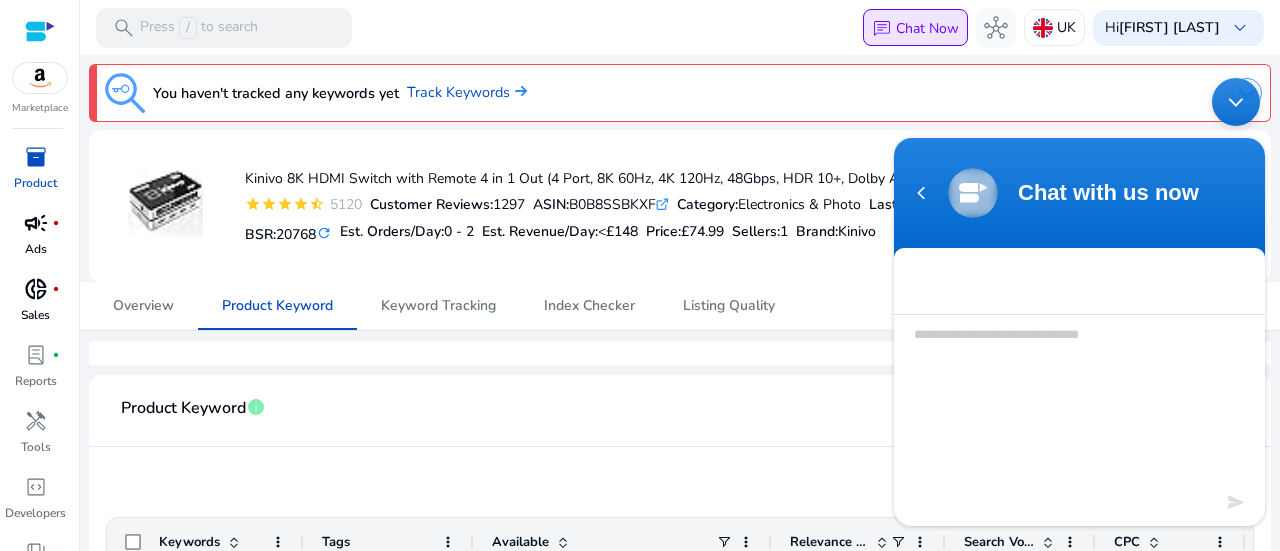 scroll, scrollTop: 31, scrollLeft: 0, axis: vertical 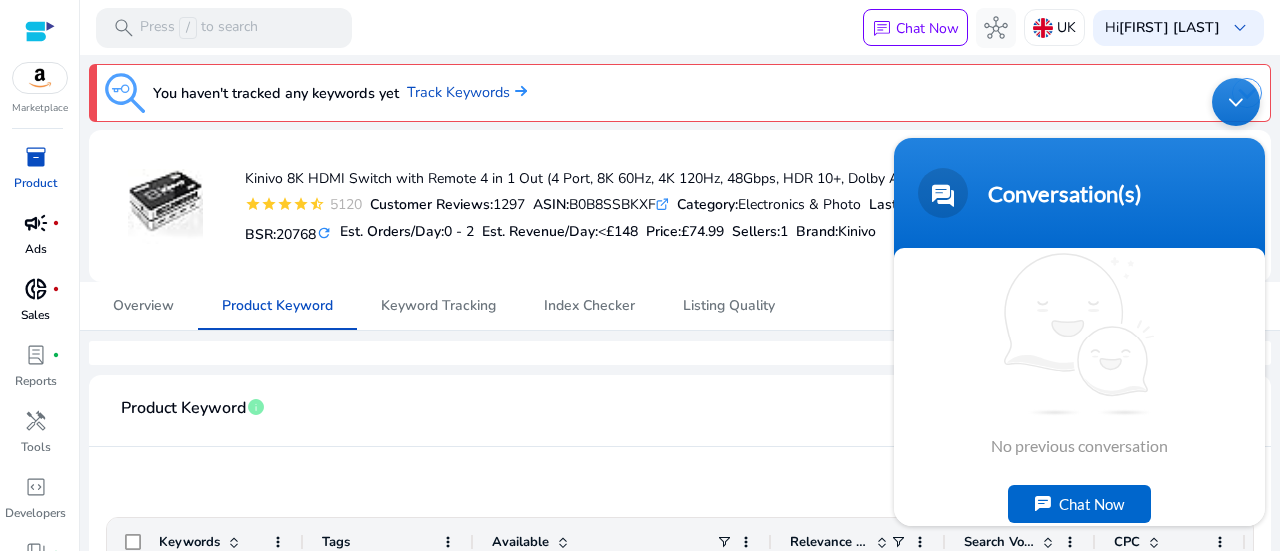 click on "Chat Now" at bounding box center [1079, 503] 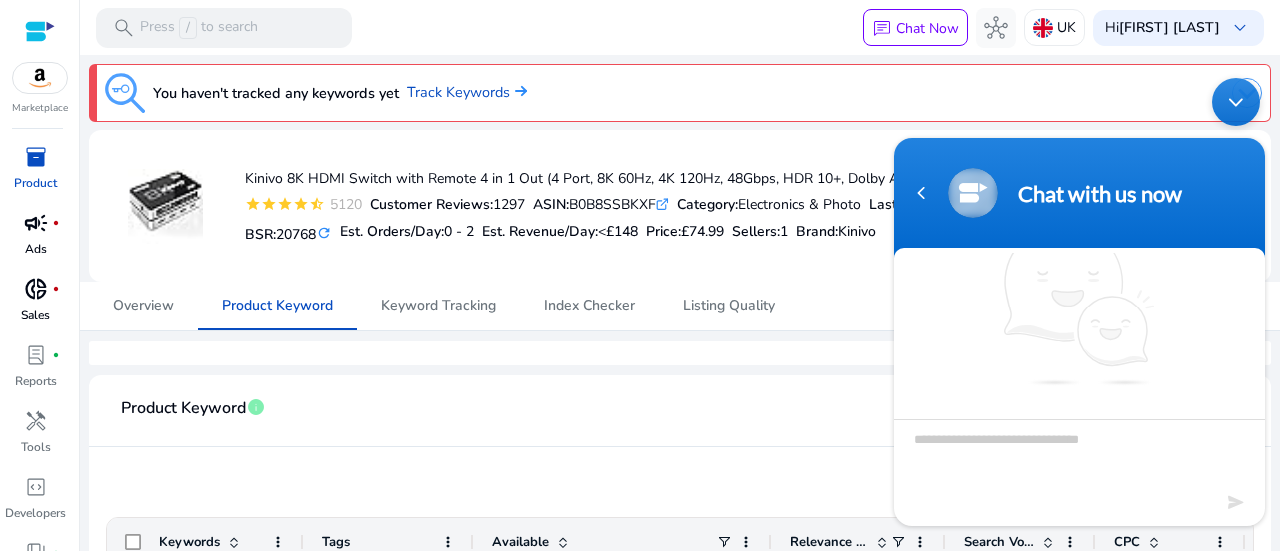 type on "*" 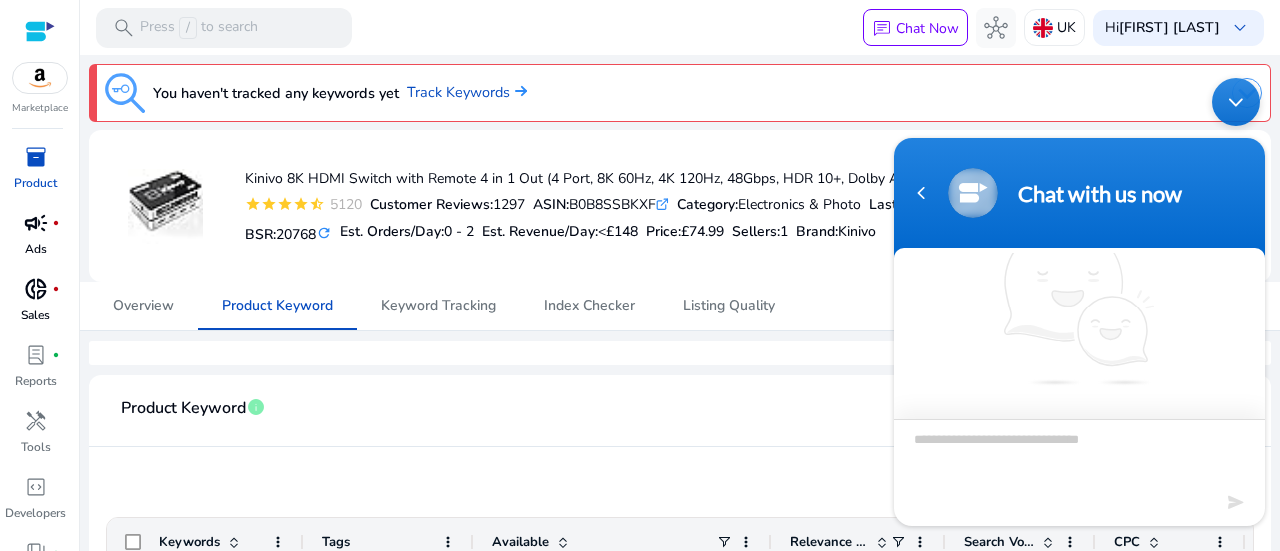 click at bounding box center (1079, 453) 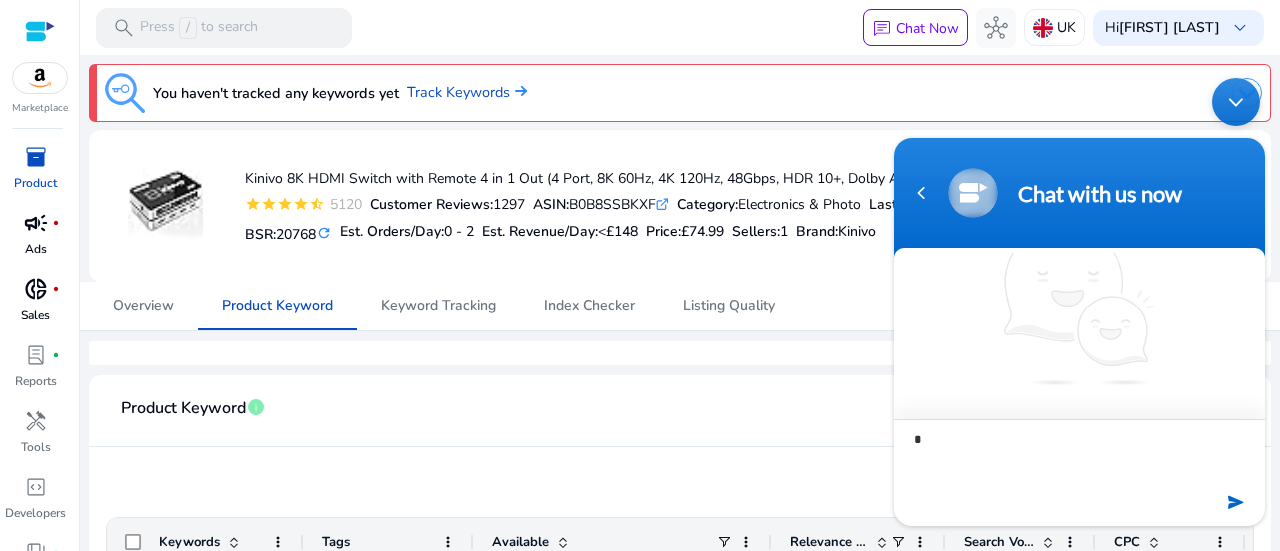 type on "**" 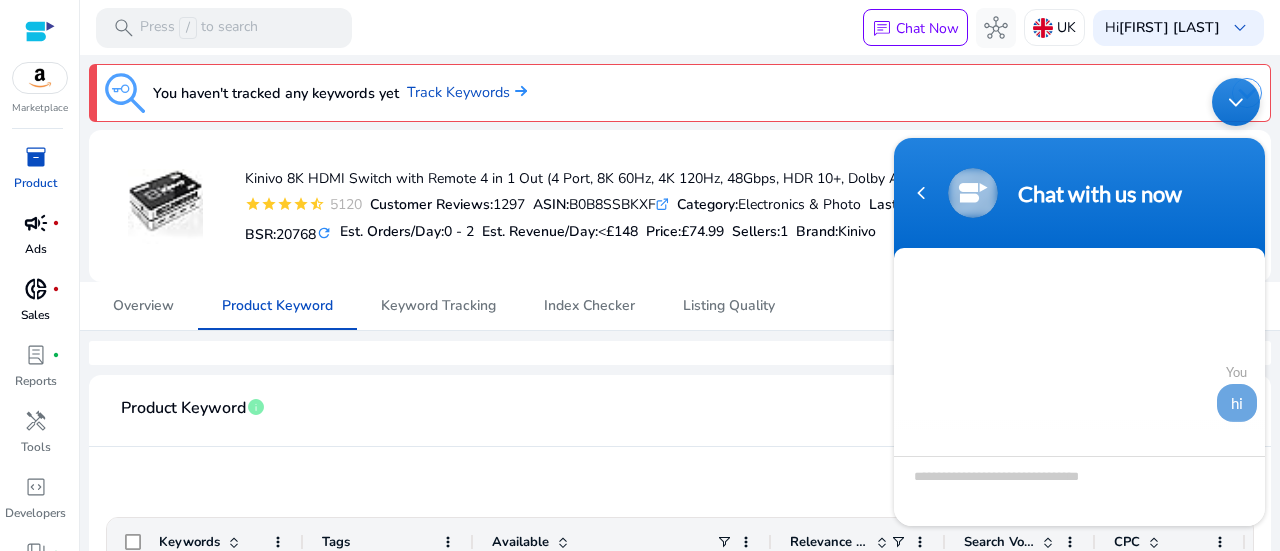 scroll, scrollTop: 282, scrollLeft: 0, axis: vertical 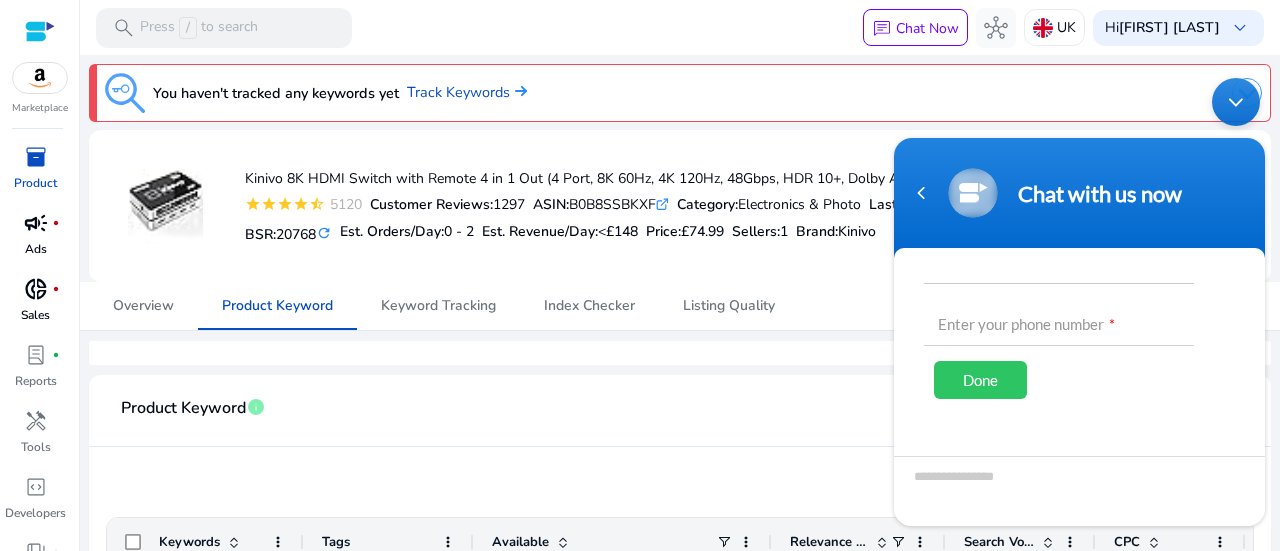 click at bounding box center [1059, 259] 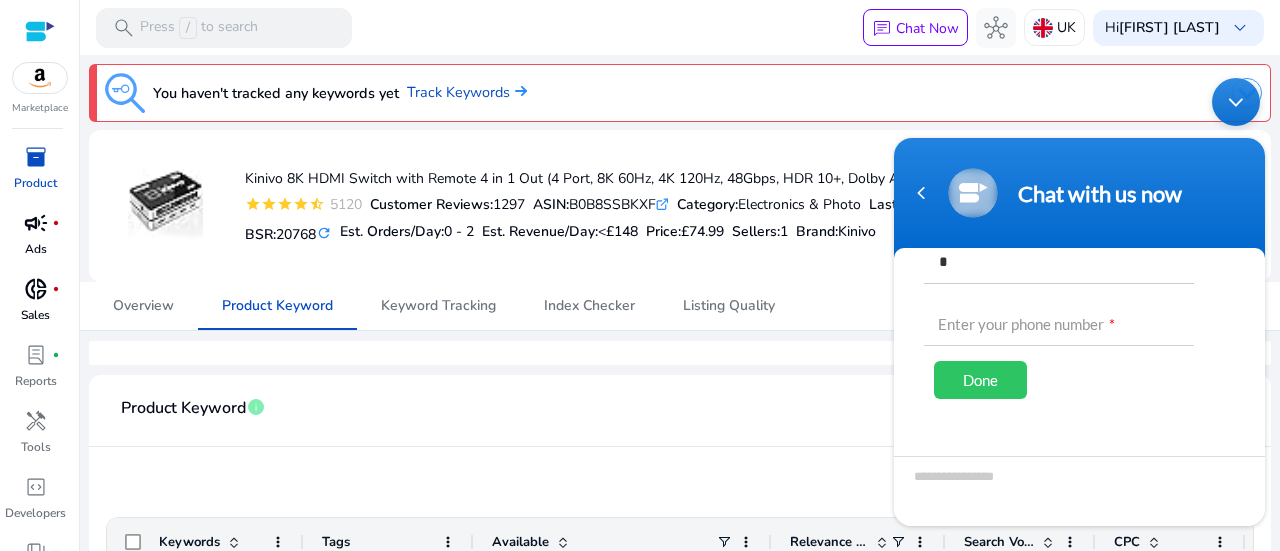 scroll, scrollTop: 280, scrollLeft: 0, axis: vertical 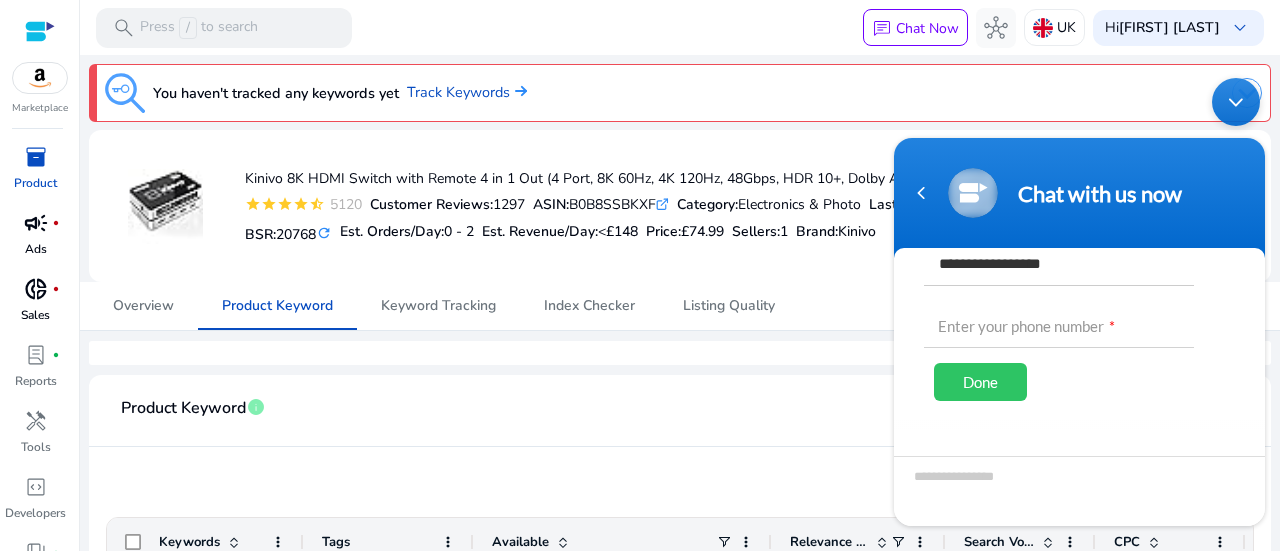 type on "**********" 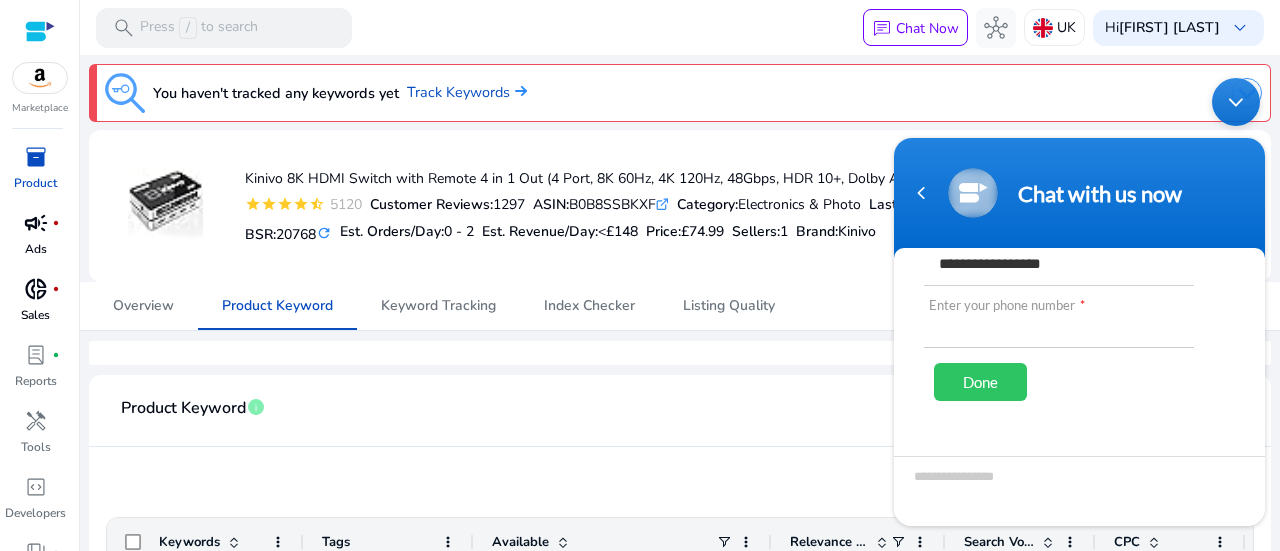 click at bounding box center (1059, 323) 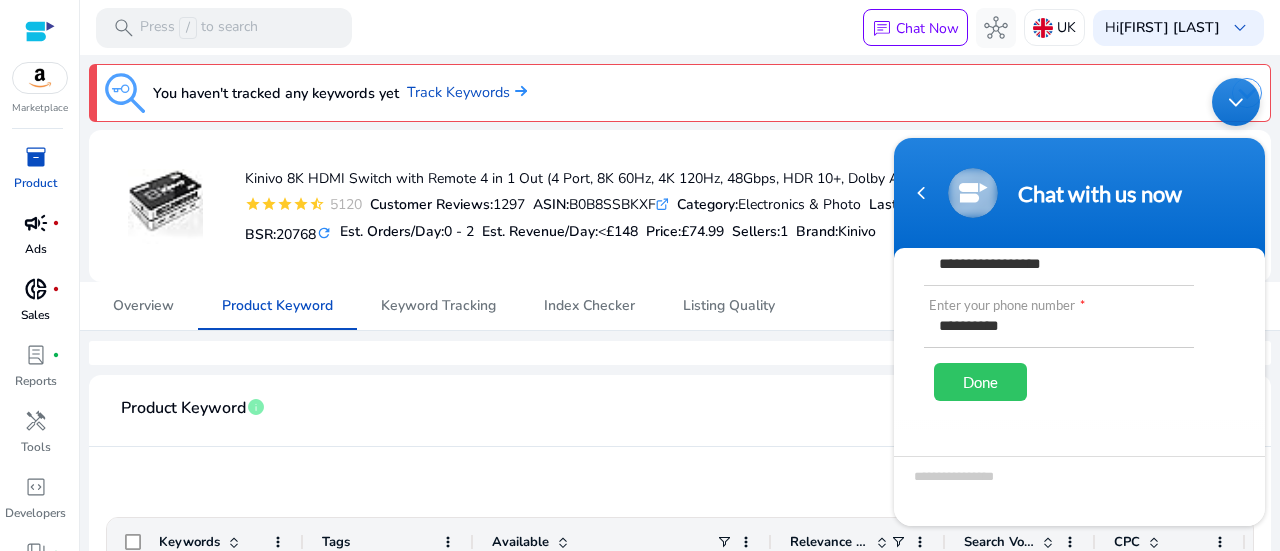 type on "**********" 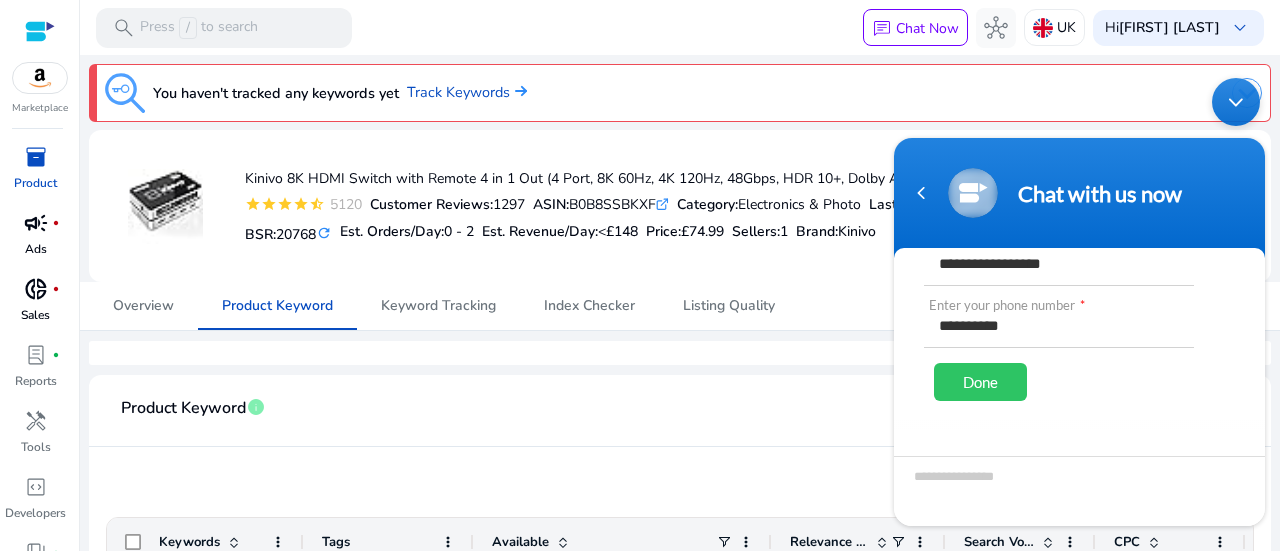 click on "Done" at bounding box center (980, 381) 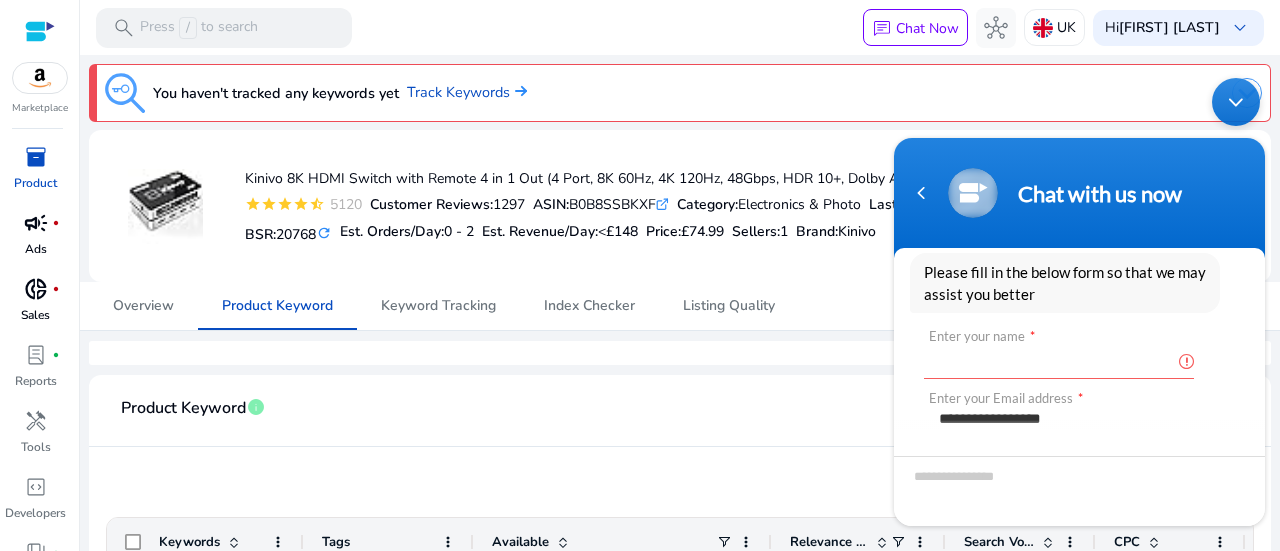 click at bounding box center (1059, 354) 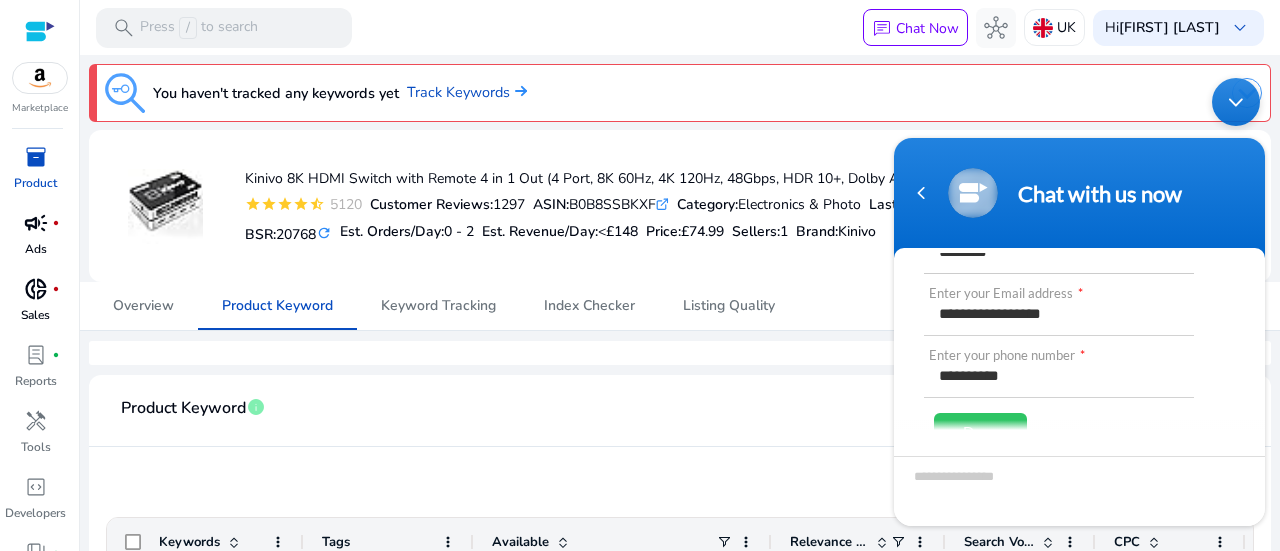 scroll, scrollTop: 280, scrollLeft: 0, axis: vertical 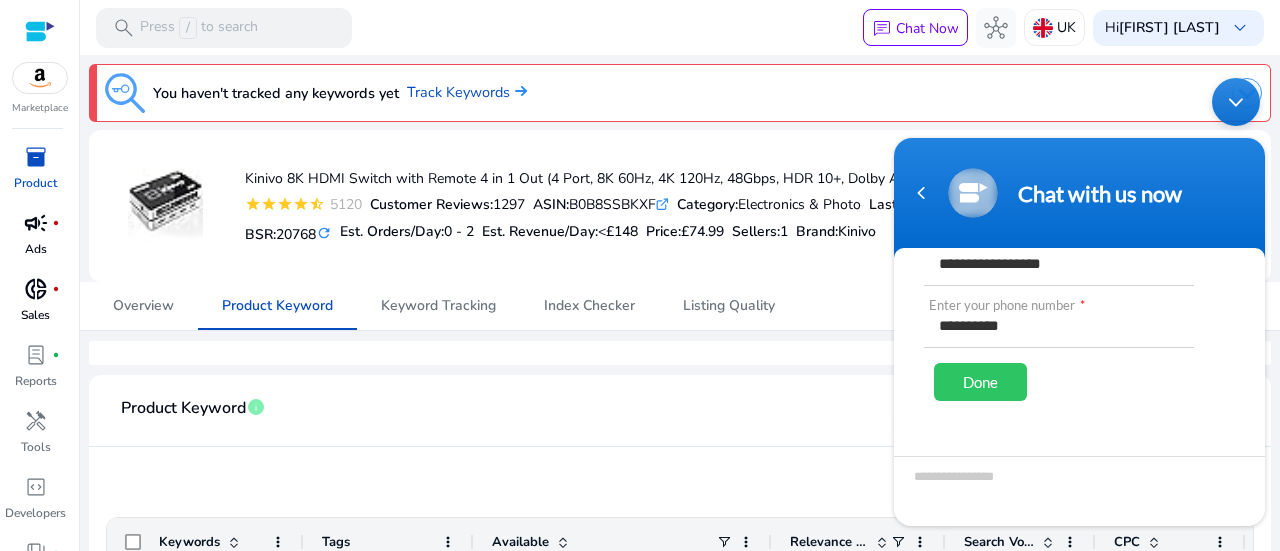type on "********" 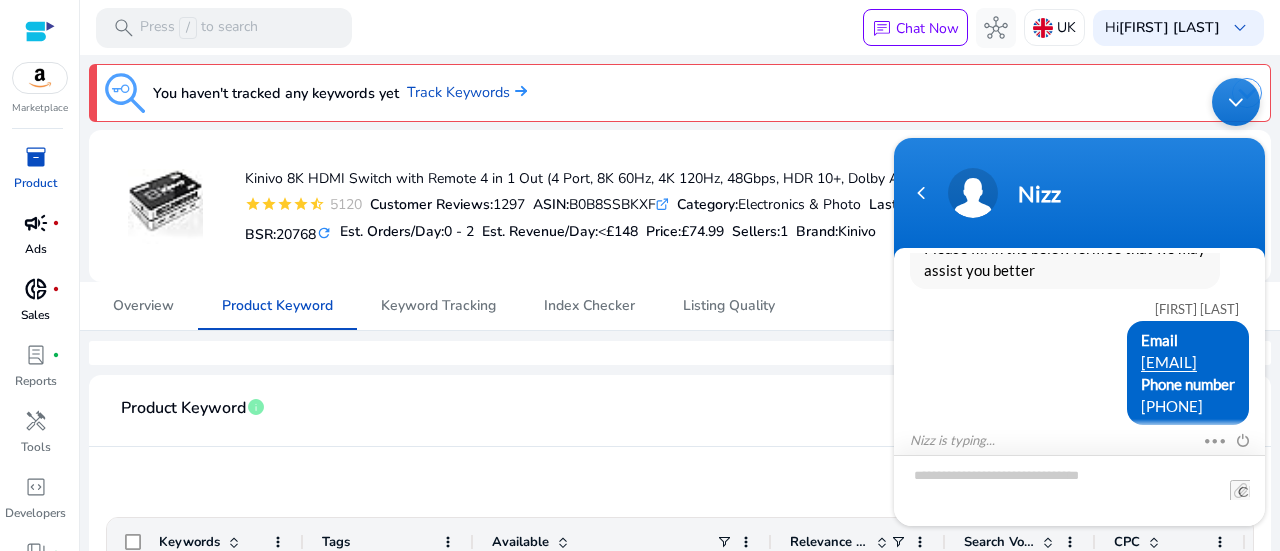 scroll, scrollTop: 212, scrollLeft: 0, axis: vertical 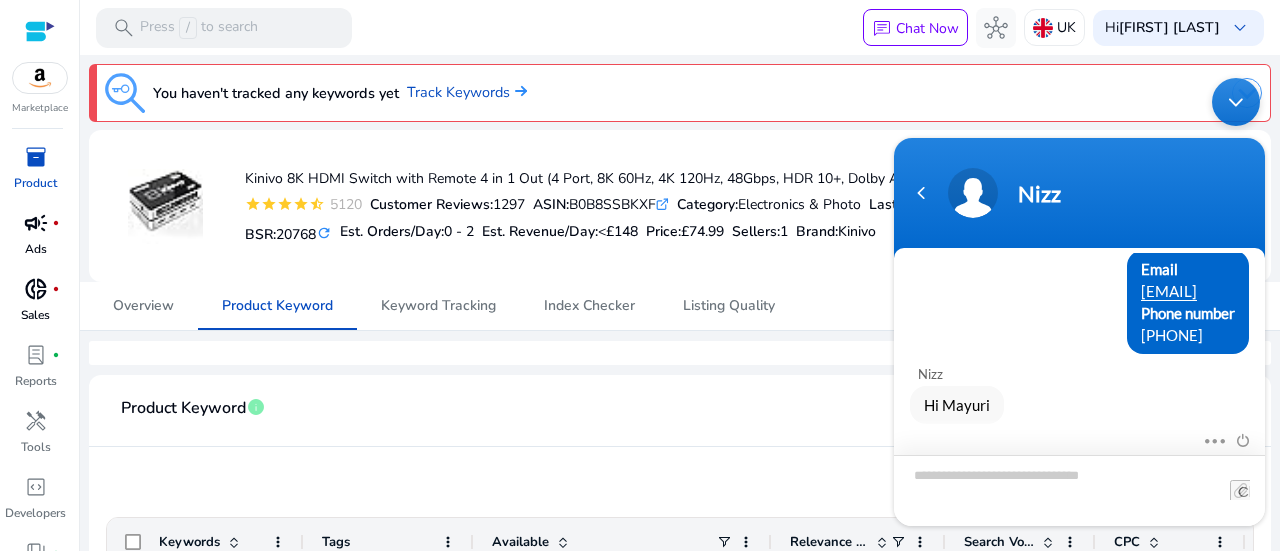 click at bounding box center (1079, 489) 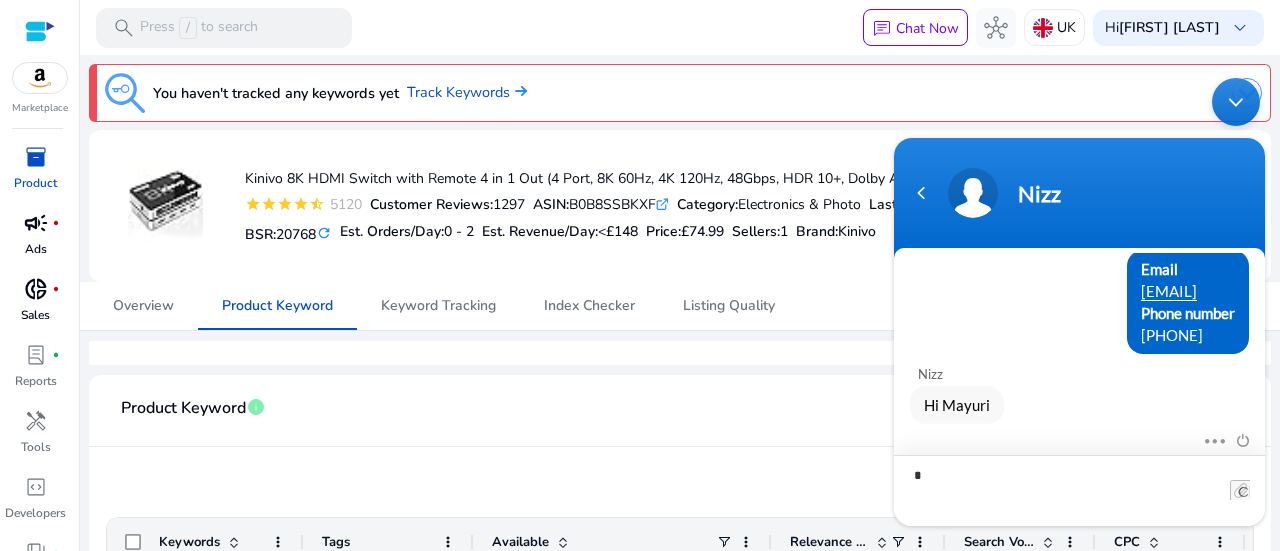 scroll, scrollTop: 210, scrollLeft: 0, axis: vertical 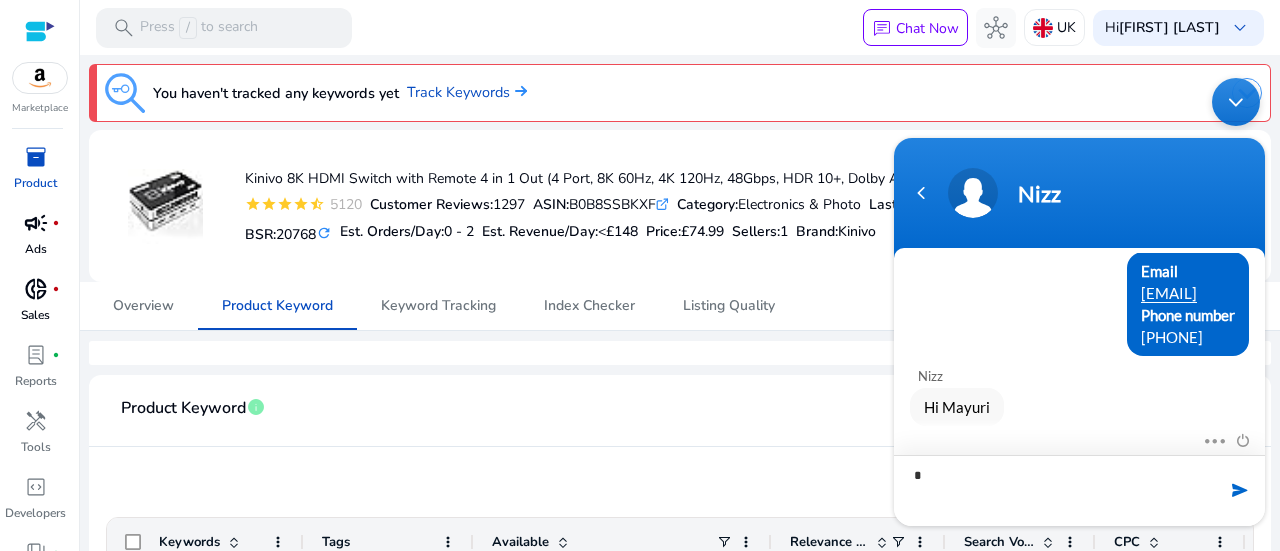 type on "**" 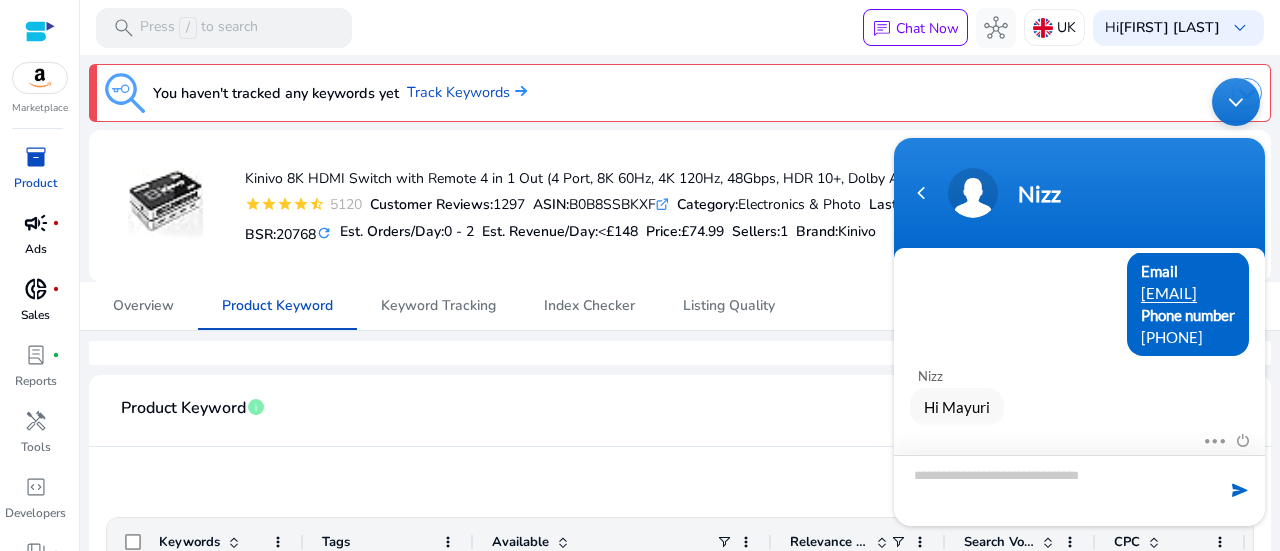scroll, scrollTop: 280, scrollLeft: 0, axis: vertical 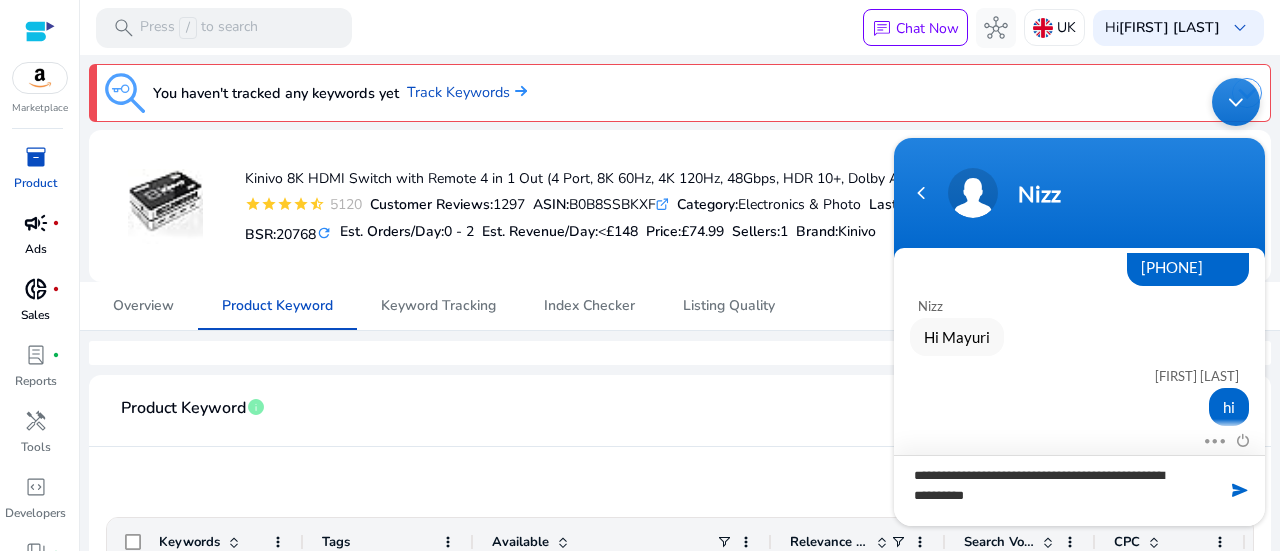 click on "**********" at bounding box center [1079, 489] 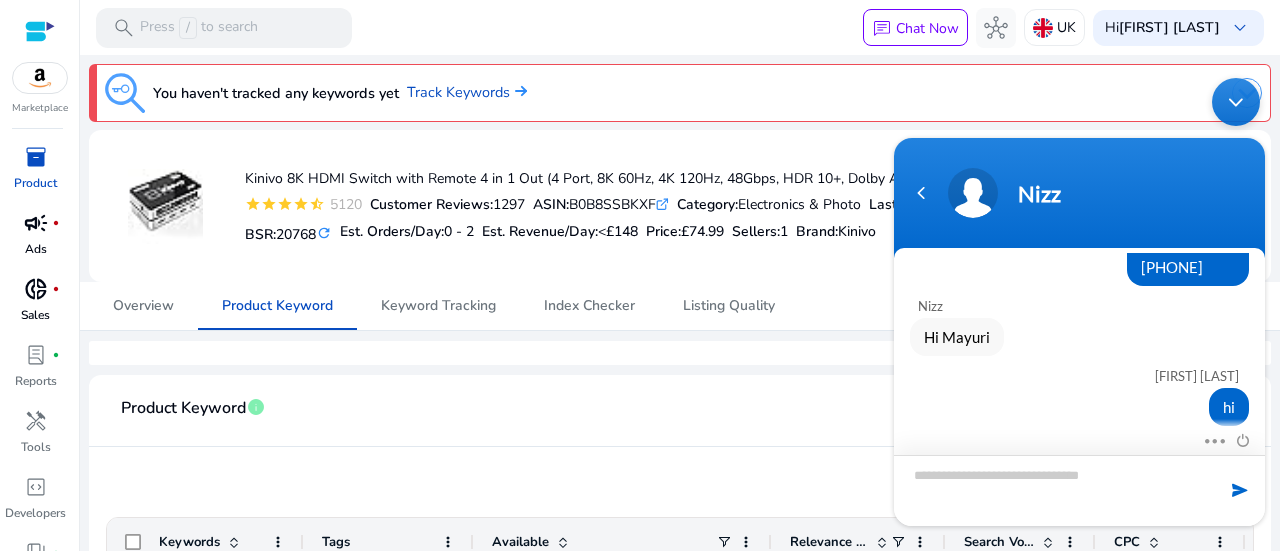 scroll, scrollTop: 345, scrollLeft: 0, axis: vertical 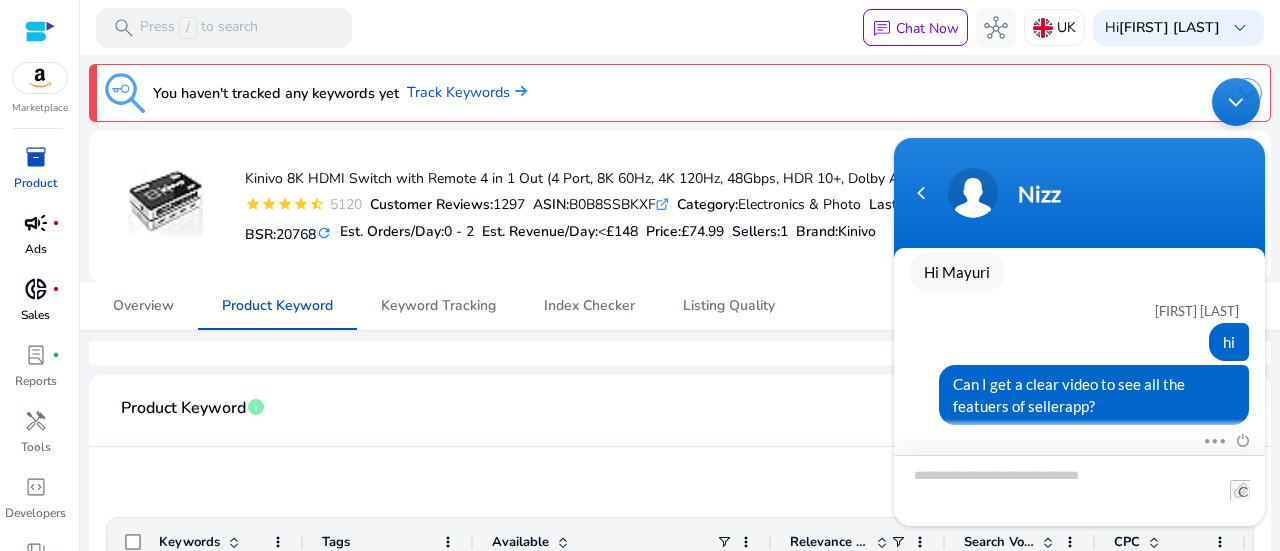 type on "*" 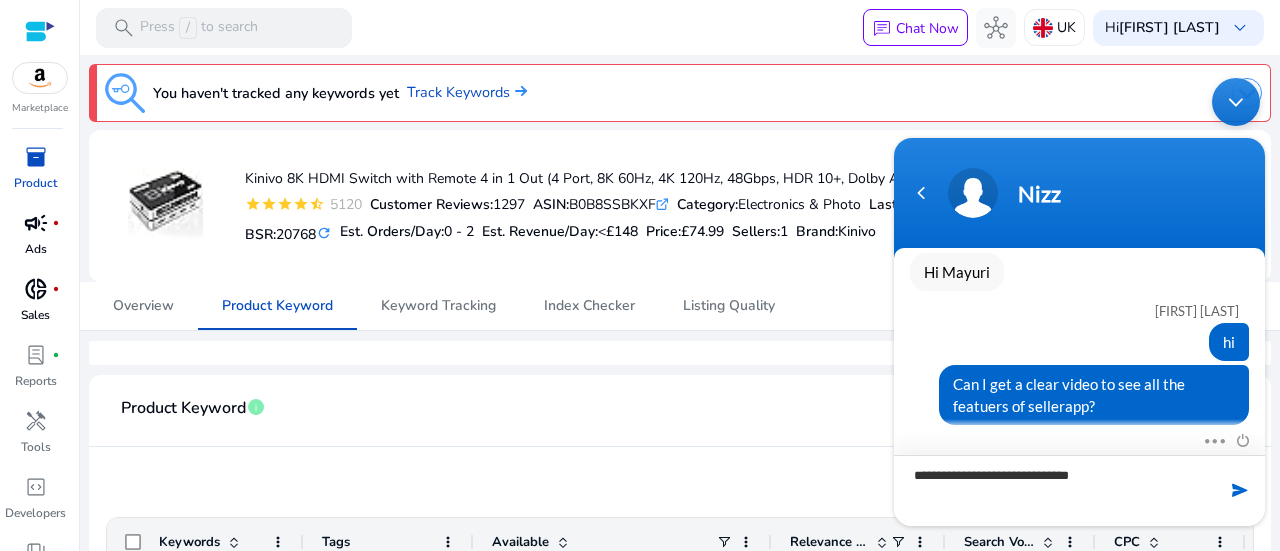 type on "**********" 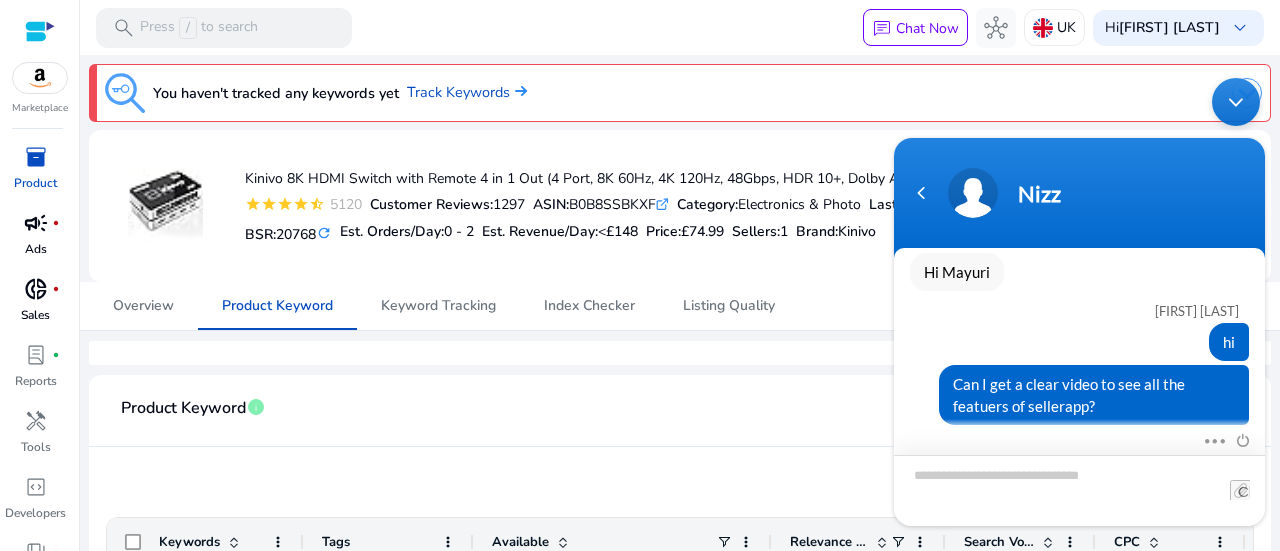 scroll, scrollTop: 387, scrollLeft: 0, axis: vertical 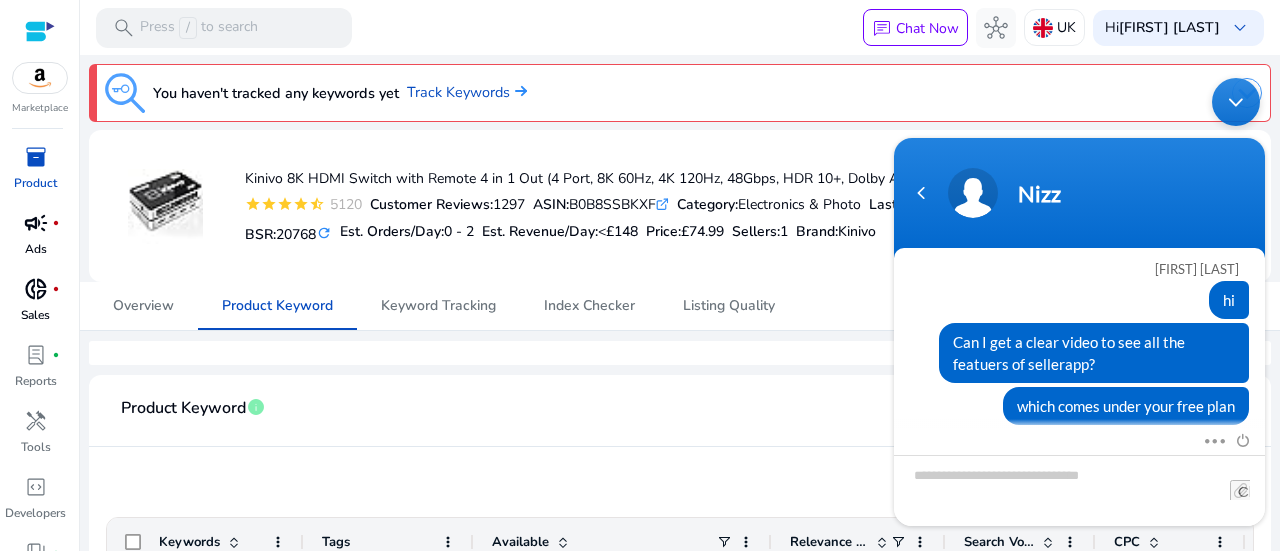 click on "Mute Send email" at bounding box center [1079, 476] 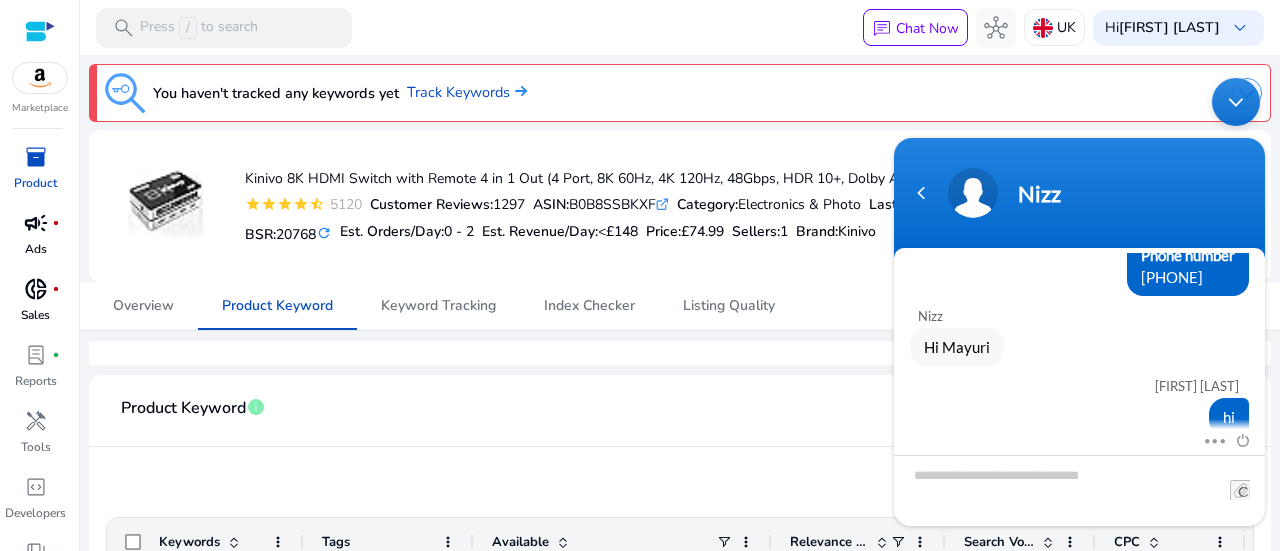 scroll, scrollTop: 386, scrollLeft: 0, axis: vertical 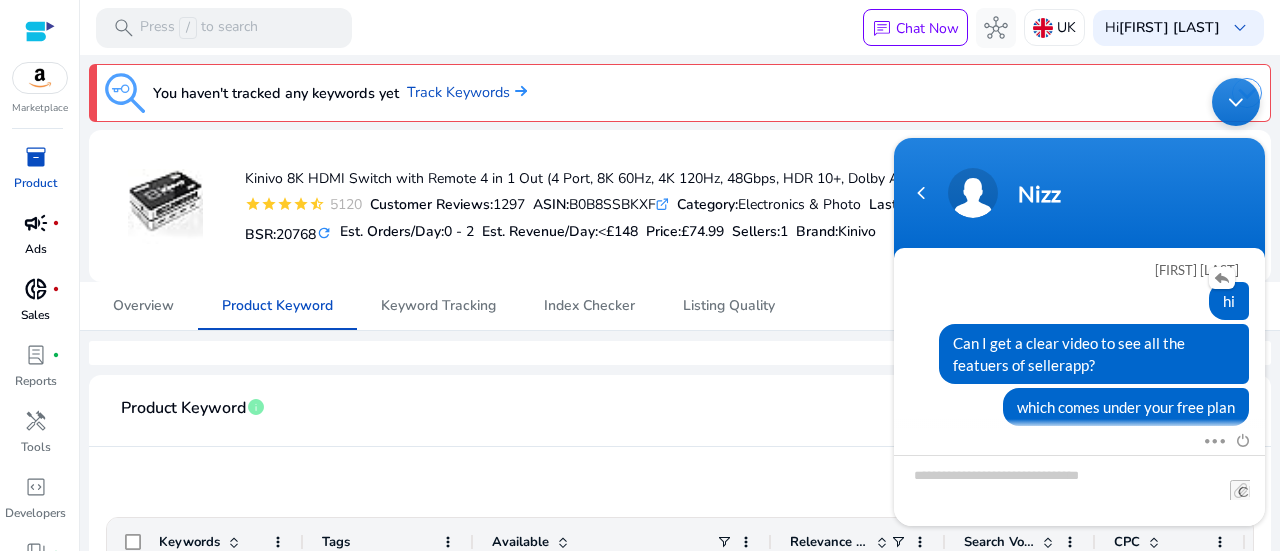 click on "hi" at bounding box center (1079, 300) 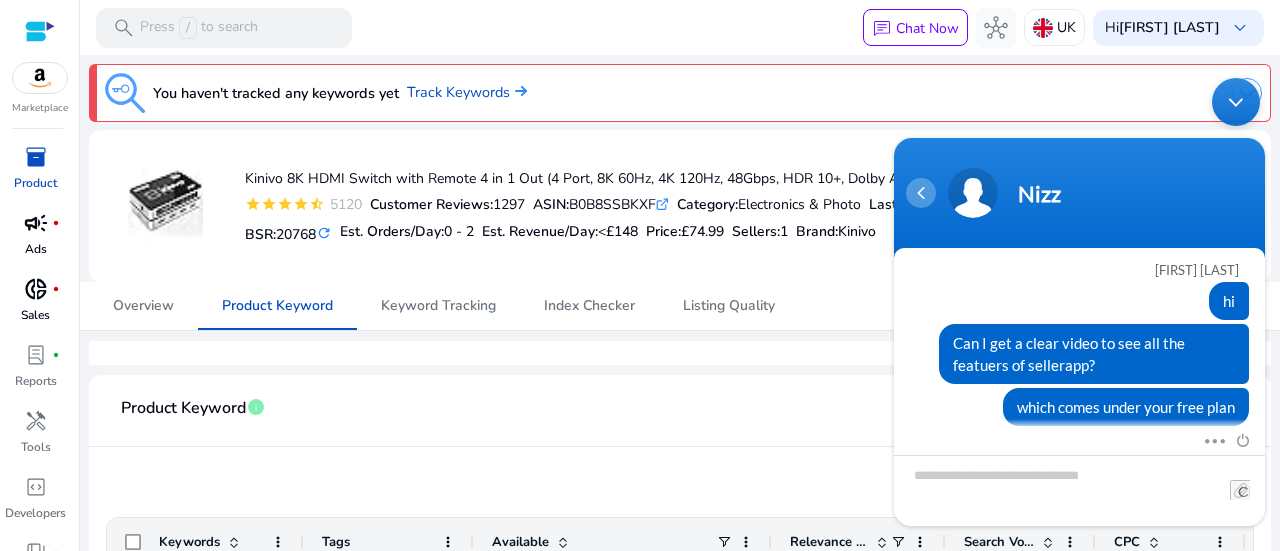 click at bounding box center [921, 192] 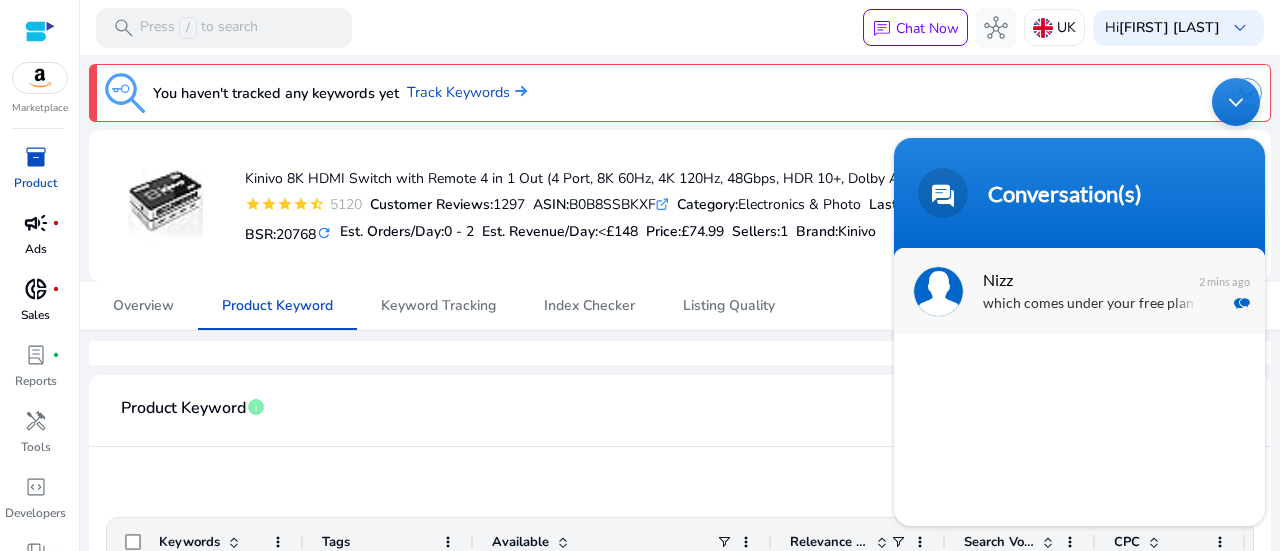 click on "Nizz" at bounding box center [1077, 278] 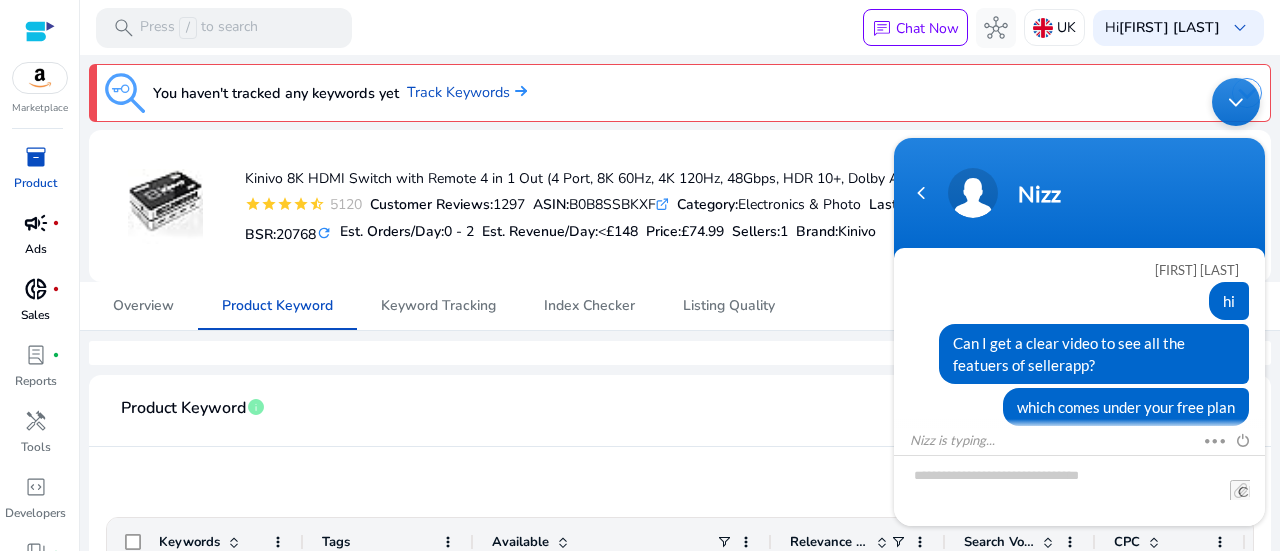 scroll, scrollTop: 542, scrollLeft: 0, axis: vertical 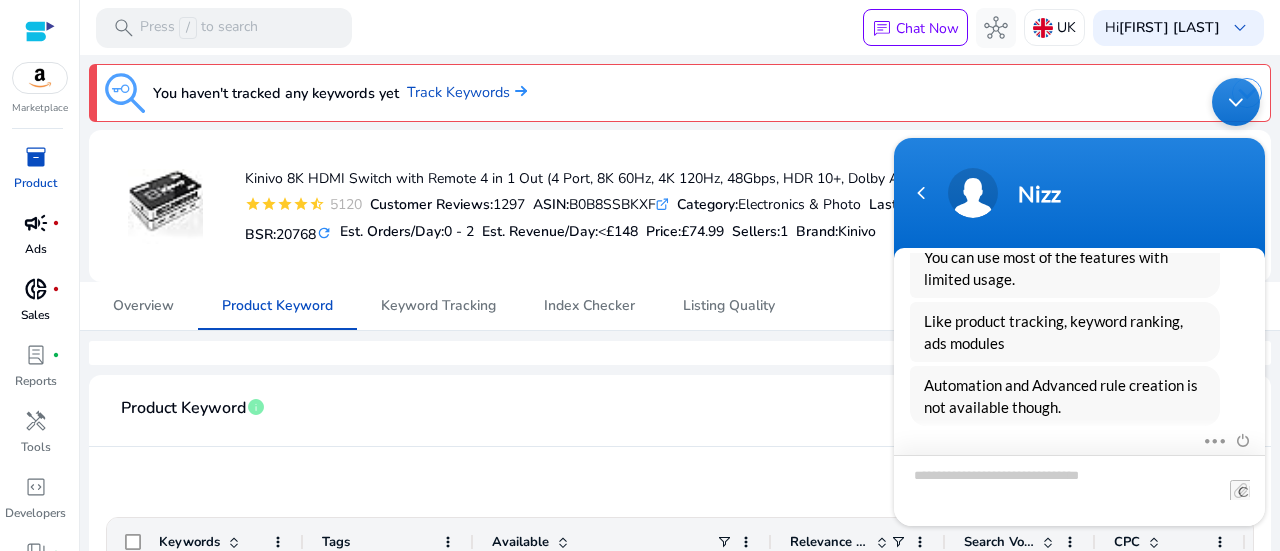 click at bounding box center [1079, 489] 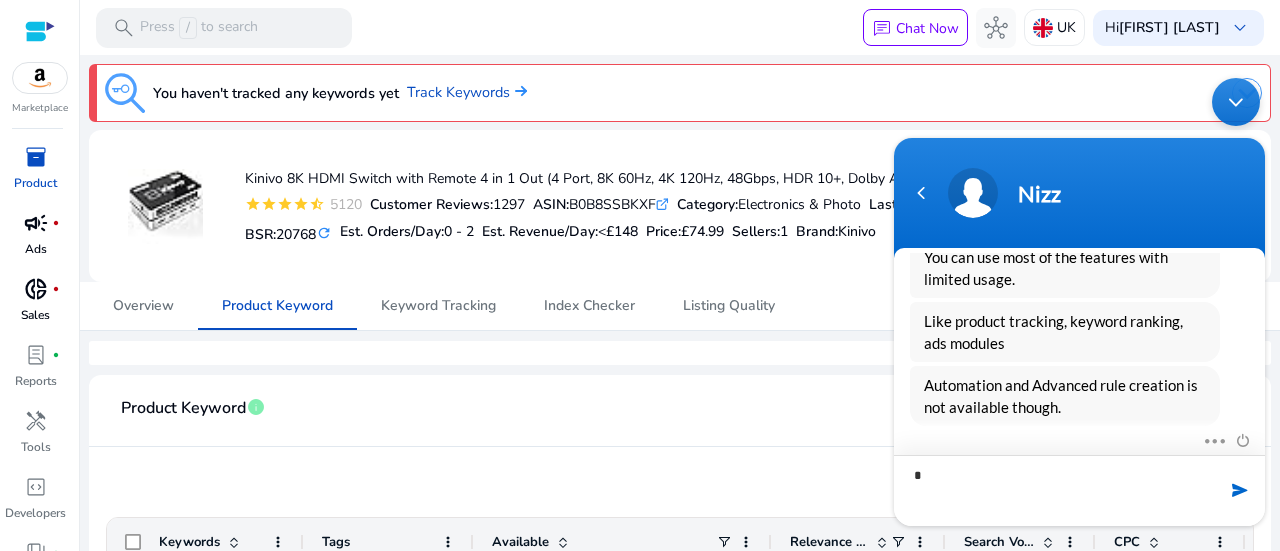 drag, startPoint x: 941, startPoint y: 470, endPoint x: 1545, endPoint y: 262, distance: 638.8114 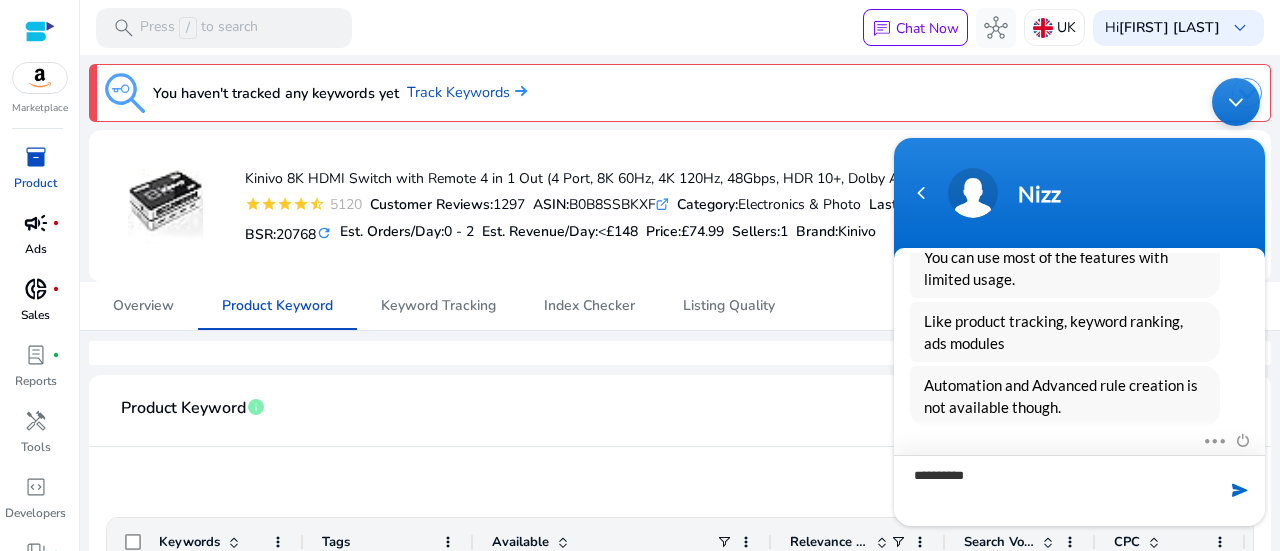 type on "**********" 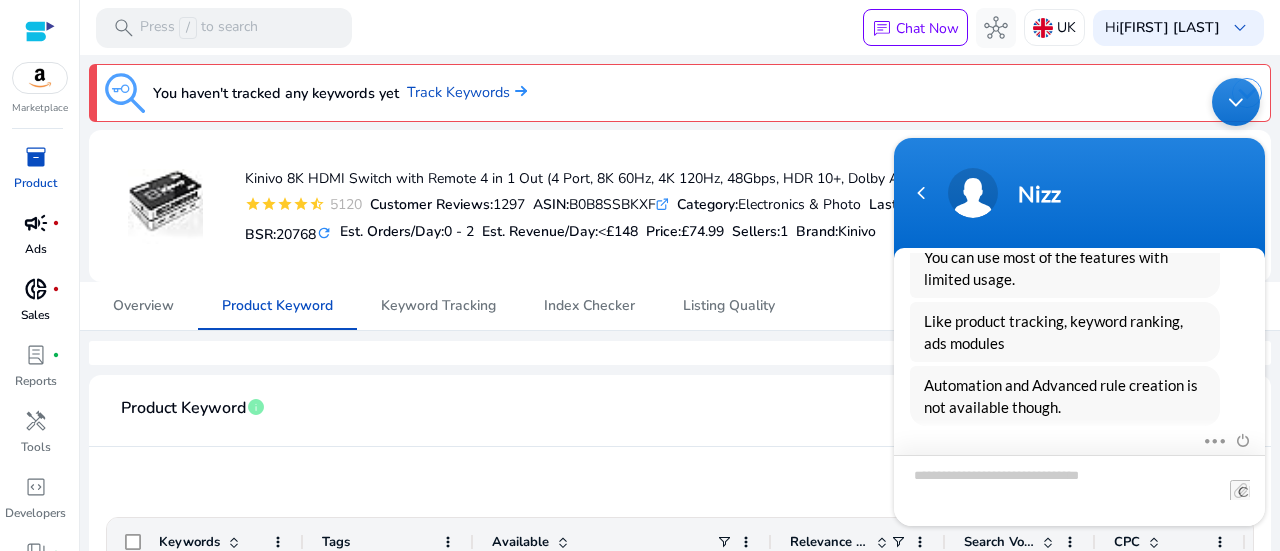 scroll, scrollTop: 676, scrollLeft: 0, axis: vertical 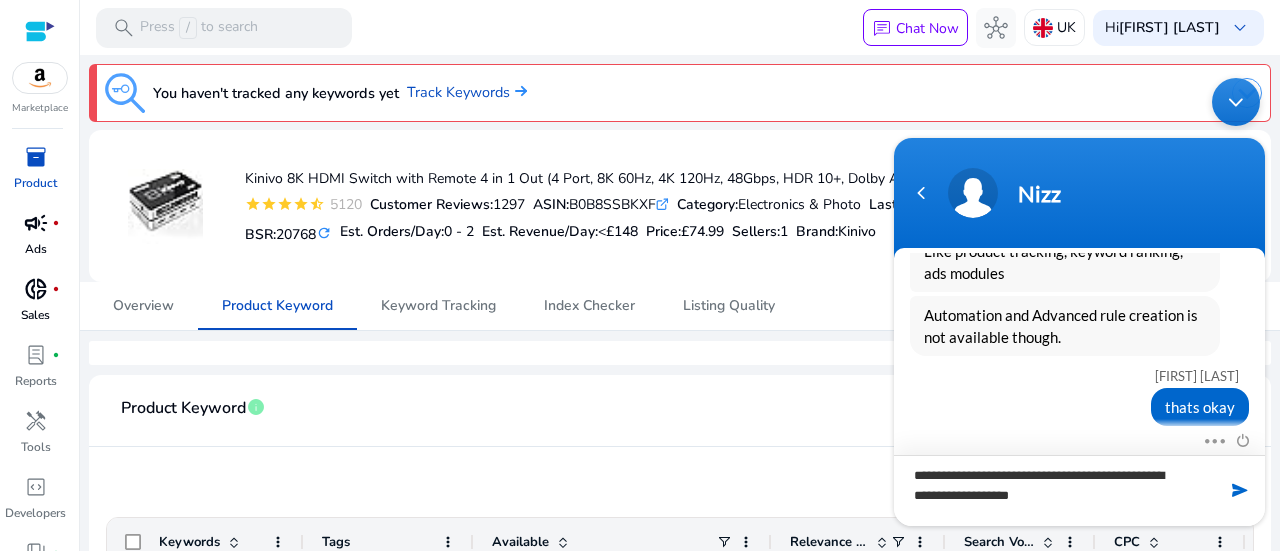 type on "**********" 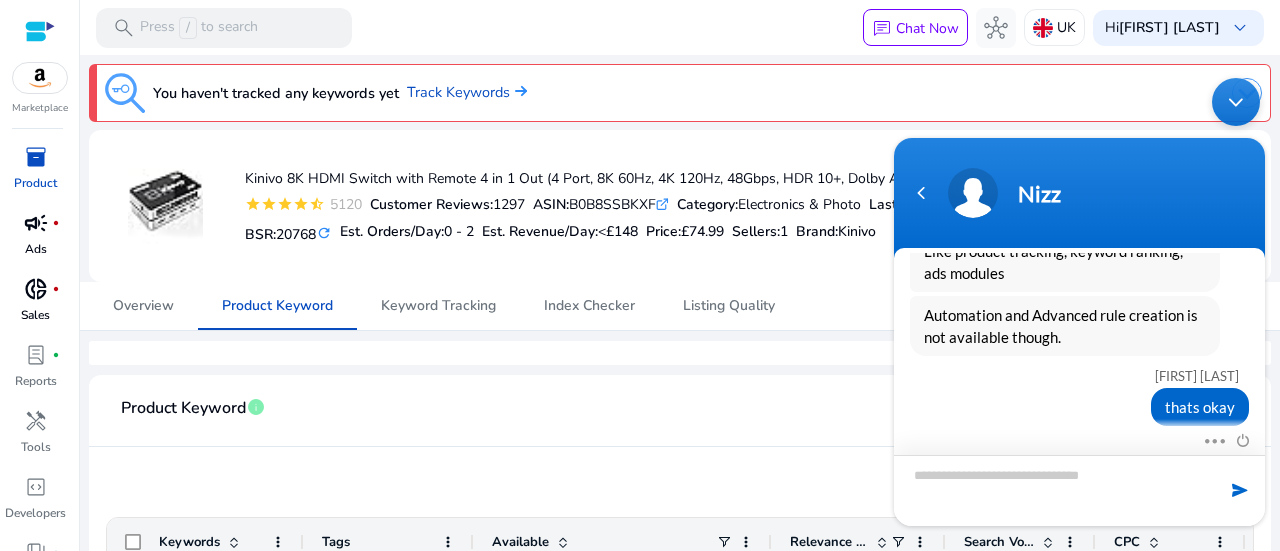 scroll, scrollTop: 740, scrollLeft: 0, axis: vertical 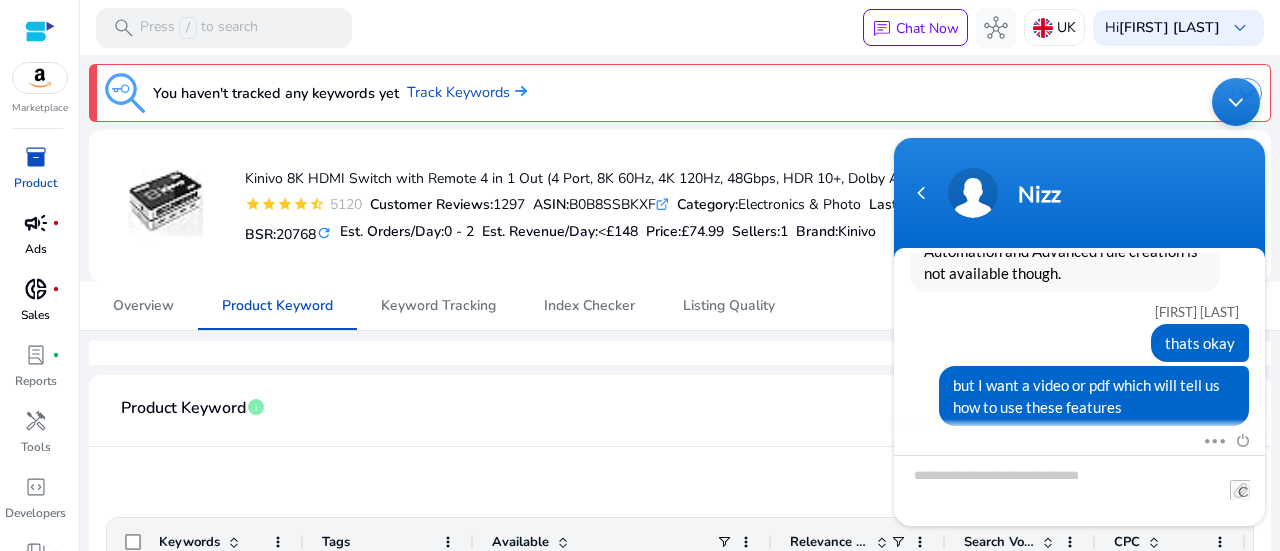 click on "search   Press  /  to search   chat  Chat Now  hub  UK  Hi  Mayuri Navarkhele  keyboard_arrow_down" at bounding box center [680, 27] 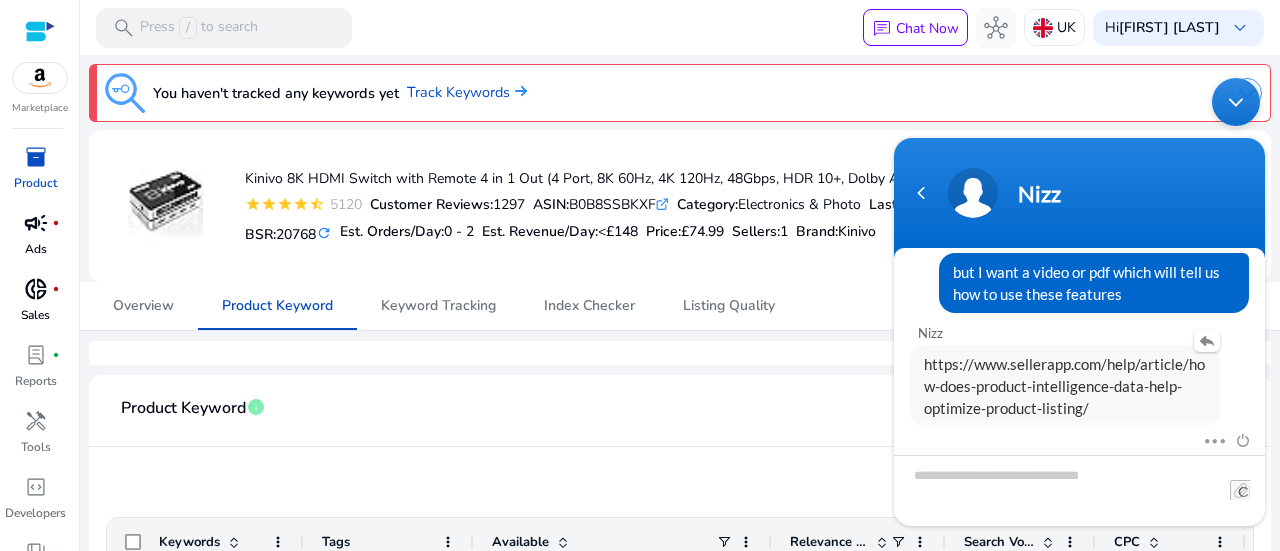 click on "https://www.sellerapp.com/help/article/how-does-product-intelligence-data-help-optimize-product-listing/" at bounding box center (1064, 385) 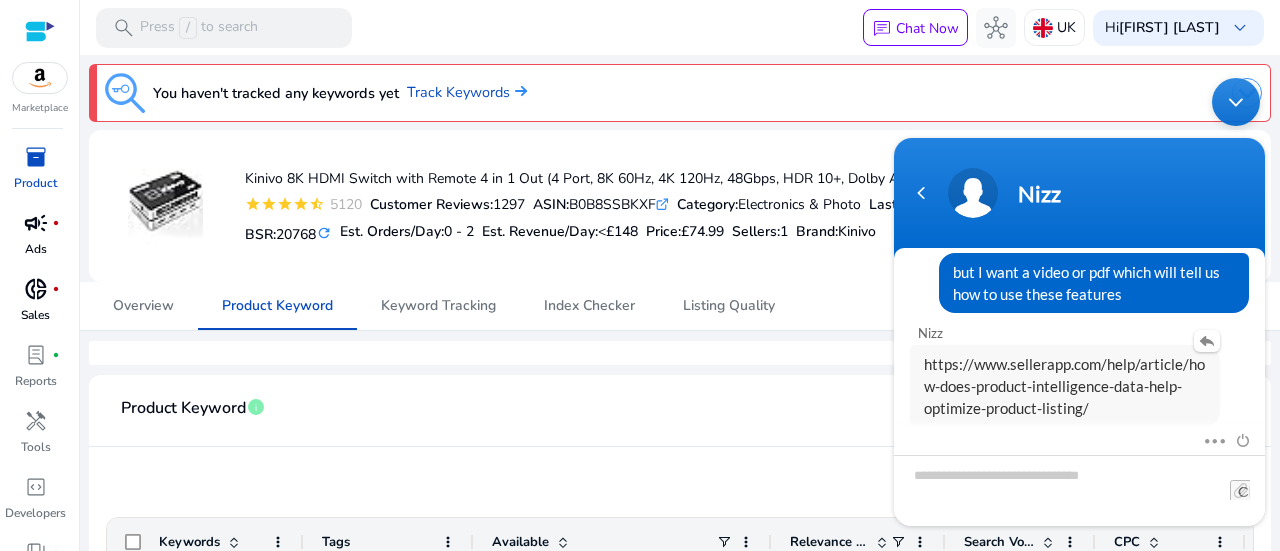 scroll, scrollTop: 917, scrollLeft: 0, axis: vertical 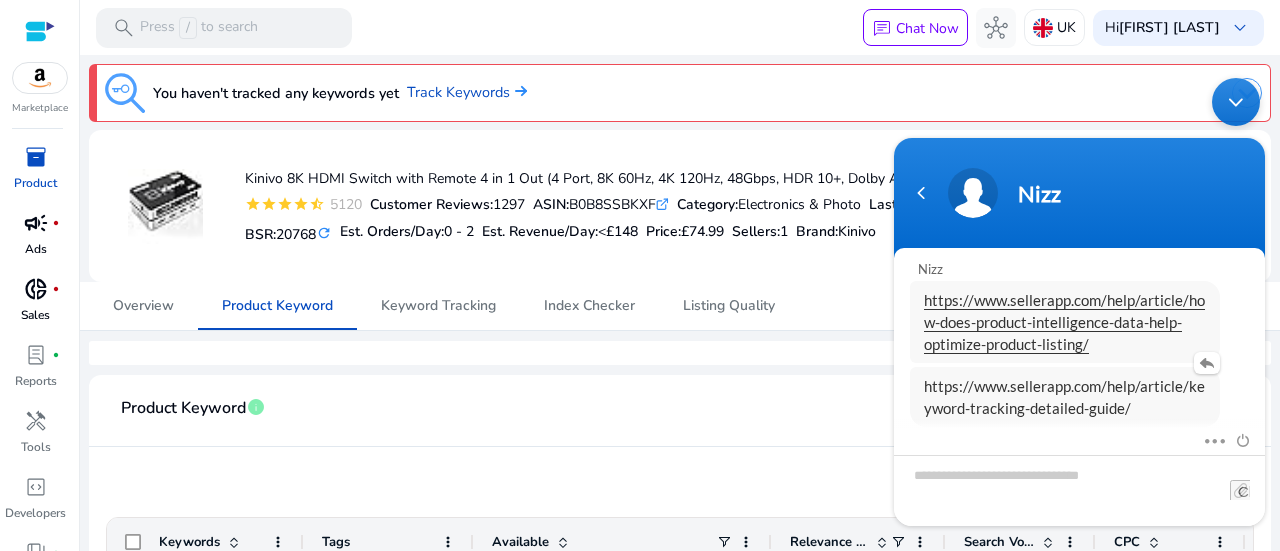 click on "https://www.sellerapp.com/help/article/keyword-tracking-detailed-guide/" at bounding box center (1064, 396) 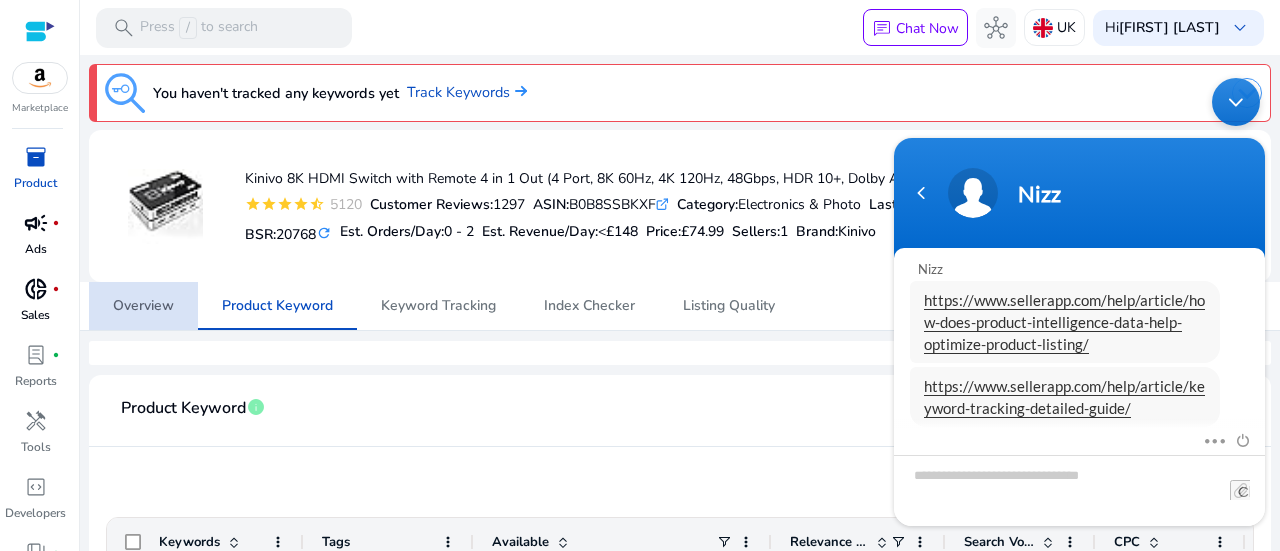 click on "Overview" at bounding box center [143, 306] 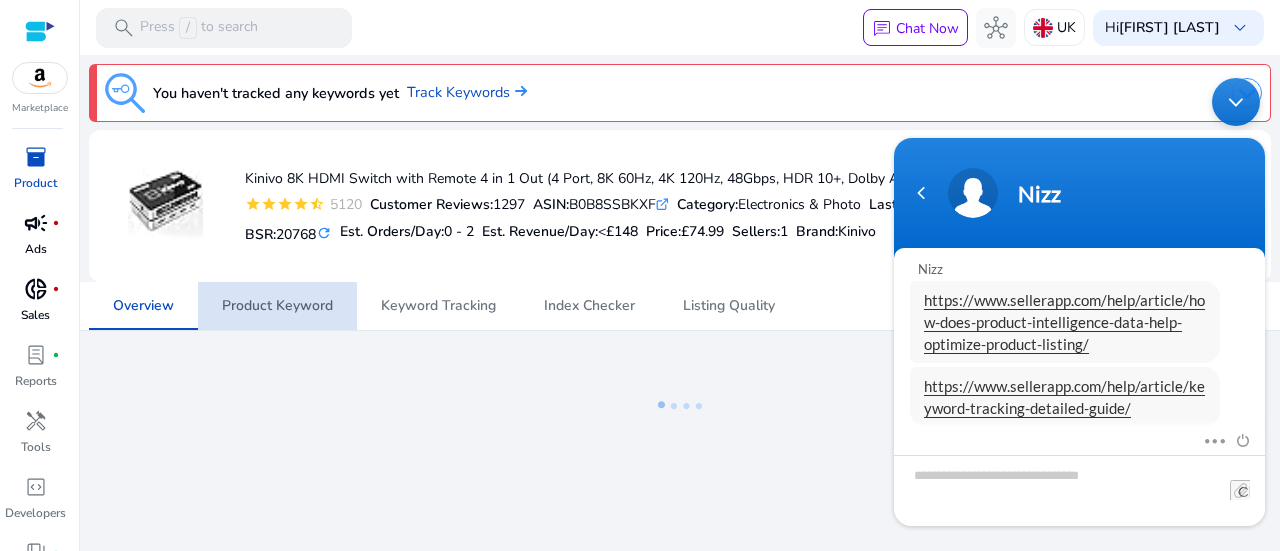 click on "Product Keyword" at bounding box center (277, 306) 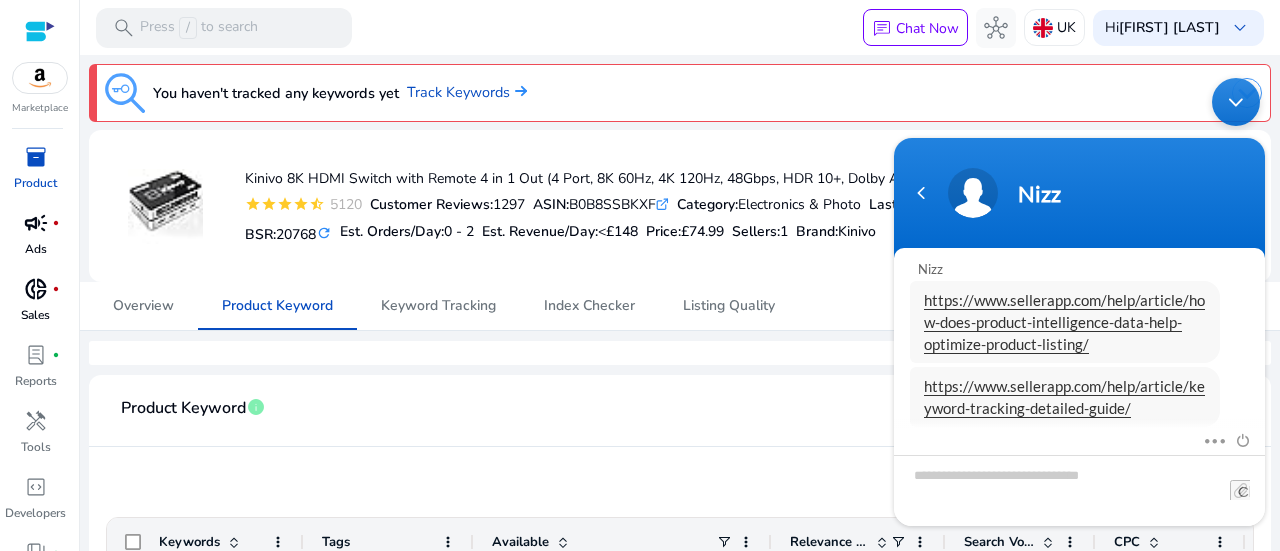 scroll, scrollTop: 981, scrollLeft: 0, axis: vertical 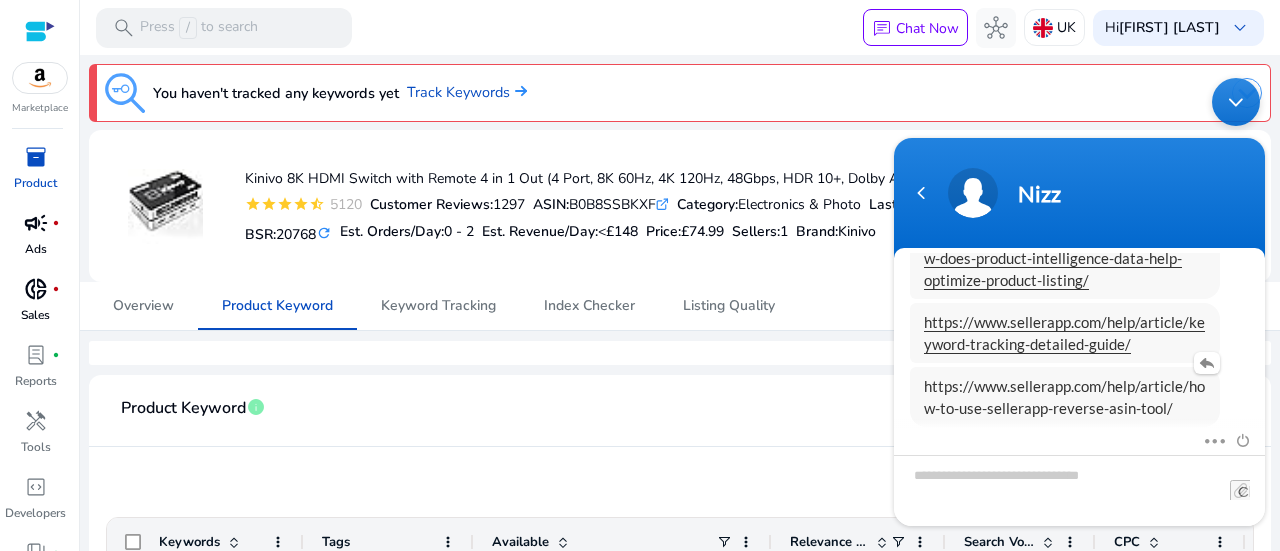 click on "https://www.sellerapp.com/help/article/how-to-use-sellerapp-reverse-asin-tool/" at bounding box center (1064, 396) 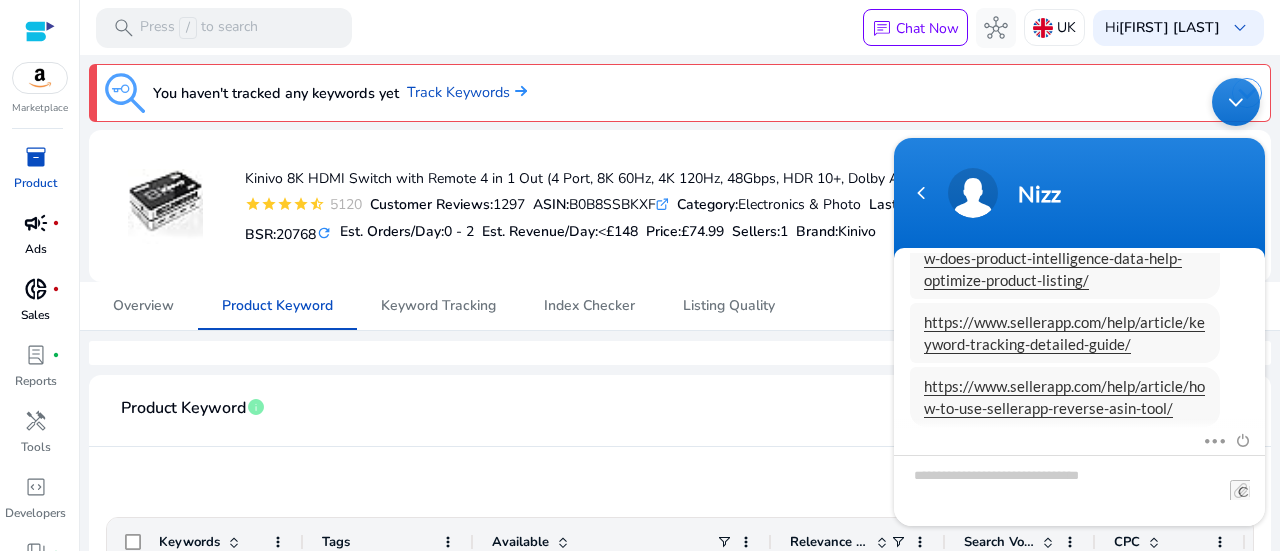 click on "Nizz  Mayuri N  hi Nizz  Please fill in the below form so that we may assist you better  Mayuri N   Email mayuri@kinivo.com Phone number 8767154804 Nizz  Hi Mayuri  Mayuri N  hi  Can I get a clear video to see all the featuers of sellerapp?  which comes under your free plan Nizz  You can use most of the features with limited usage.  Like product tracking, keyword ranking, ads modules  Automation and Advanced rule creation is not available though.  Mayuri N  thats okay  but I want a video or pdf which will tell us how to use these features Nizz   https://www.sellerapp.com/help/article/how-does-product-intelligence-data-help-optimize-product-listing/   https://www.sellerapp.com/help/article/keyword-tracking-detailed-guide/   https://www.sellerapp.com/help/article/how-to-use-sellerapp-reverse-asin-tool/ Mute Send email Nizz   https://www.sellerapp.com/help/article/how-to-use-sellerapp-reverse-asin-tool/ 2 mins ago Send   End chat" at bounding box center [1079, 301] 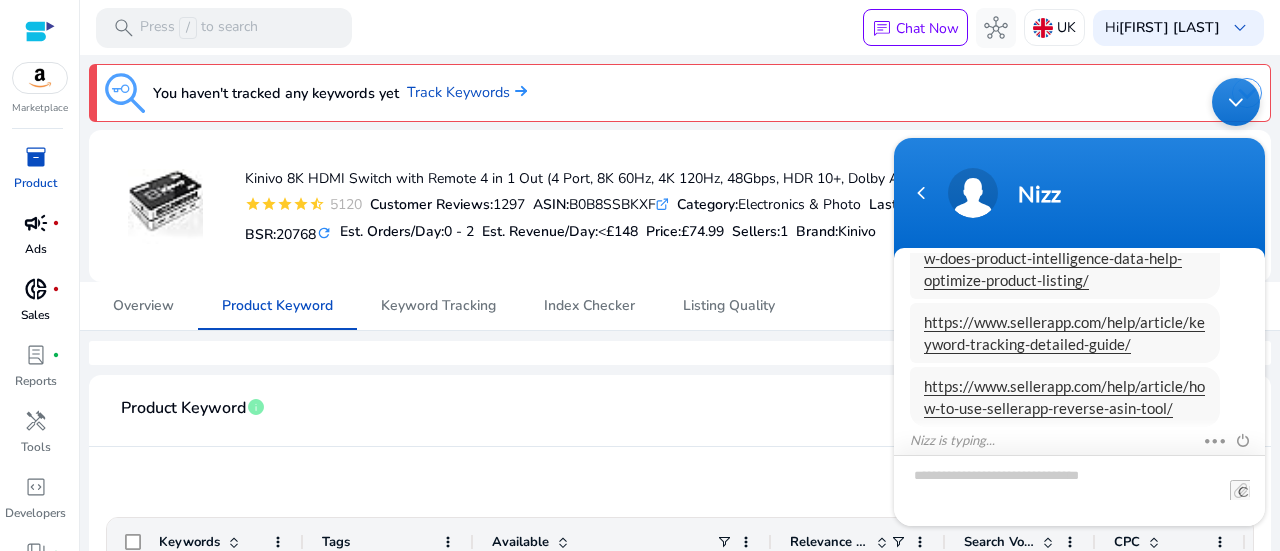 click at bounding box center [1079, 489] 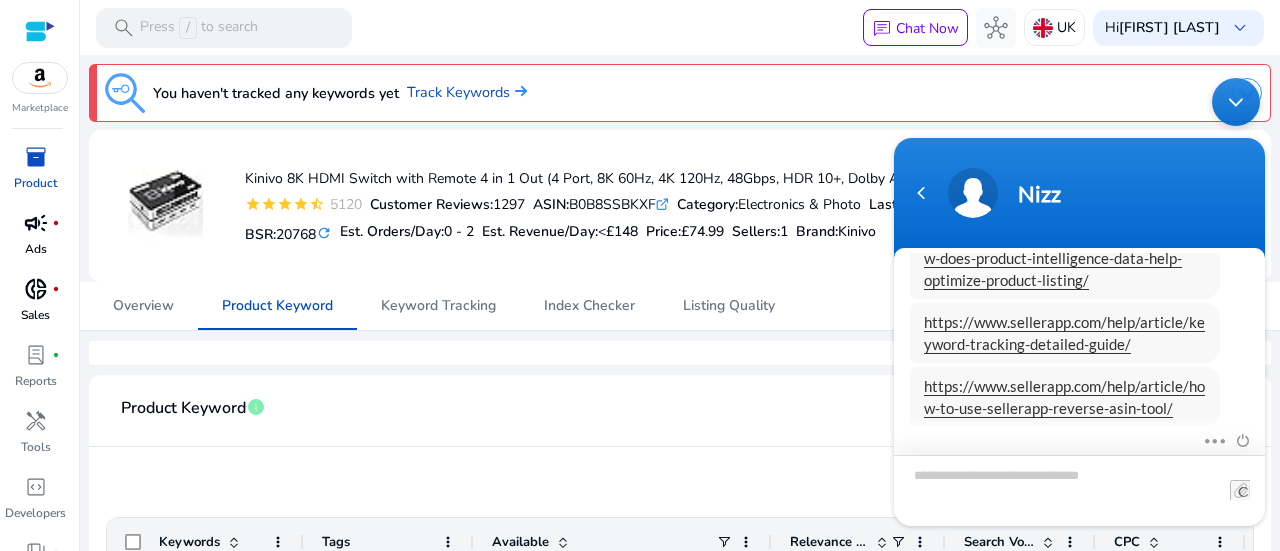 scroll, scrollTop: 1067, scrollLeft: 0, axis: vertical 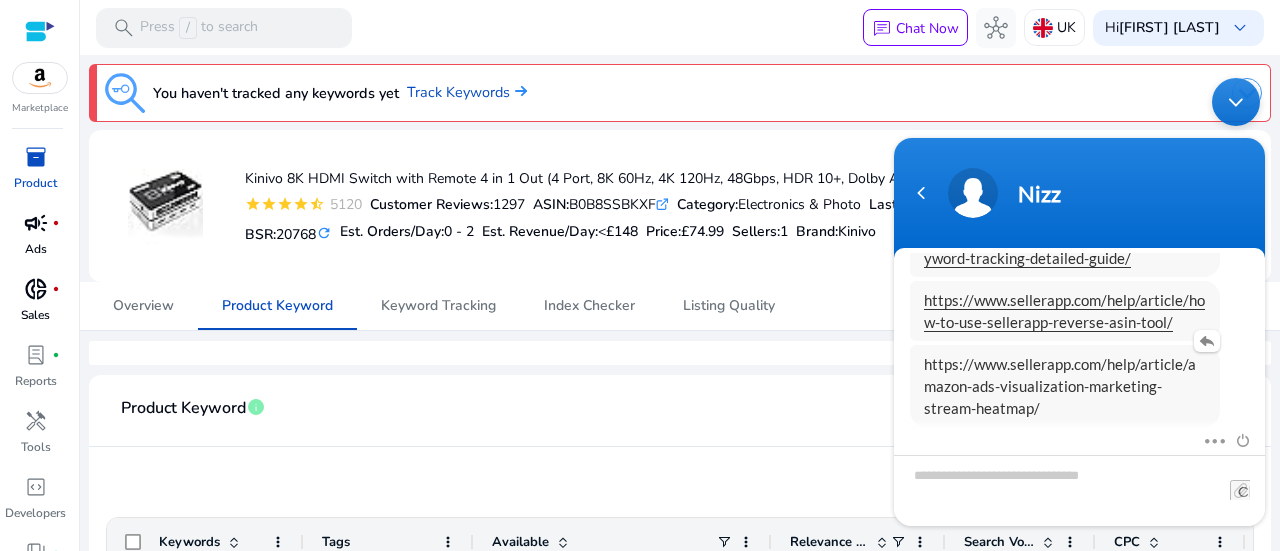 click on "https://www.sellerapp.com/help/article/amazon-ads-visualization-marketing-stream-heatmap/" at bounding box center (1060, 385) 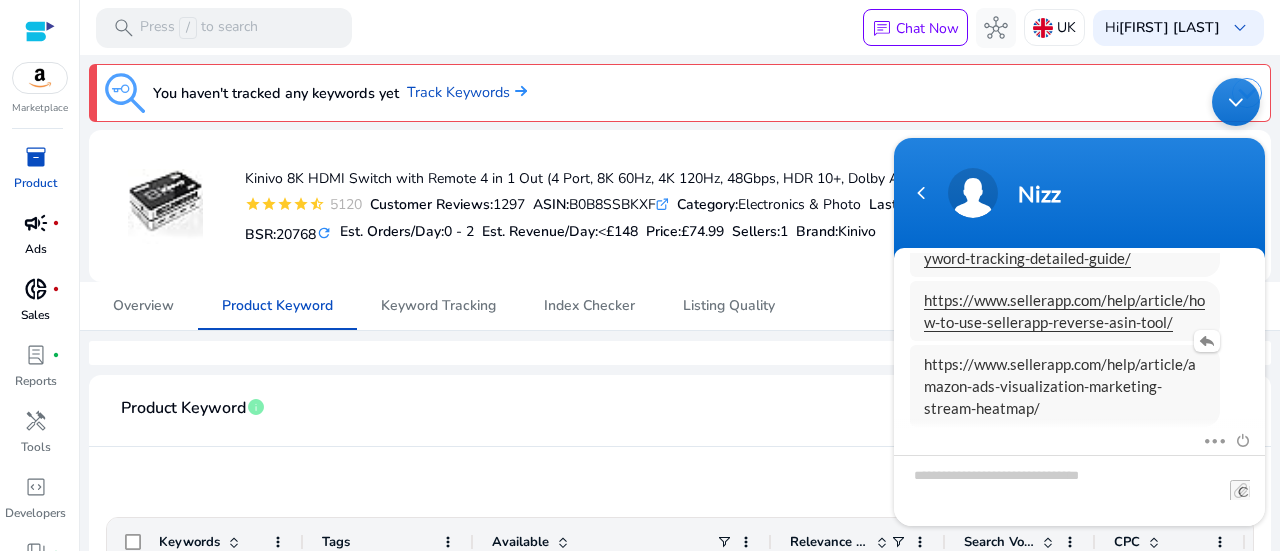 scroll, scrollTop: 1195, scrollLeft: 0, axis: vertical 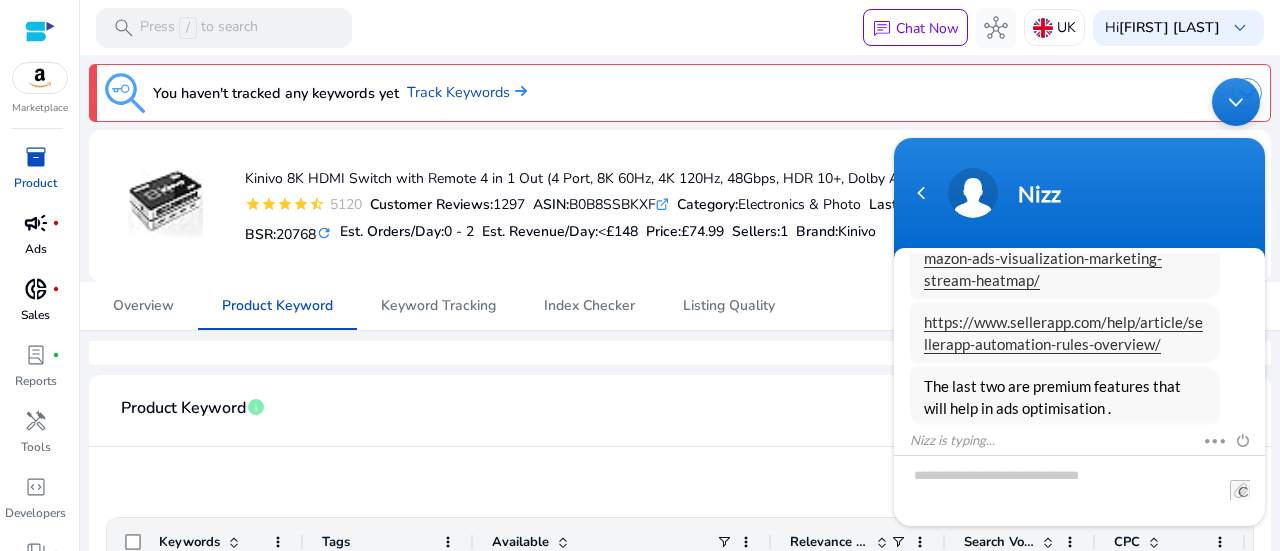 drag, startPoint x: 1264, startPoint y: 423, endPoint x: 1264, endPoint y: 410, distance: 13 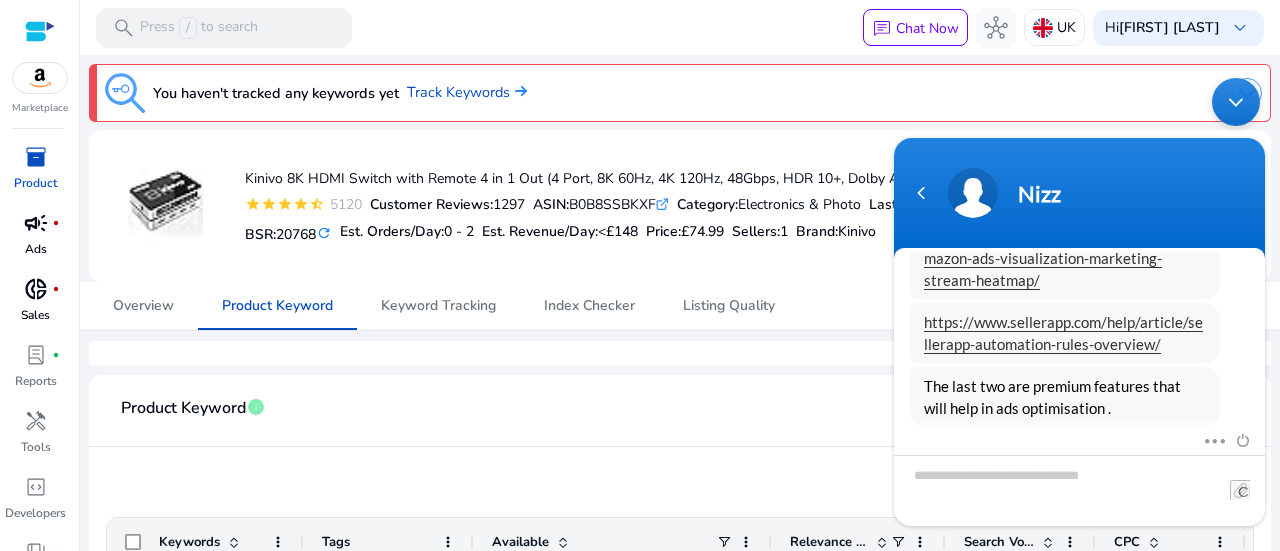 scroll, scrollTop: 1040, scrollLeft: 0, axis: vertical 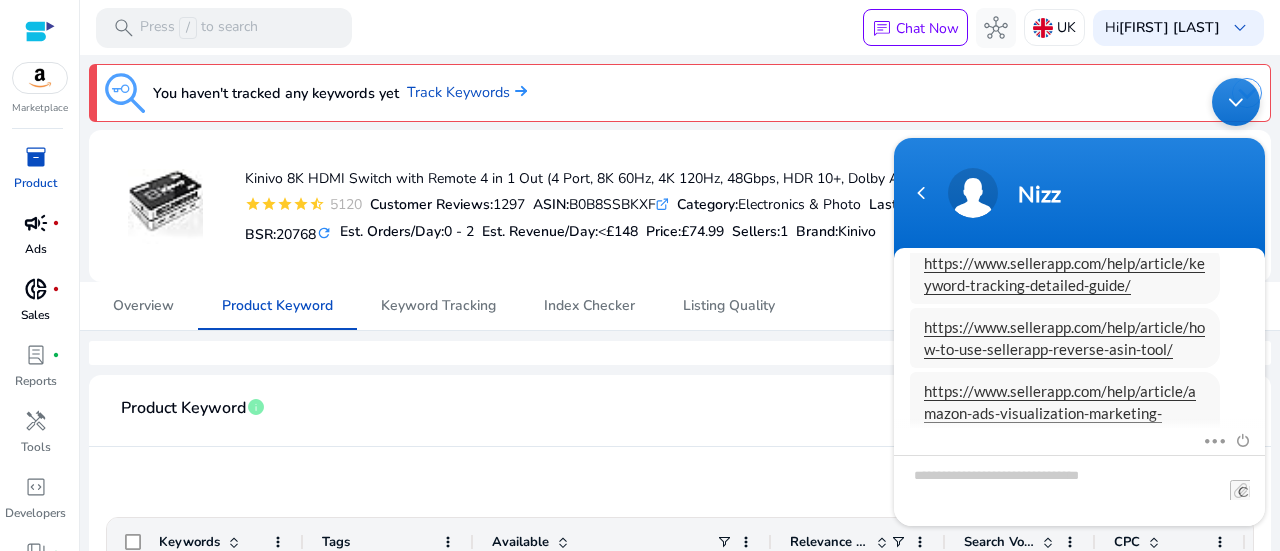 click on "Mute Send email" at bounding box center [1079, 476] 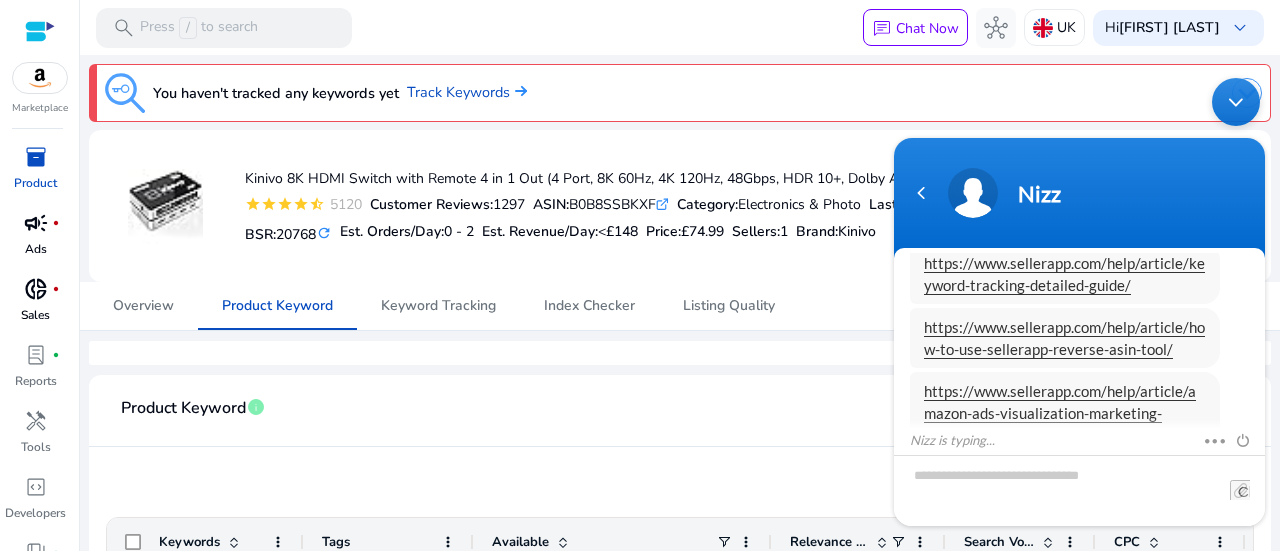 click on "Nizz is typing... Mute Send email" at bounding box center [1079, 476] 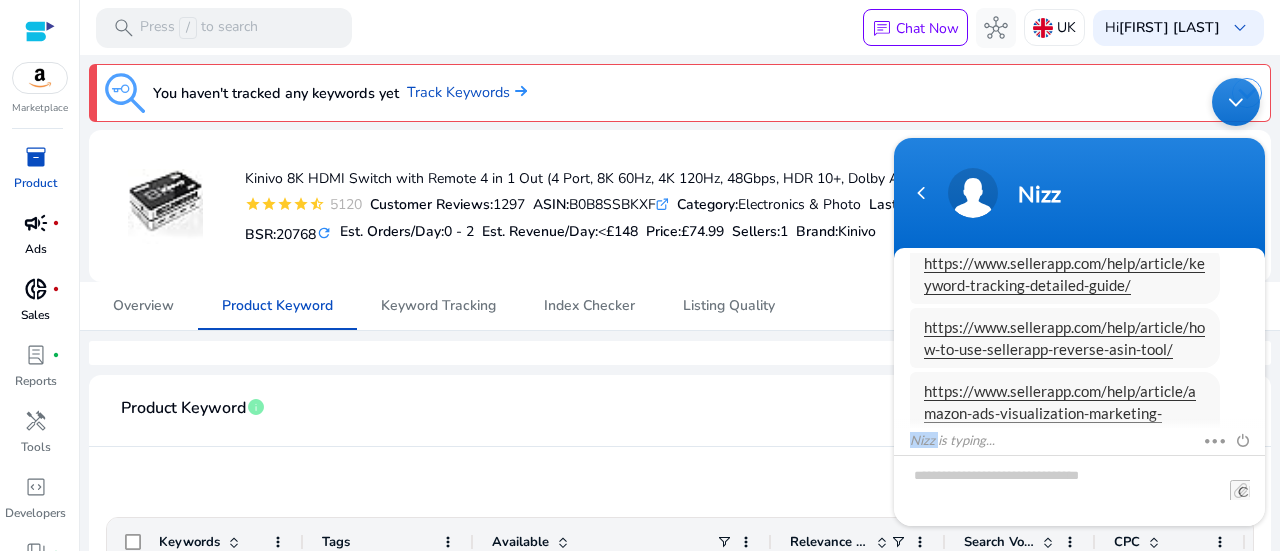 click on "Nizz is typing... Mute Send email" at bounding box center (1079, 476) 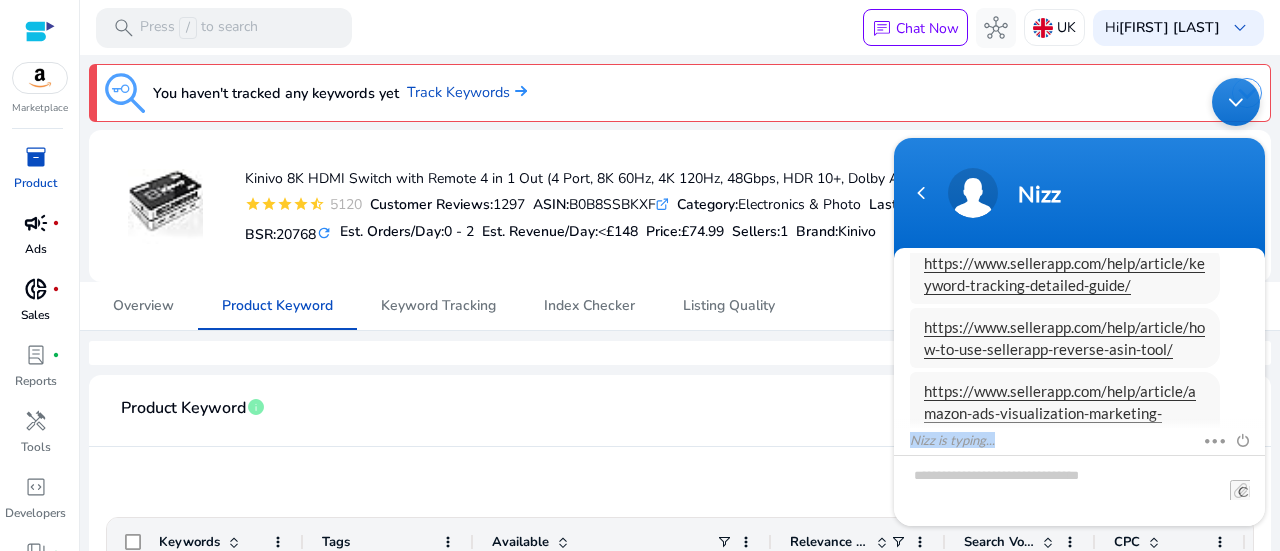 click on "Nizz is typing... Mute Send email" at bounding box center (1079, 476) 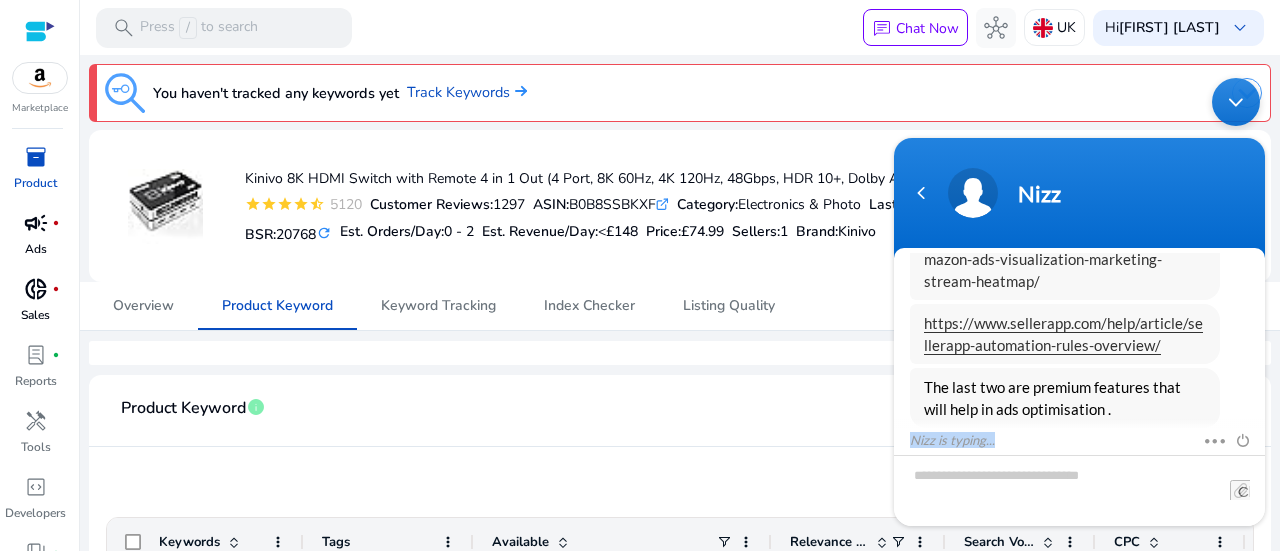 click on "https://www.sellerapp.com/help/article/amazon-ads-visualization-marketing-stream-heatmap/" at bounding box center [1060, 258] 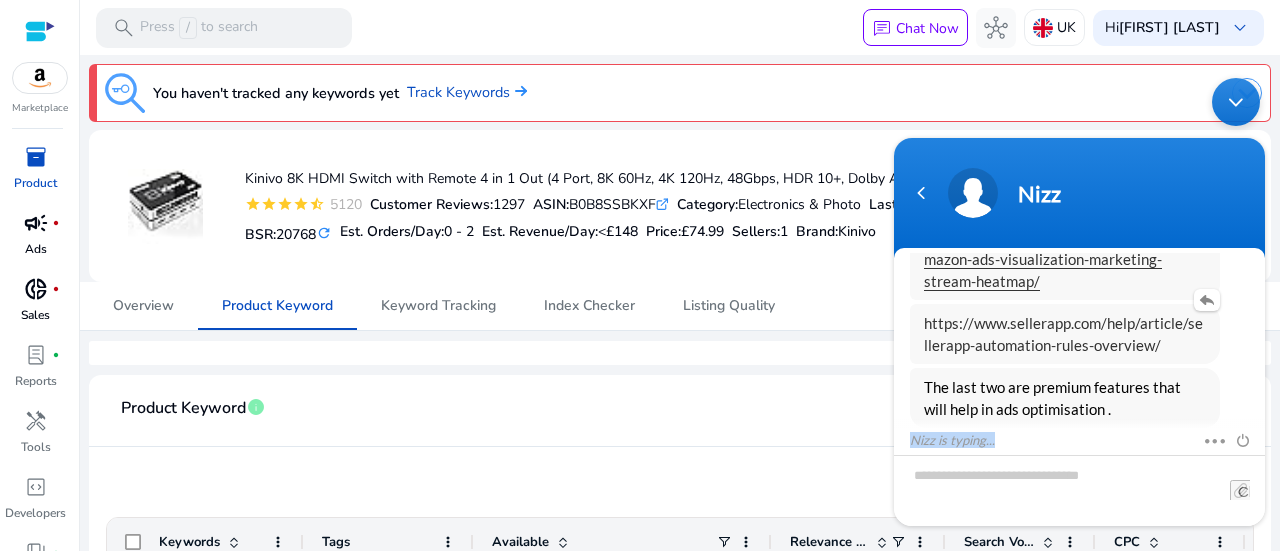 click on "https://www.sellerapp.com/help/article/sellerapp-automation-rules-overview/" at bounding box center [1063, 333] 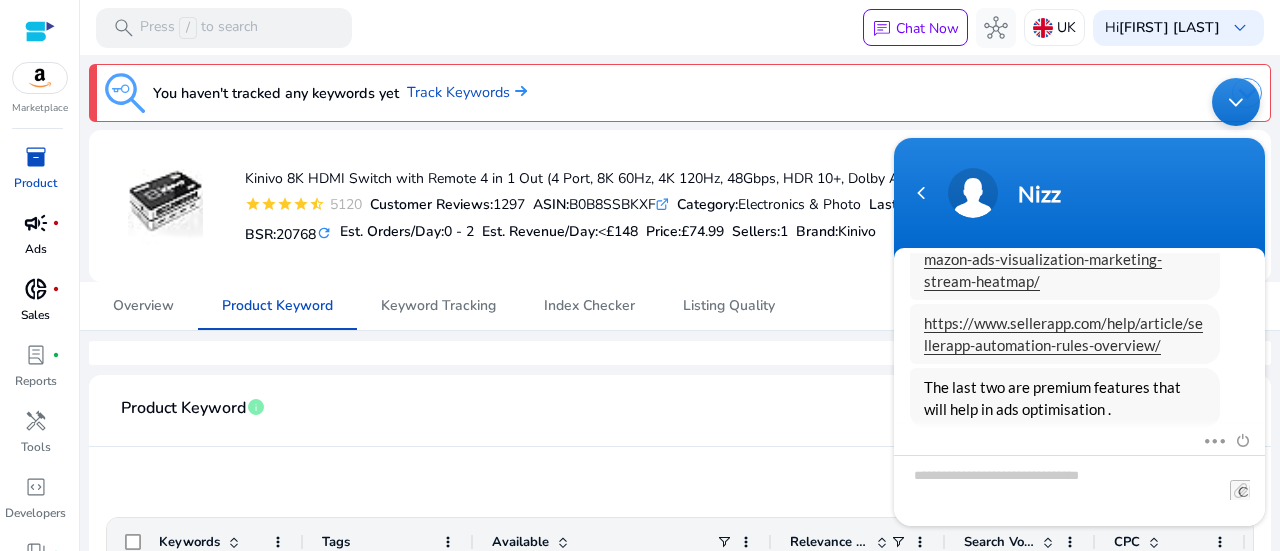 click on "The last two are premium features that will help in ads optimisation ." at bounding box center (1079, 397) 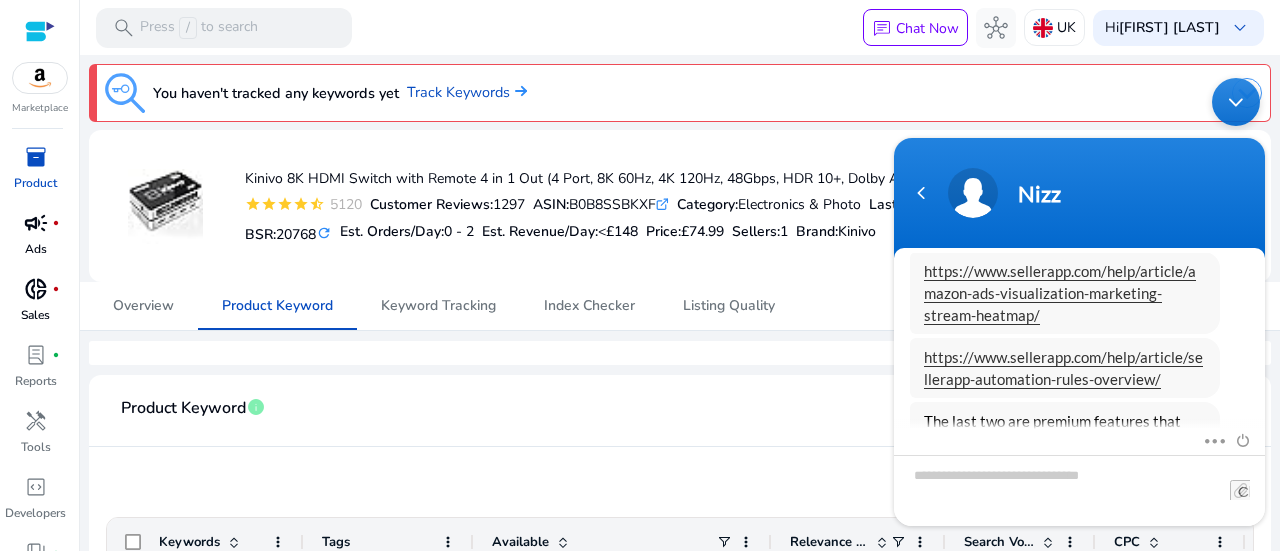 scroll, scrollTop: 1280, scrollLeft: 0, axis: vertical 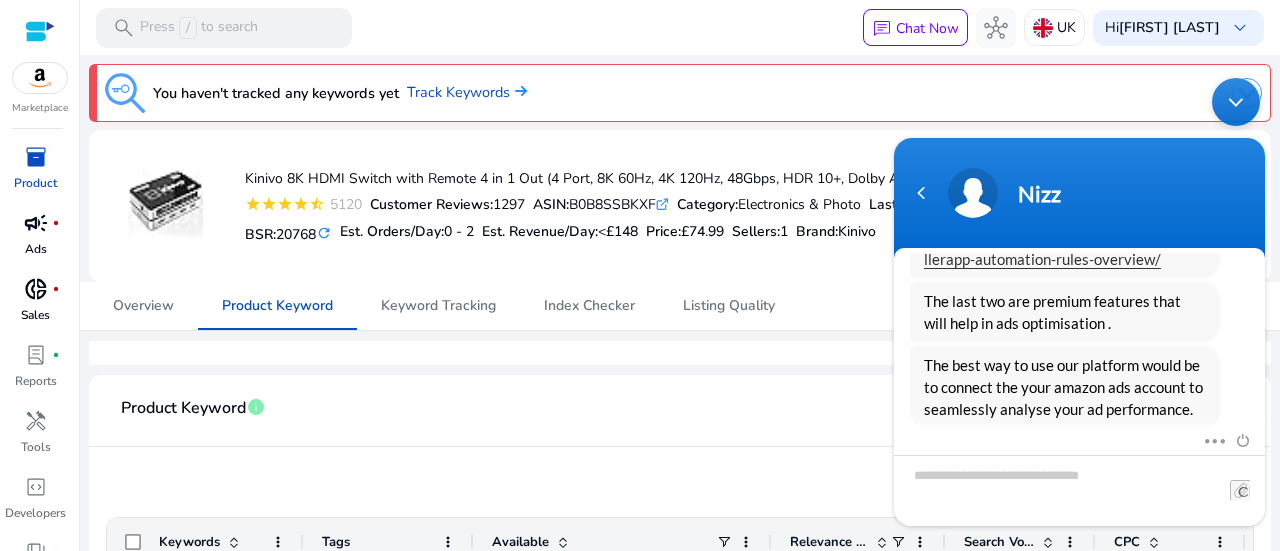 click on "The best way to use our platform would be to connect the your amazon ads account to seamlessly analyse your ad performance." at bounding box center [1079, 386] 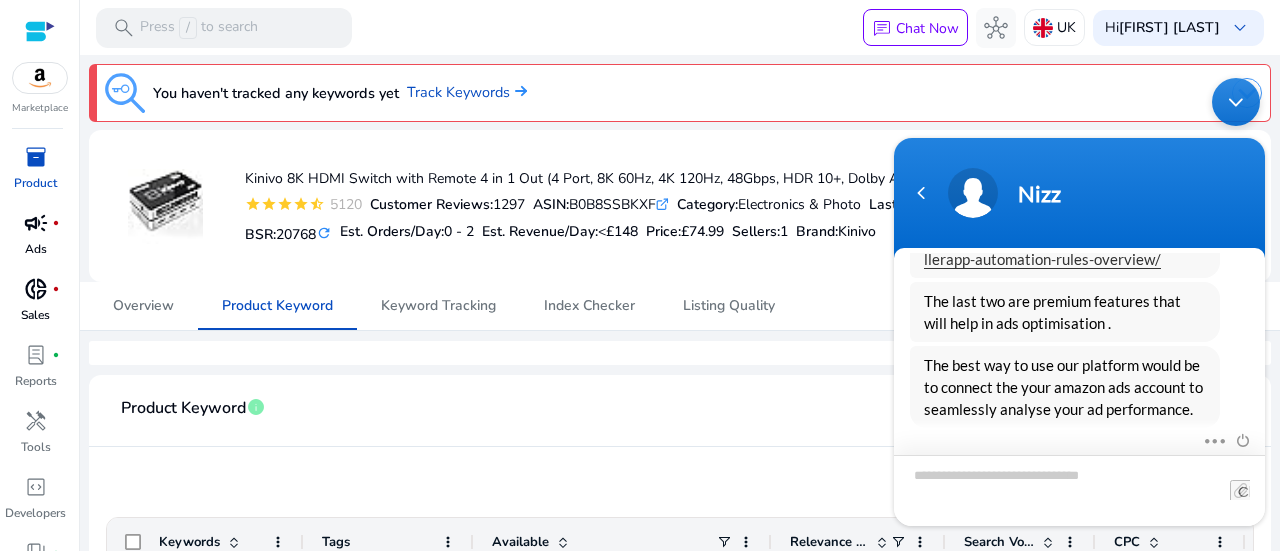 click at bounding box center [1079, 489] 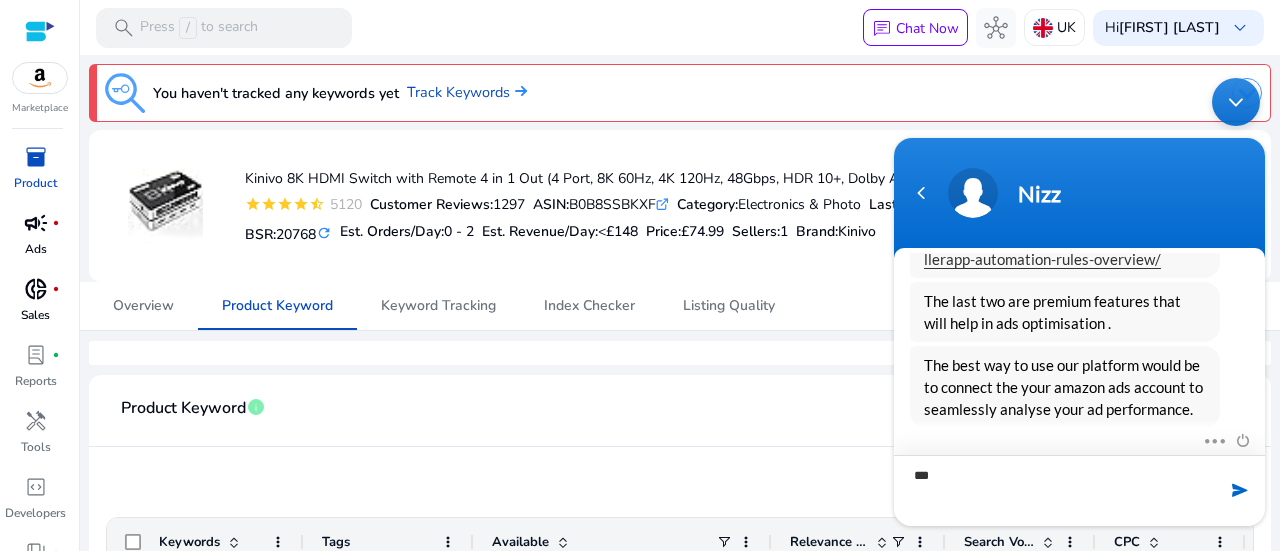 type on "****" 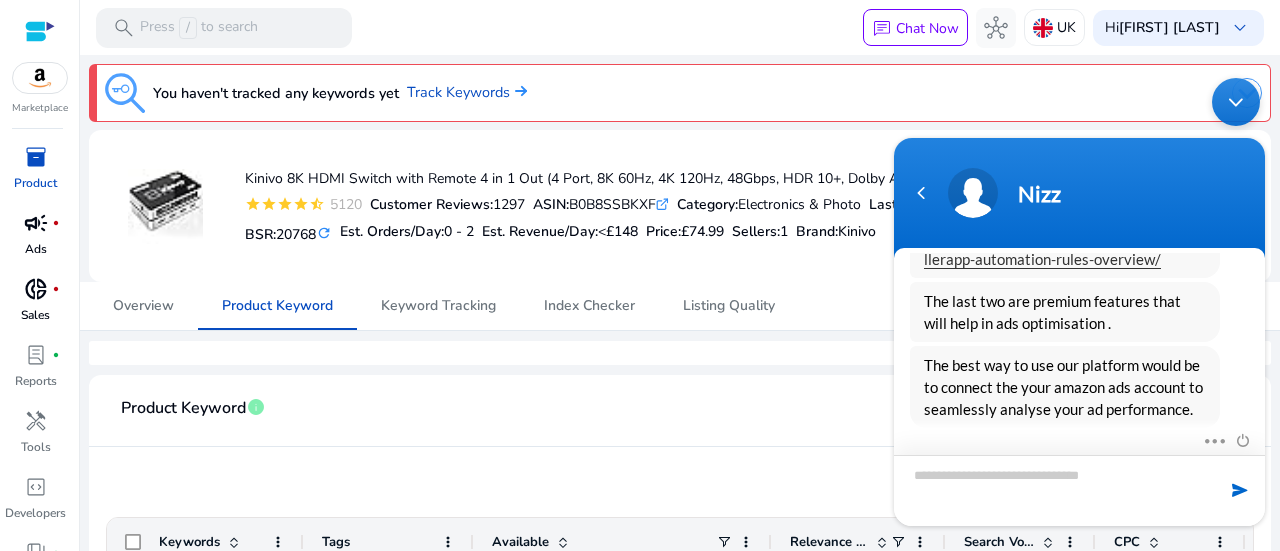 scroll, scrollTop: 1350, scrollLeft: 0, axis: vertical 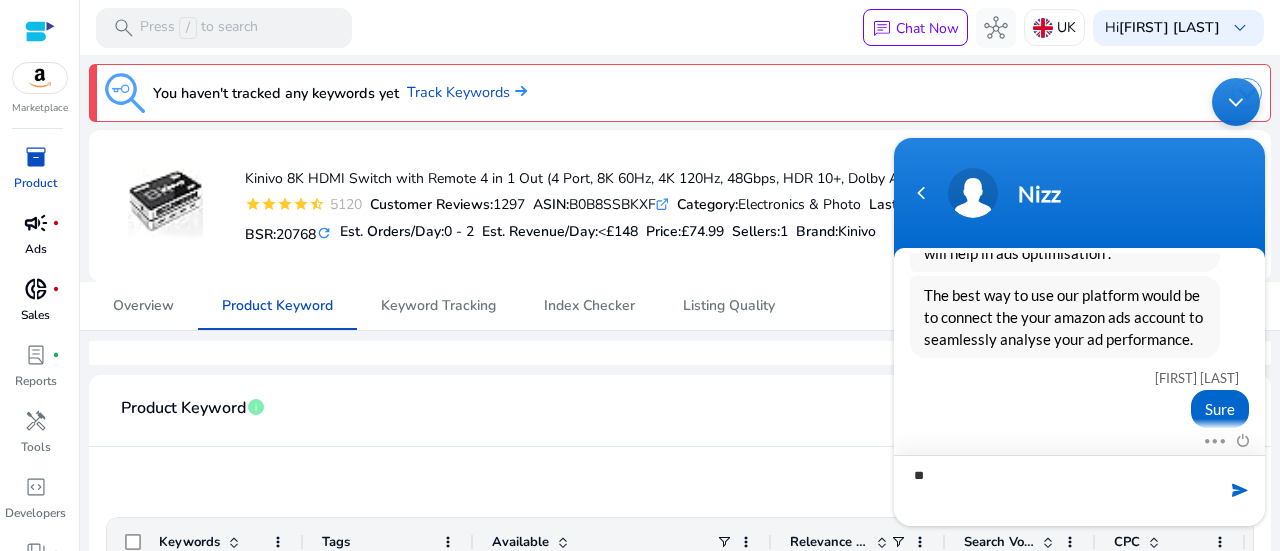 type on "*" 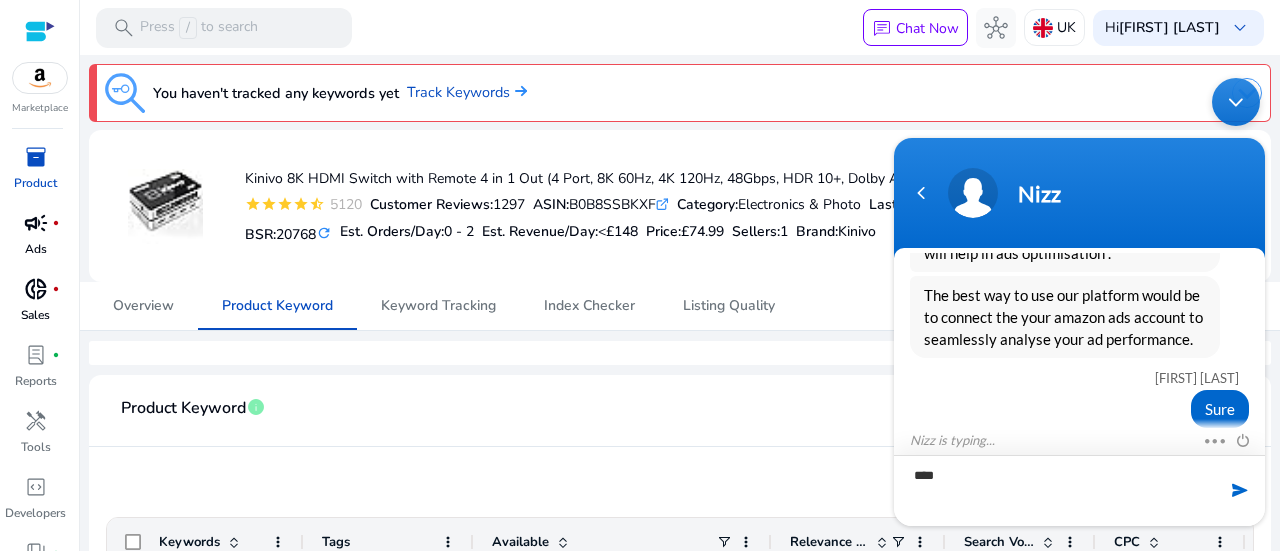 click on "****" at bounding box center (1079, 489) 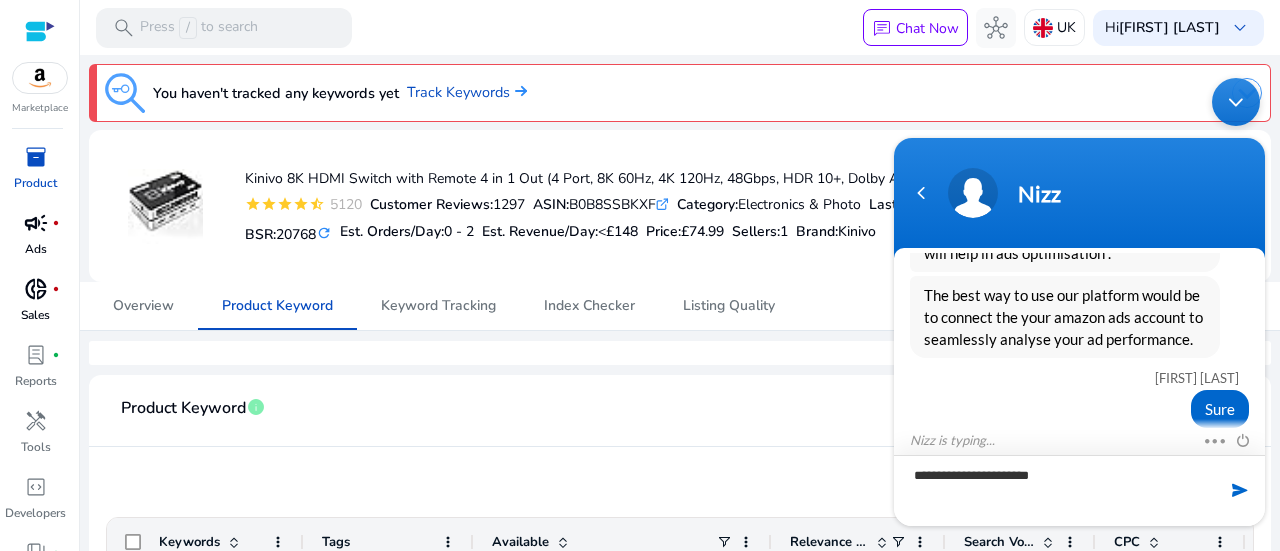 scroll, scrollTop: 1420, scrollLeft: 0, axis: vertical 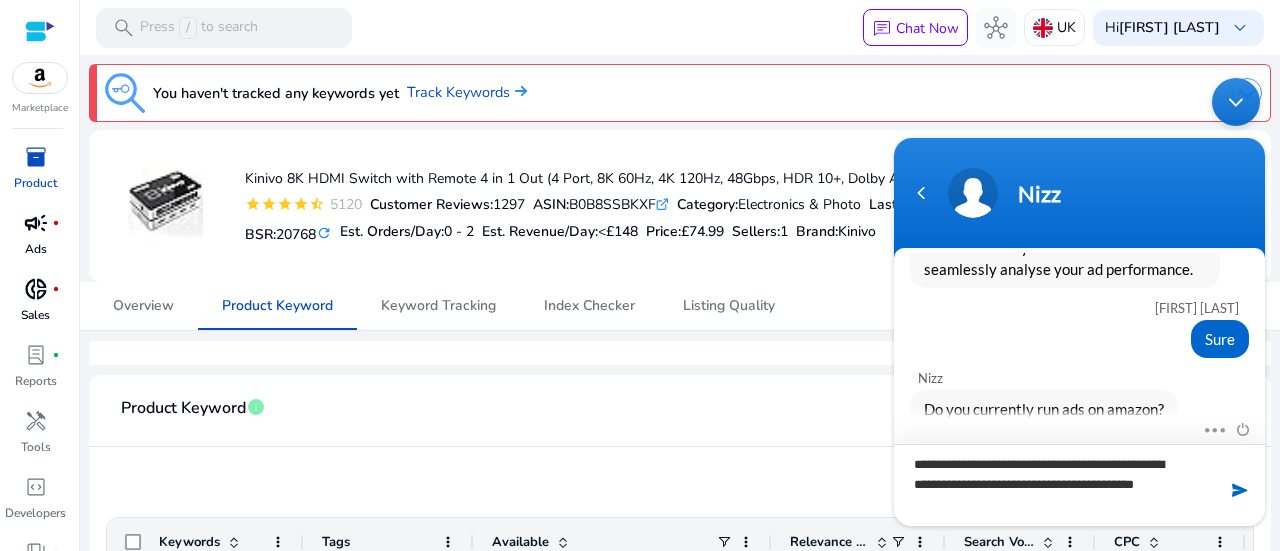 type on "**********" 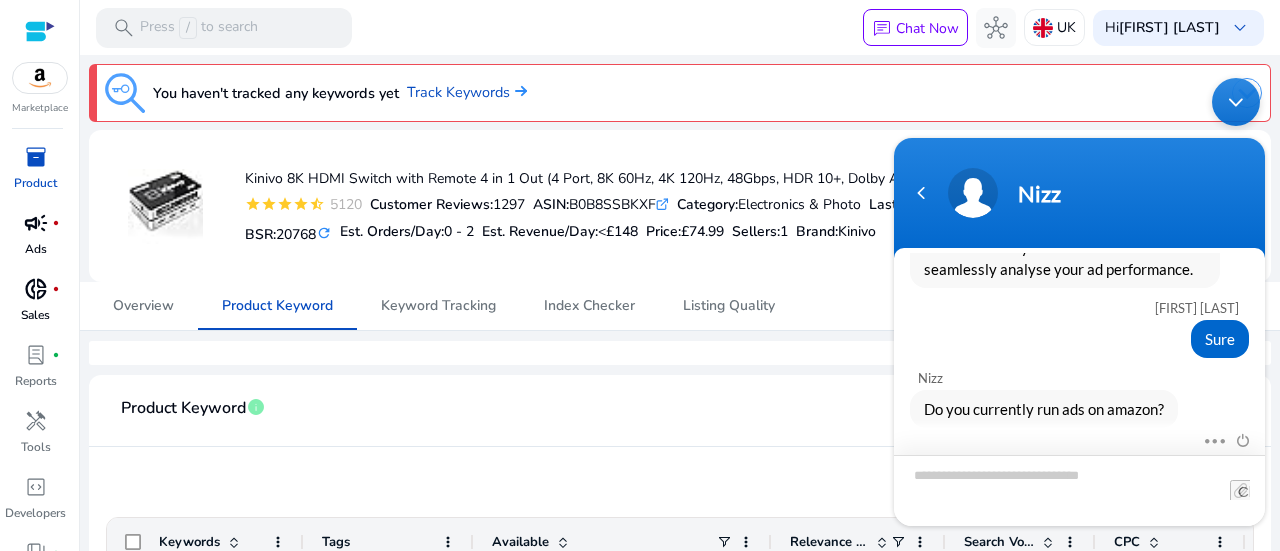 scroll, scrollTop: 1533, scrollLeft: 0, axis: vertical 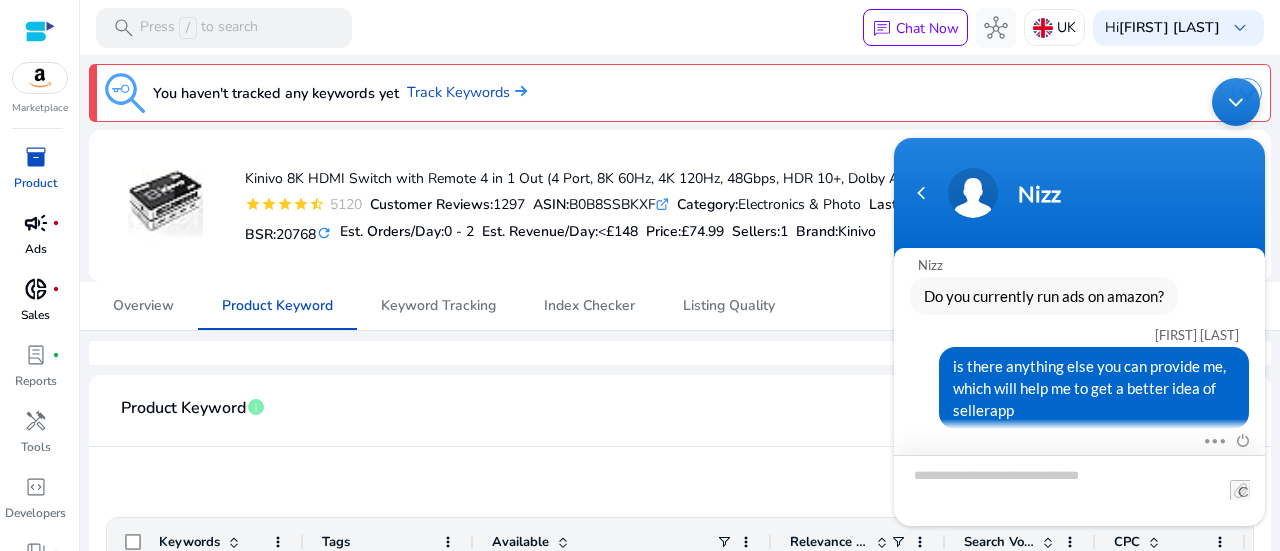 type on "*" 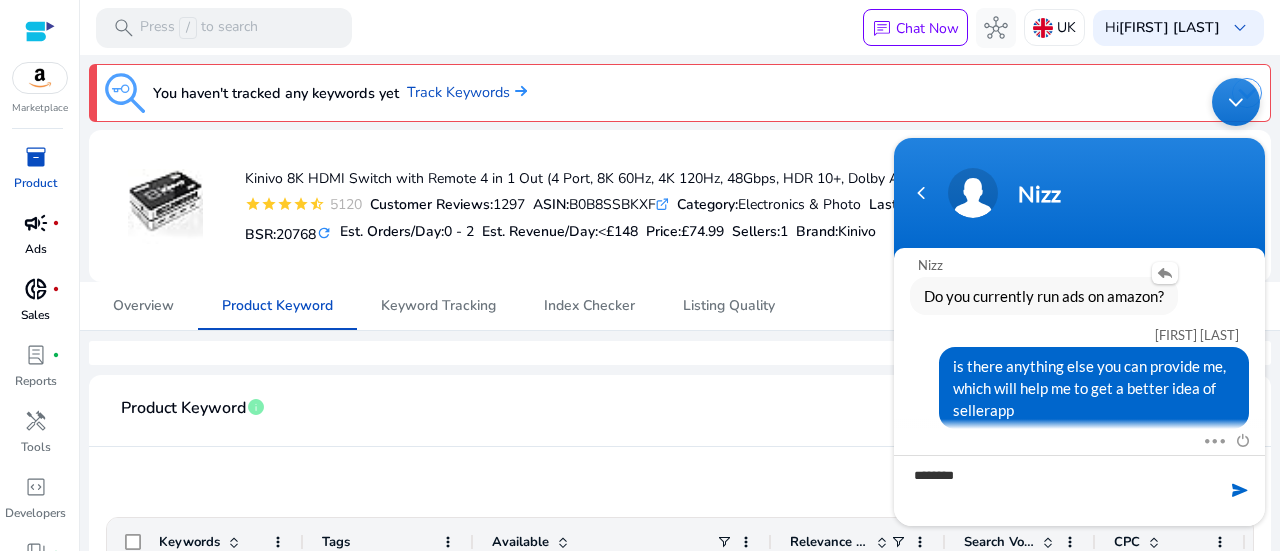 click on "Do you currently run ads on amazon?" at bounding box center (1044, 295) 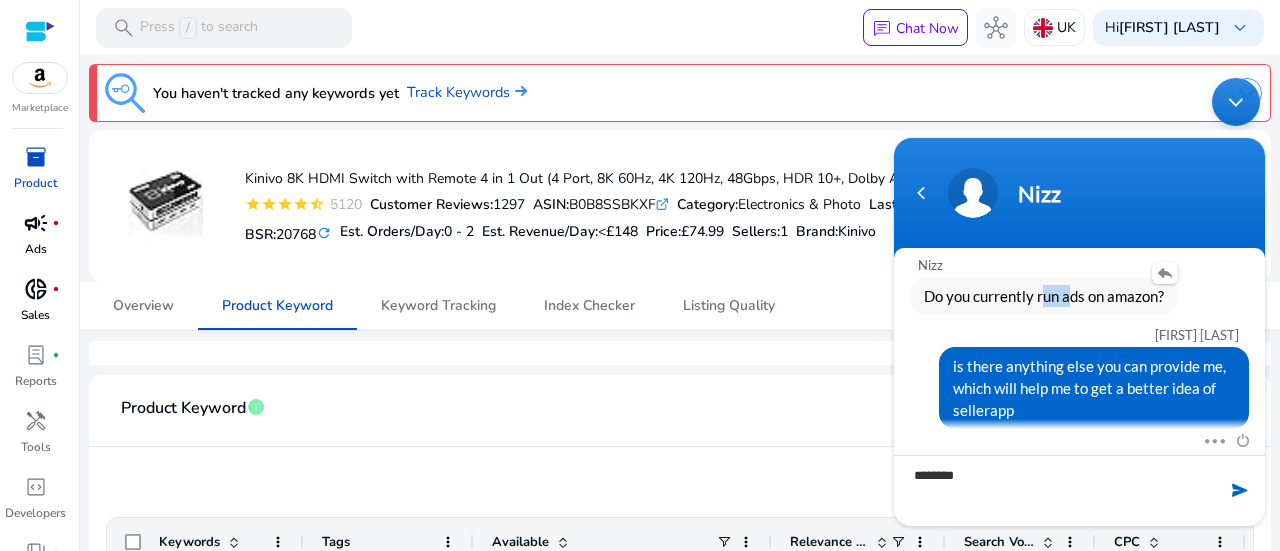 click on "Do you currently run ads on amazon?" at bounding box center [1044, 295] 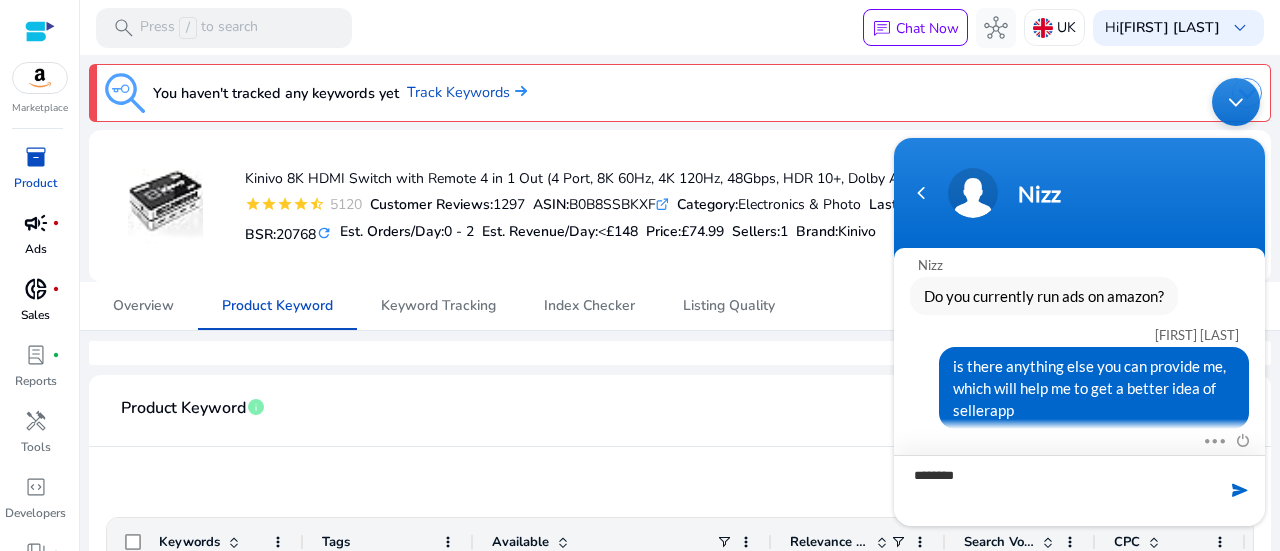 click on "*******" at bounding box center (1079, 489) 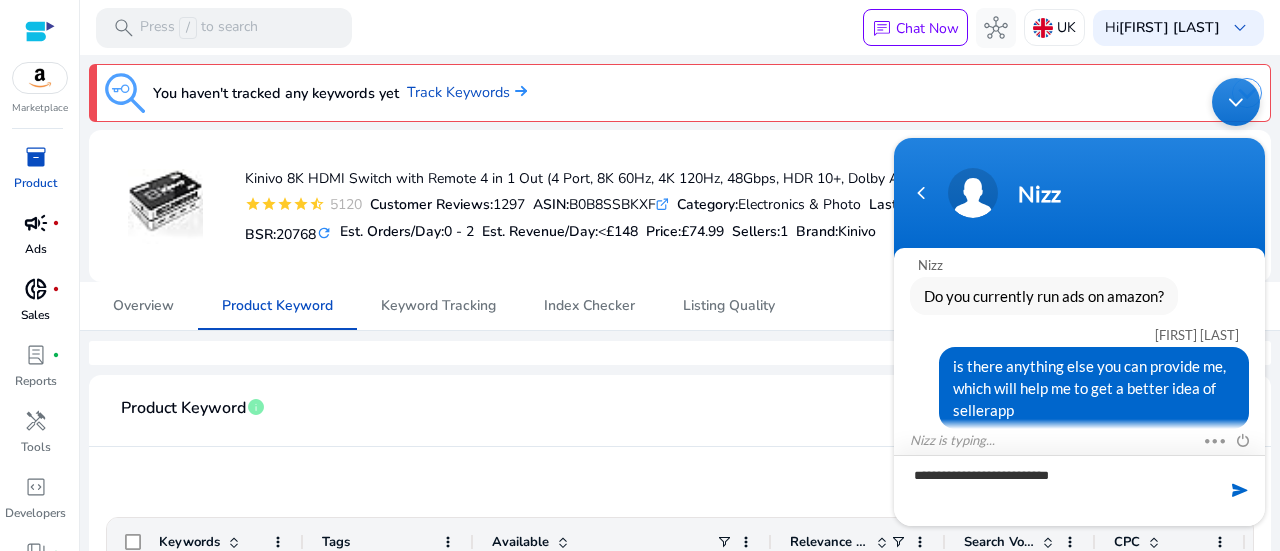 type on "**********" 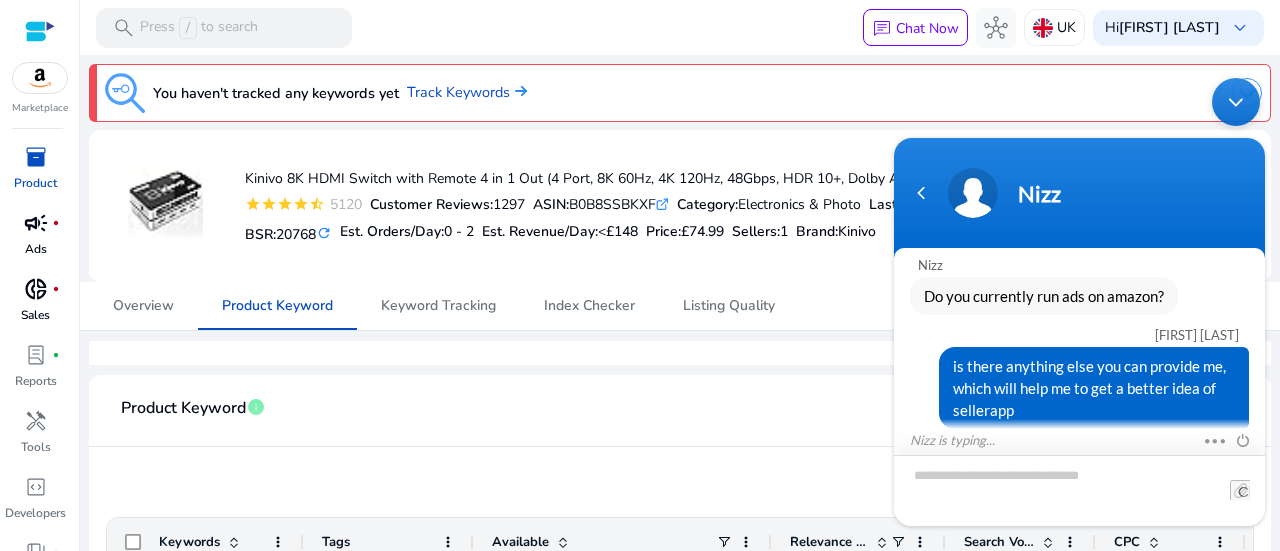 scroll, scrollTop: 1575, scrollLeft: 0, axis: vertical 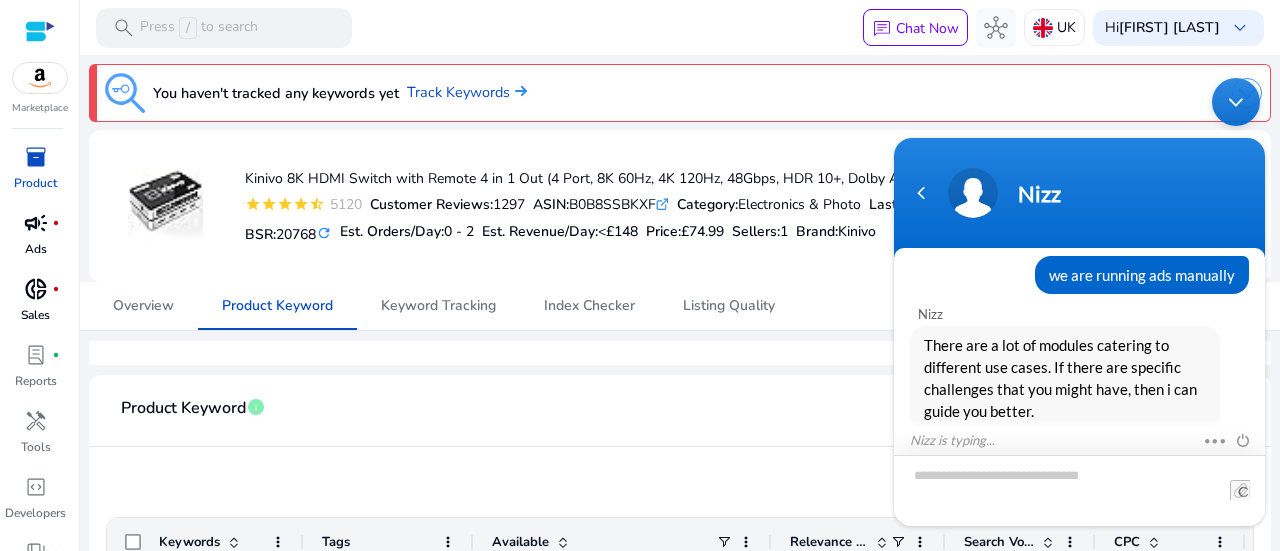 click at bounding box center [1079, 489] 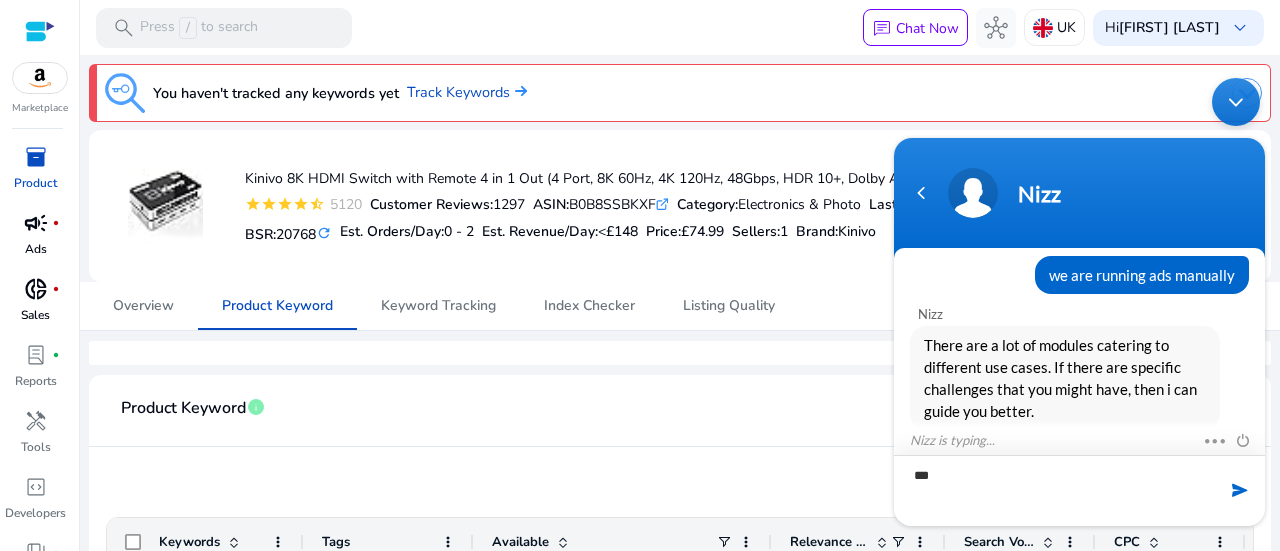 type on "****" 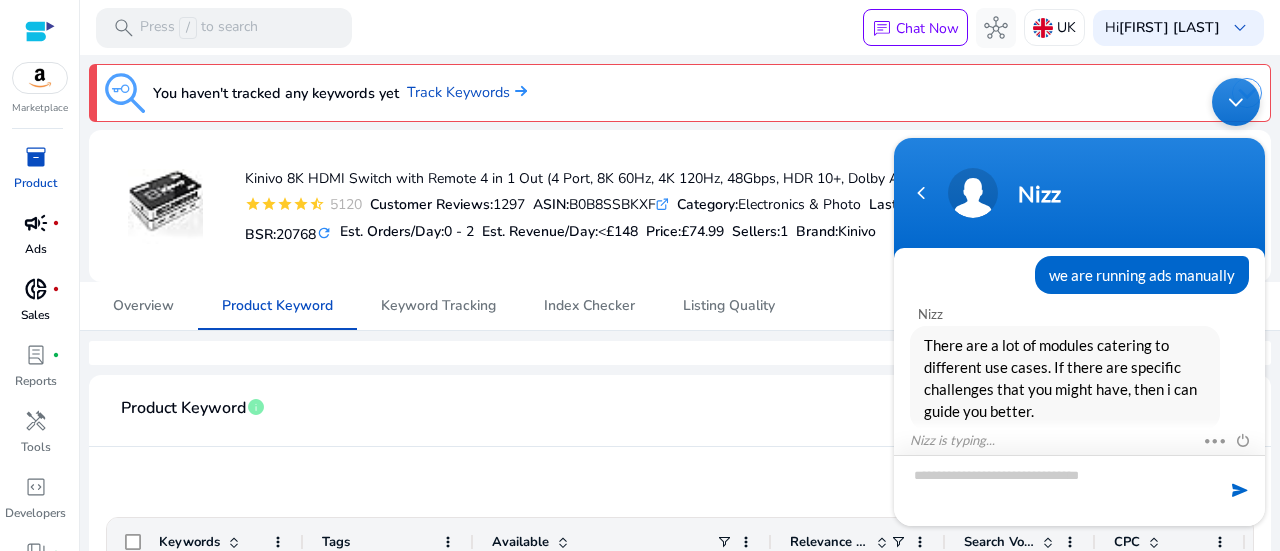 scroll, scrollTop: 1780, scrollLeft: 0, axis: vertical 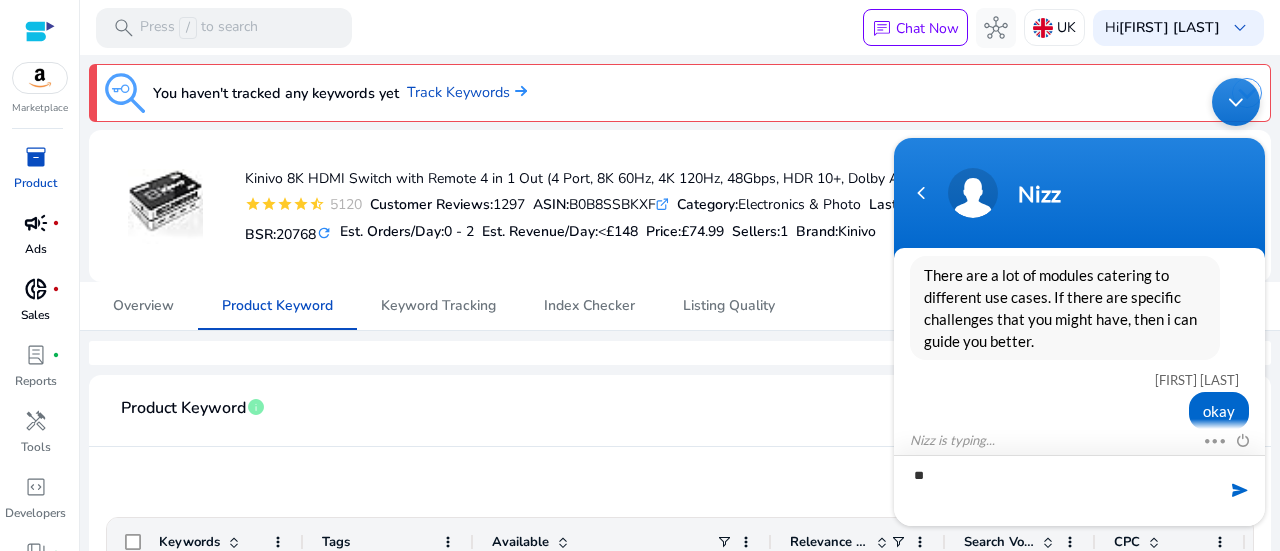 type on "*" 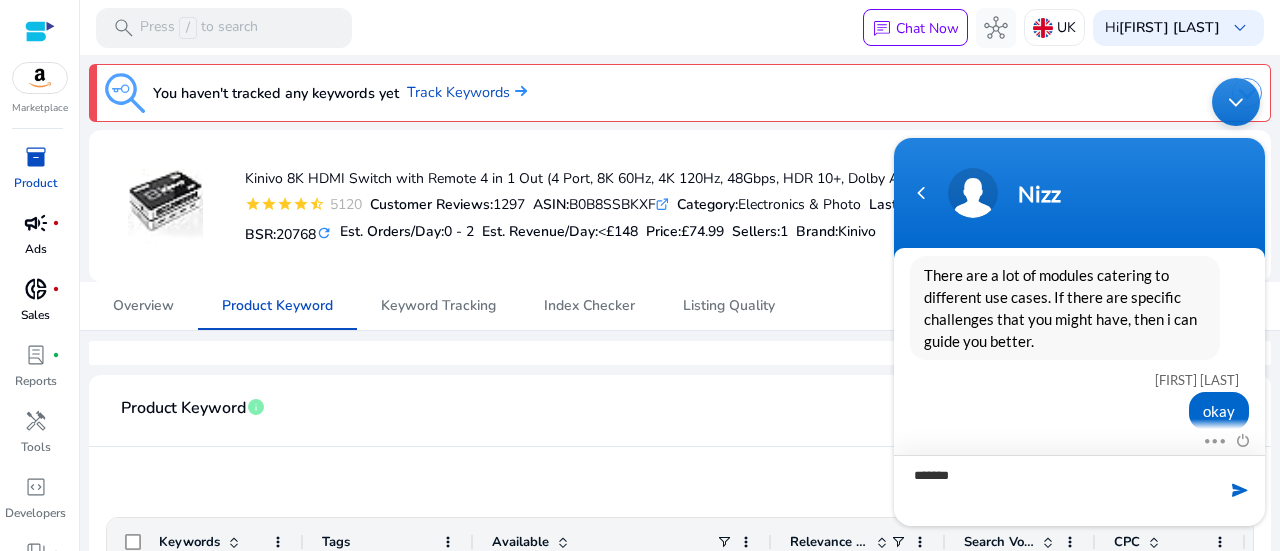 scroll, scrollTop: 1871, scrollLeft: 0, axis: vertical 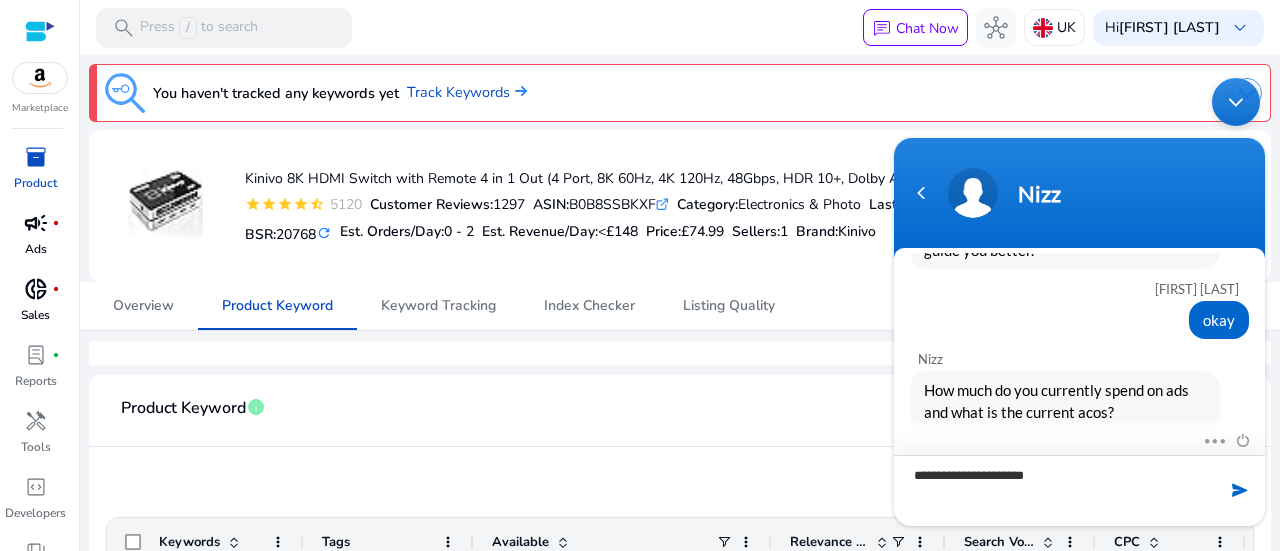 drag, startPoint x: 1070, startPoint y: 486, endPoint x: 1700, endPoint y: 359, distance: 642.67334 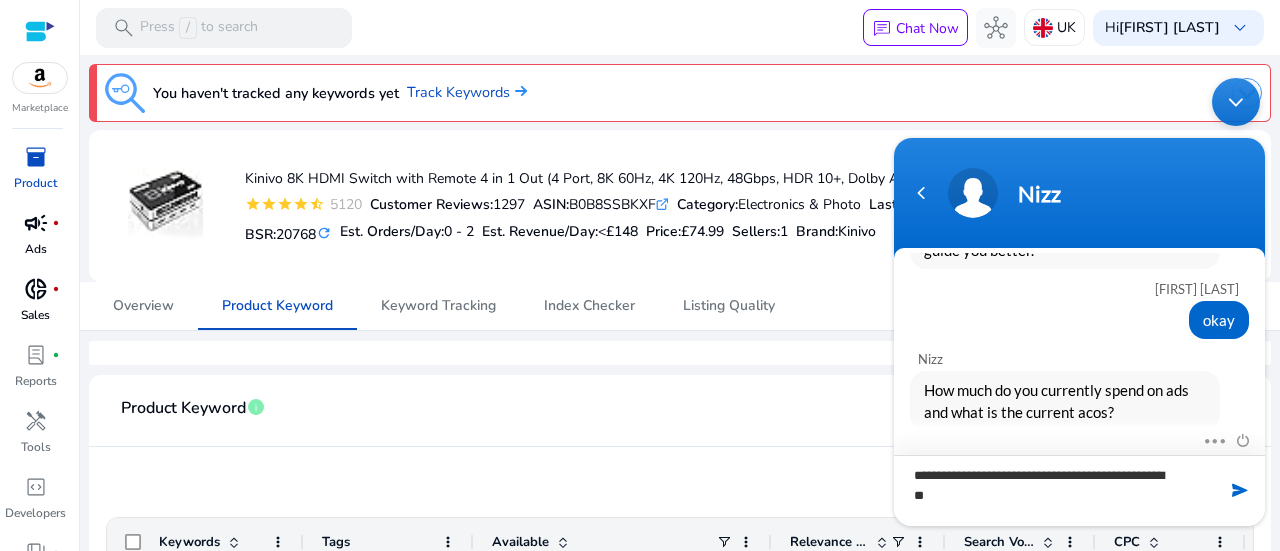 type on "**********" 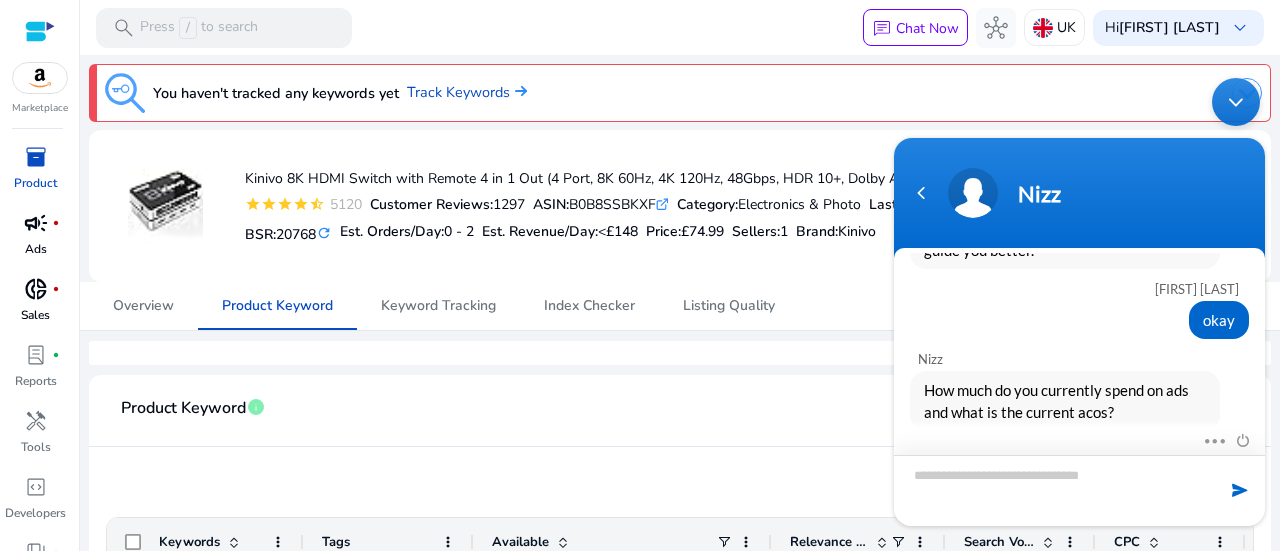 scroll, scrollTop: 1962, scrollLeft: 0, axis: vertical 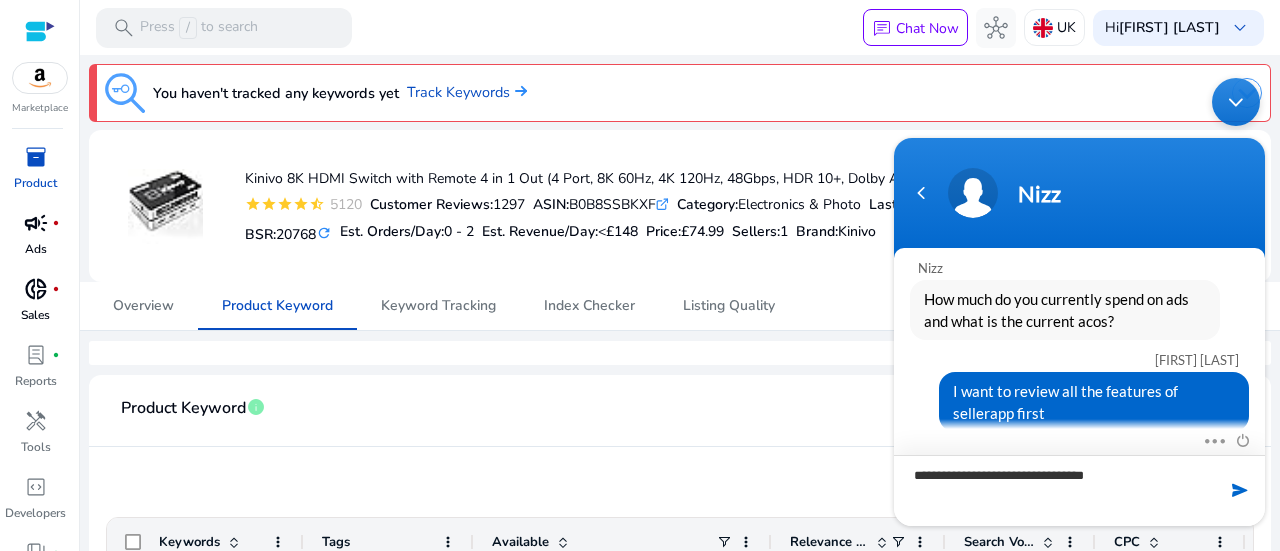 type on "**********" 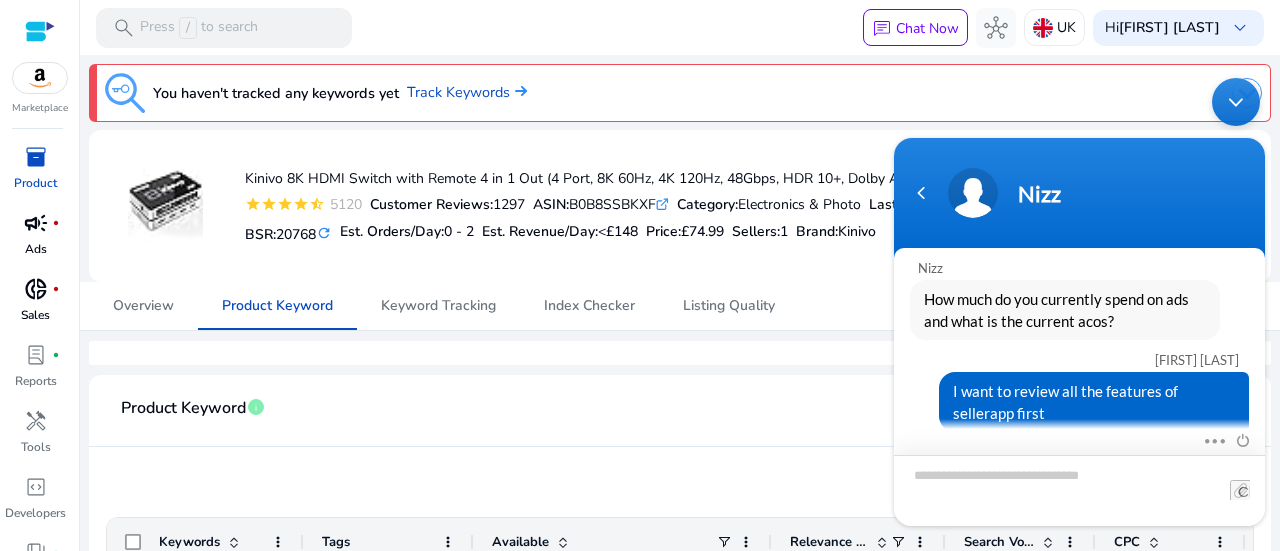 scroll, scrollTop: 2004, scrollLeft: 0, axis: vertical 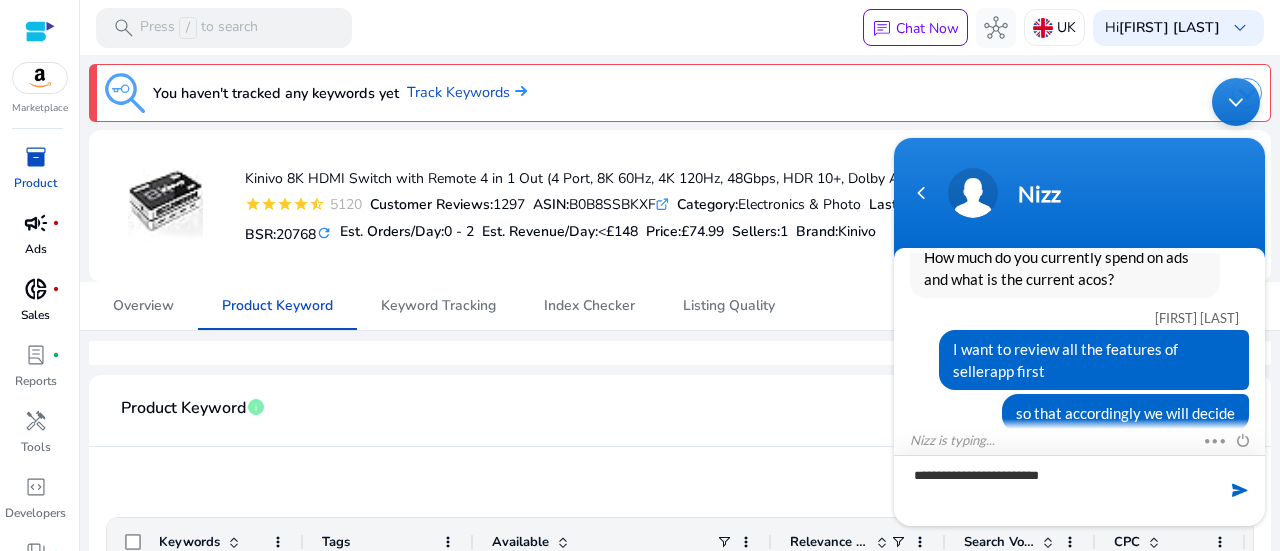 type on "**********" 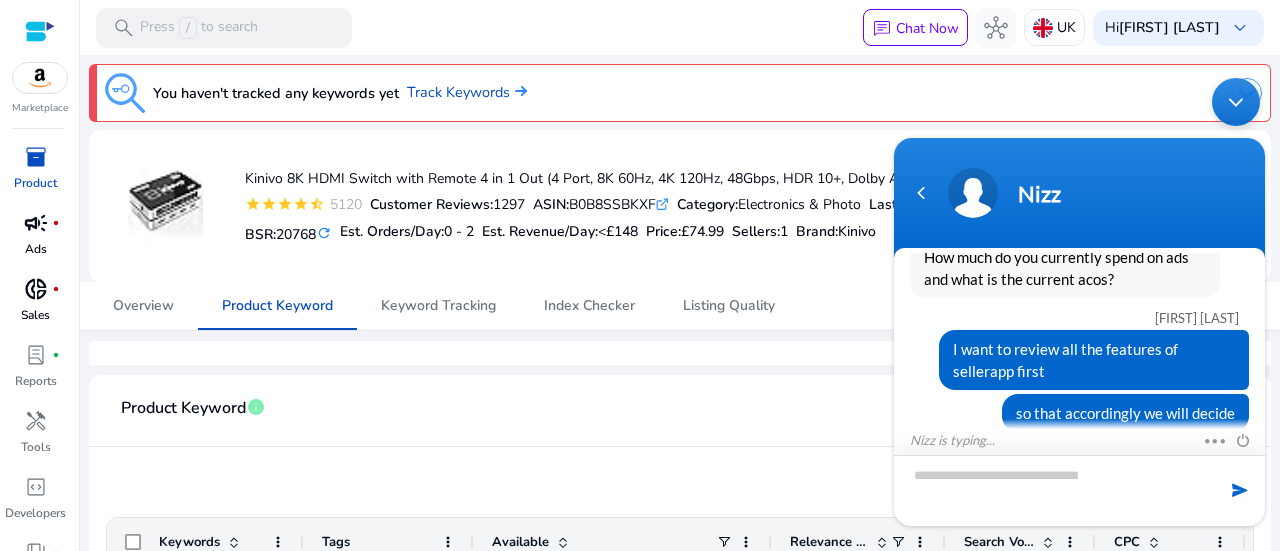 scroll, scrollTop: 2046, scrollLeft: 0, axis: vertical 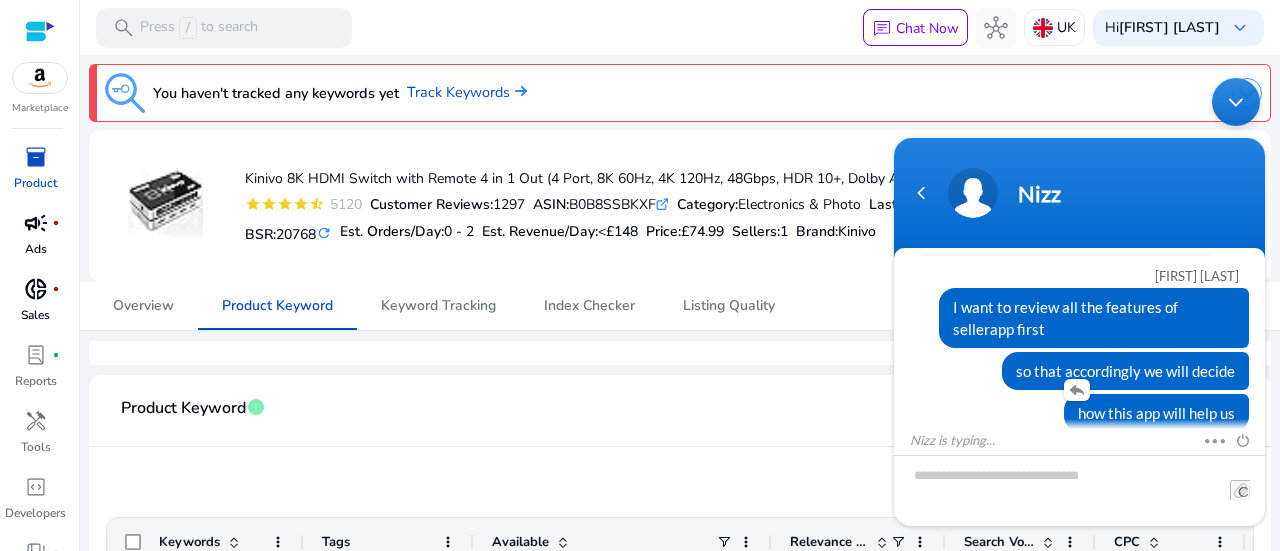 click on "how this app will help us" at bounding box center [1079, 412] 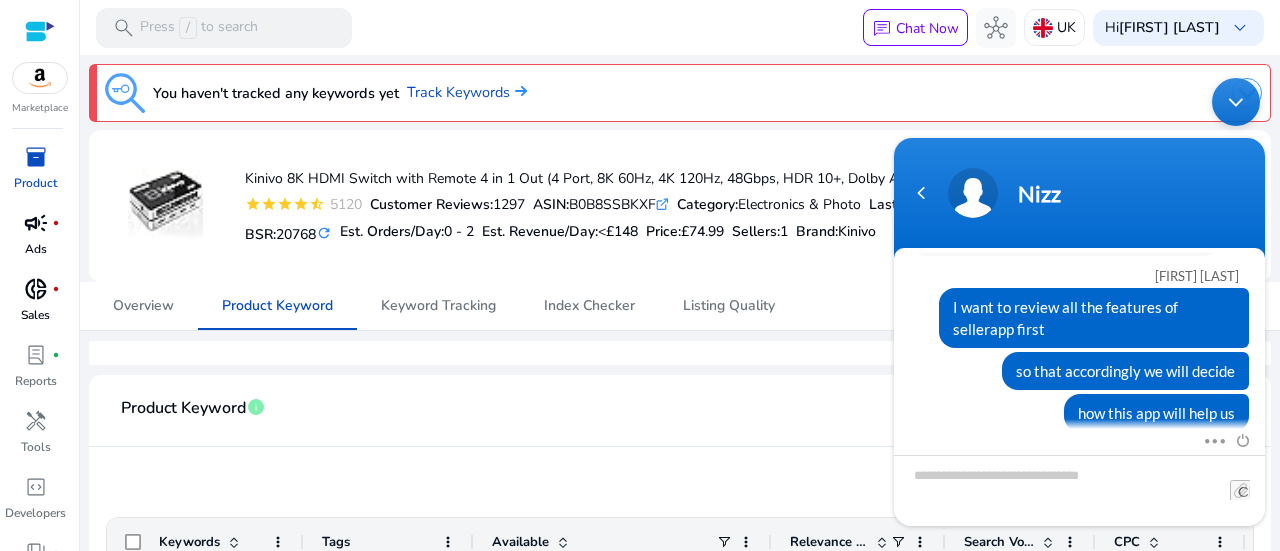 scroll, scrollTop: 2116, scrollLeft: 0, axis: vertical 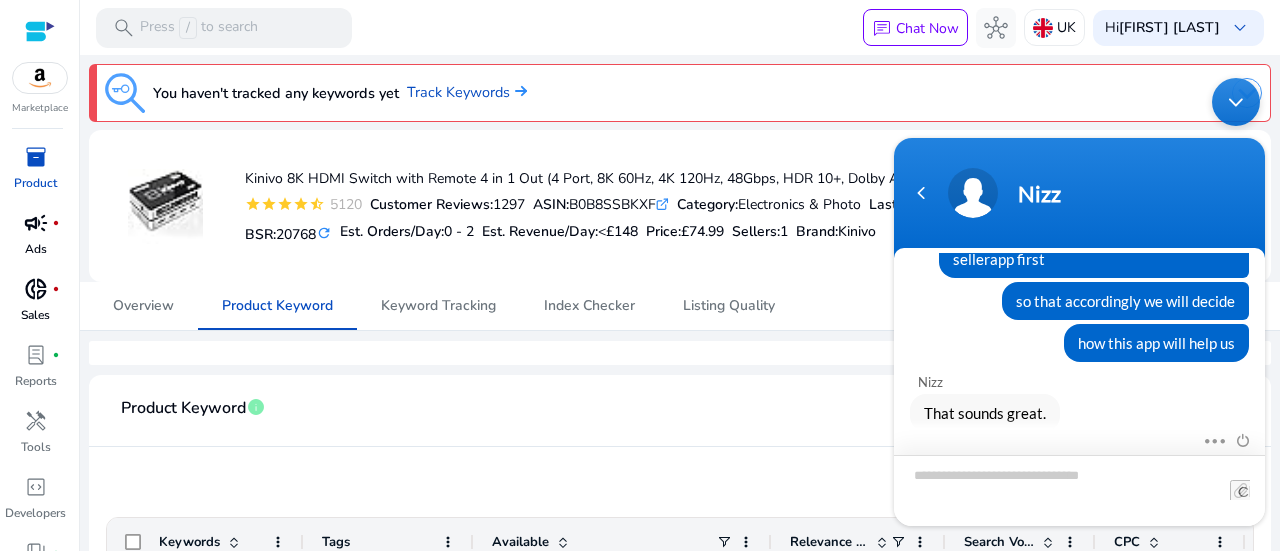 click at bounding box center [1079, 489] 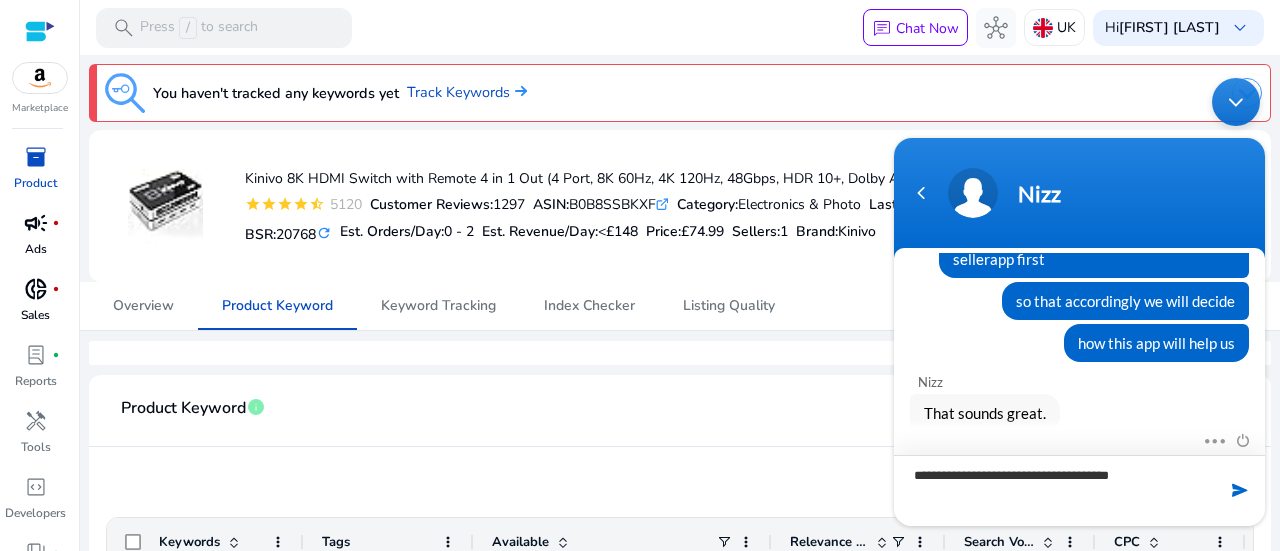 scroll, scrollTop: 2180, scrollLeft: 0, axis: vertical 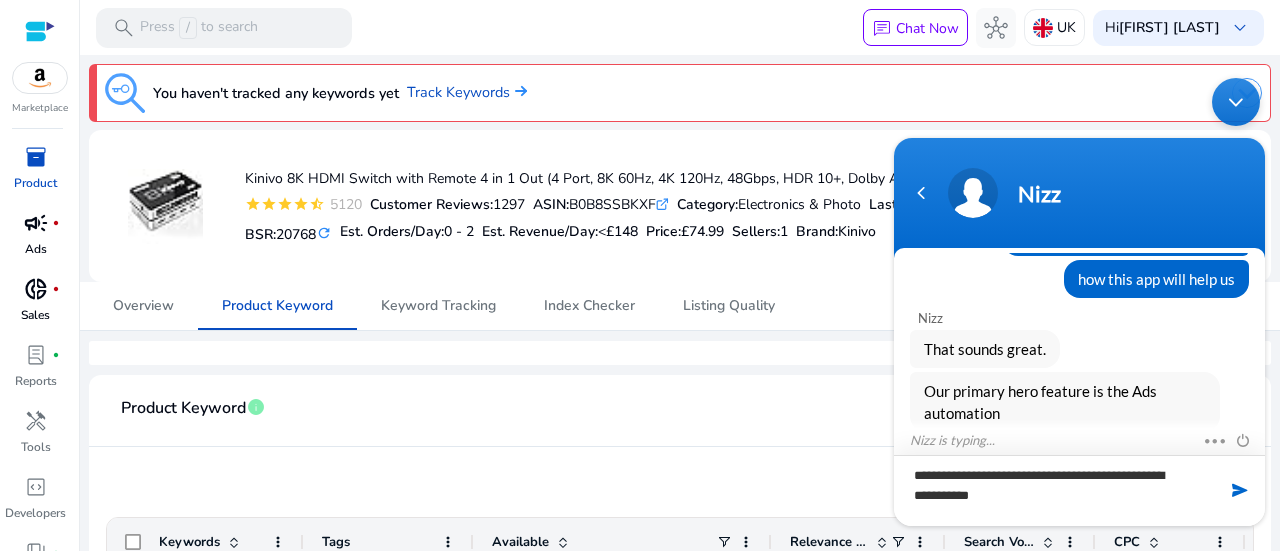 type on "**********" 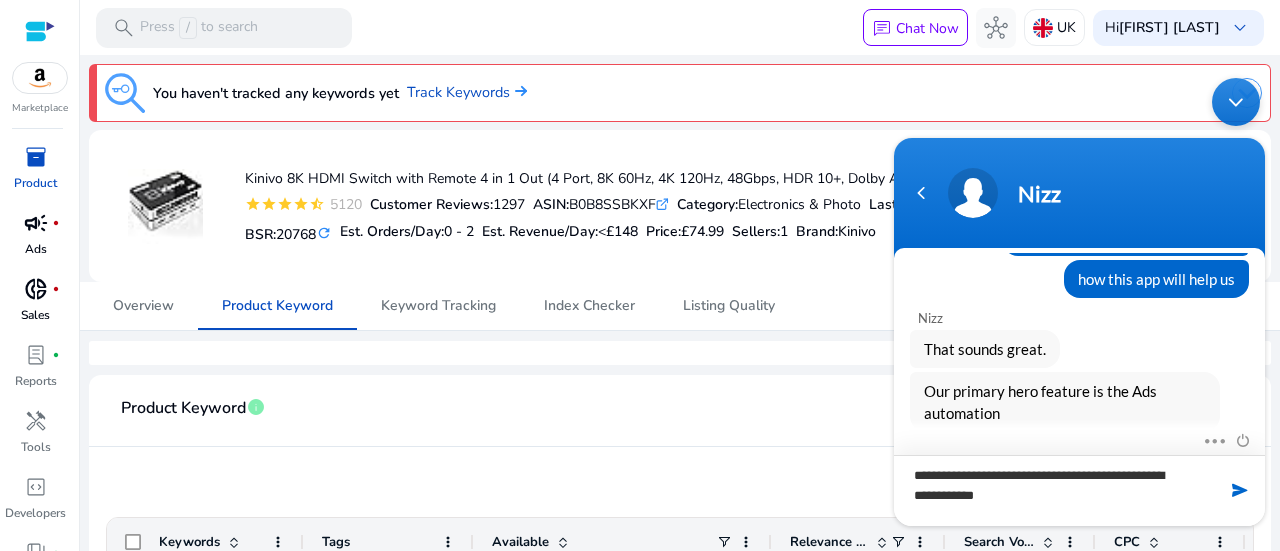 click on "**********" at bounding box center (1079, 489) 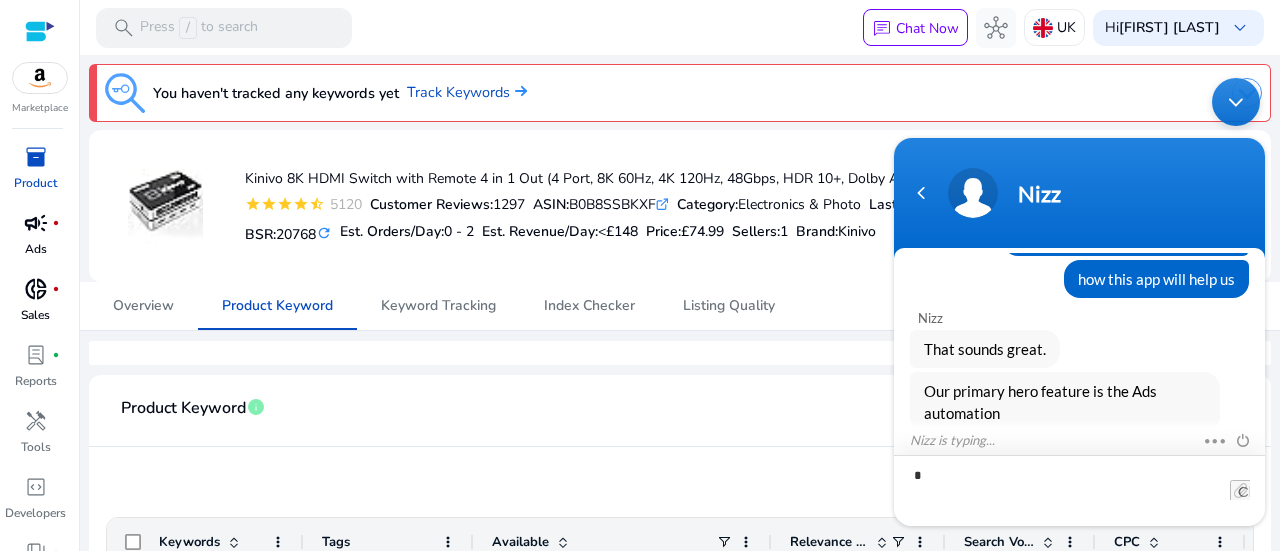 type on "**" 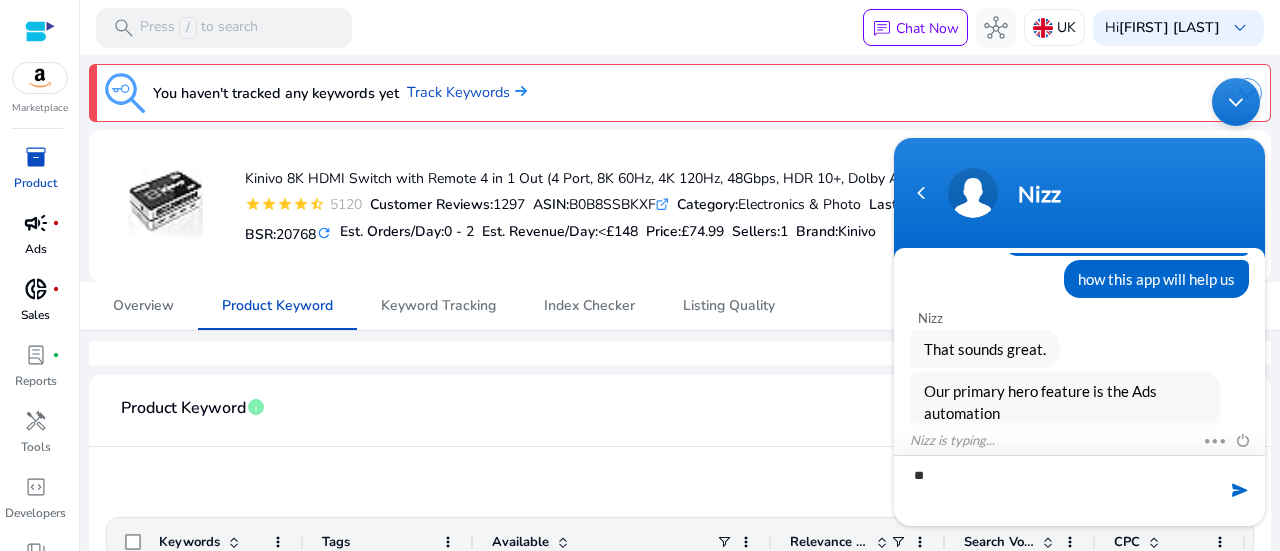 type 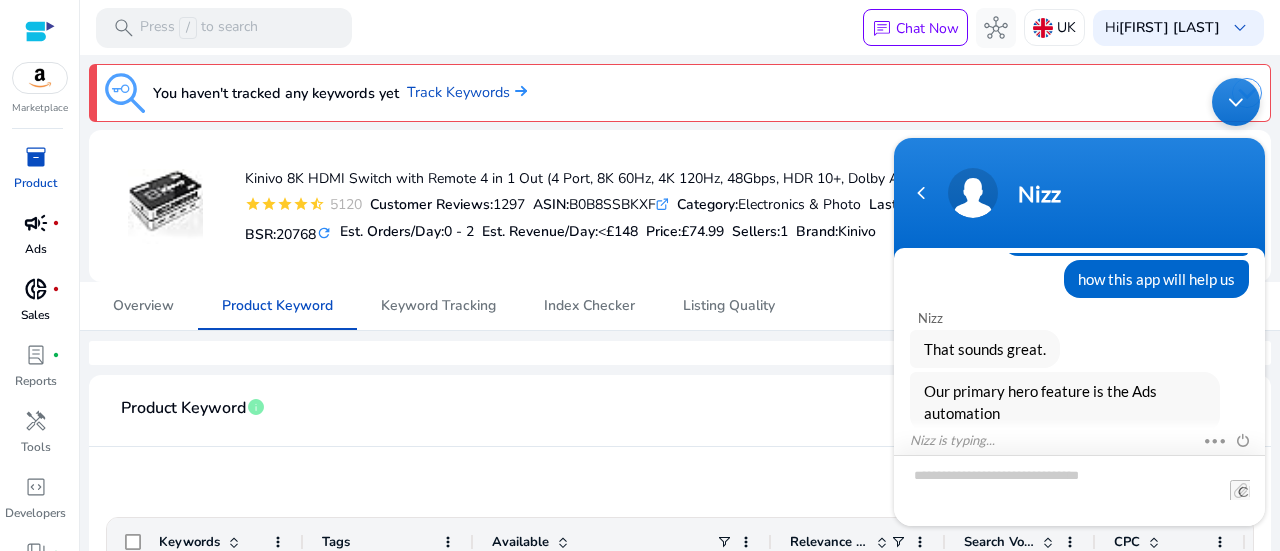 scroll, scrollTop: 2249, scrollLeft: 0, axis: vertical 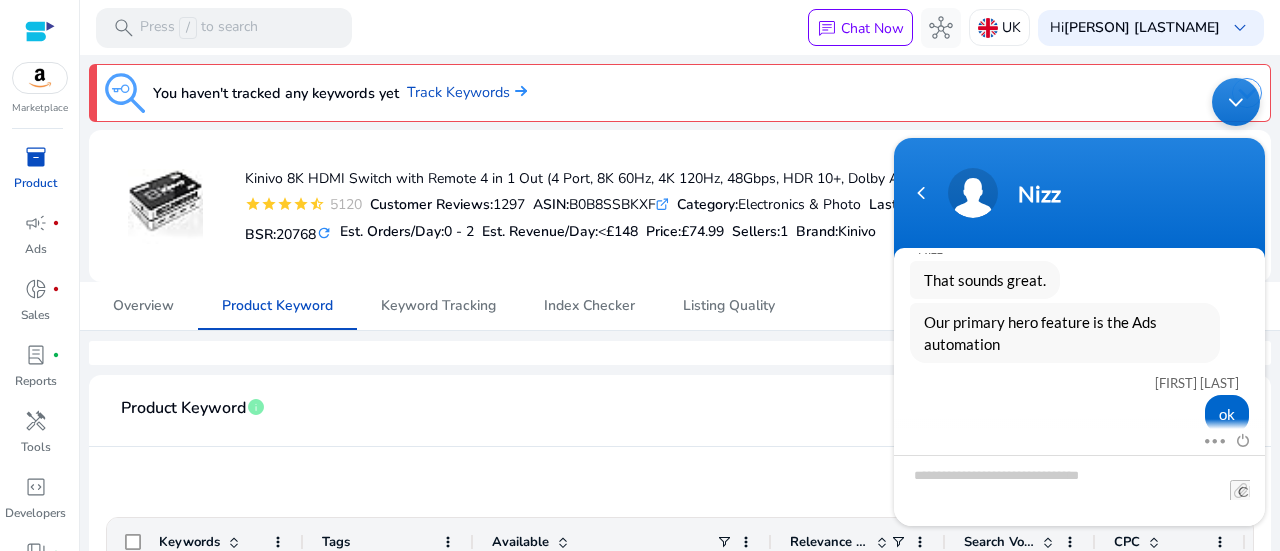 click 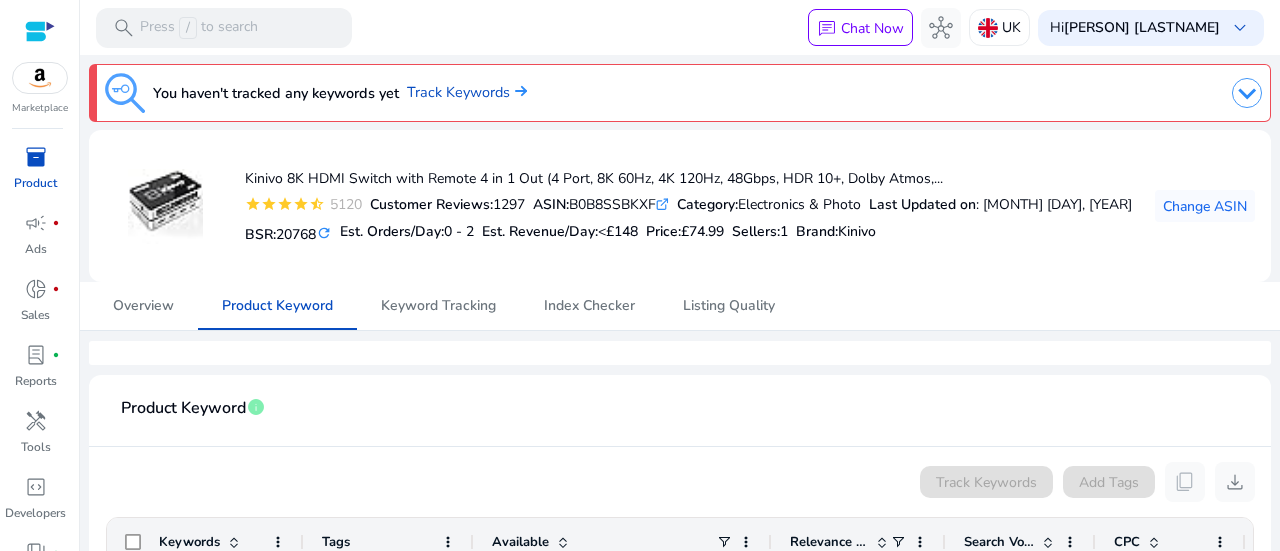 scroll, scrollTop: 2340, scrollLeft: 0, axis: vertical 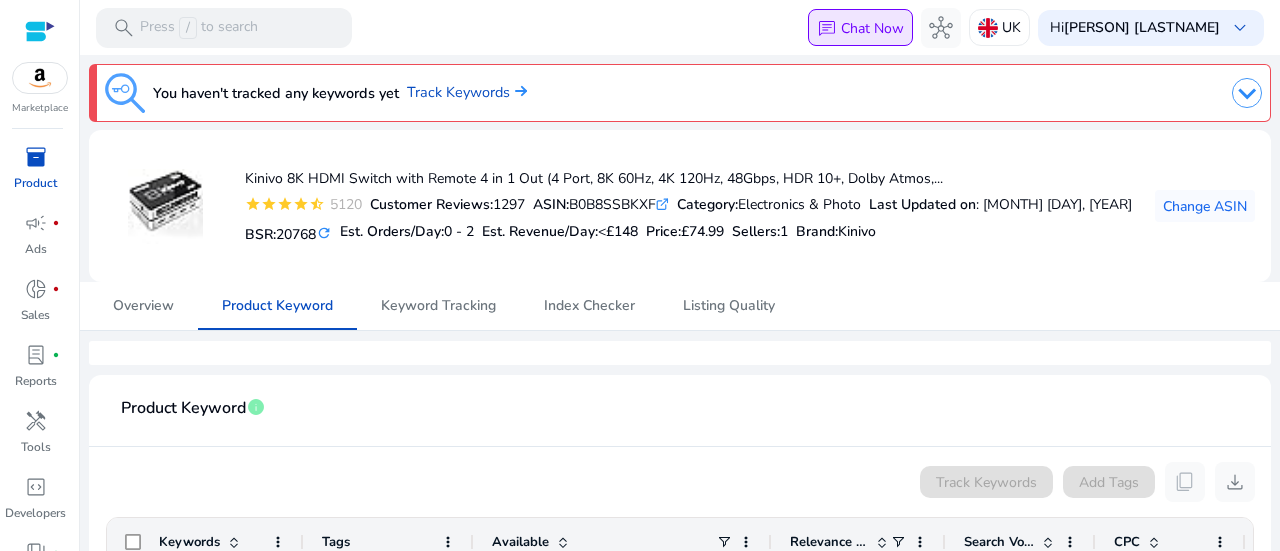 click on "chat  Chat Now" at bounding box center [860, 28] 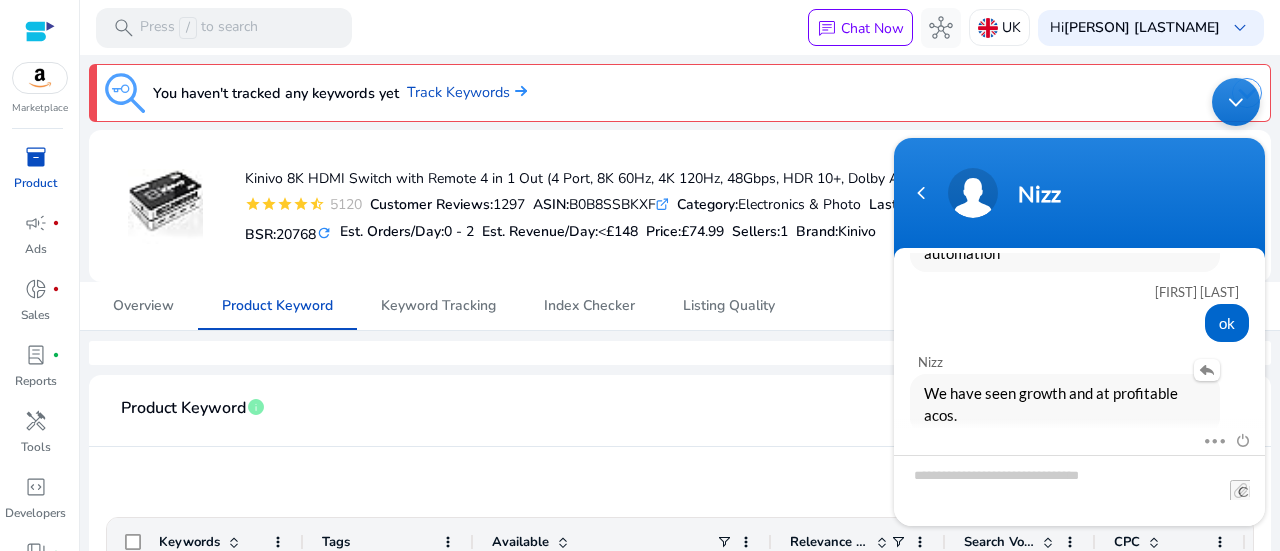 click on "We have seen growth and at profitable acos." at bounding box center [1079, 403] 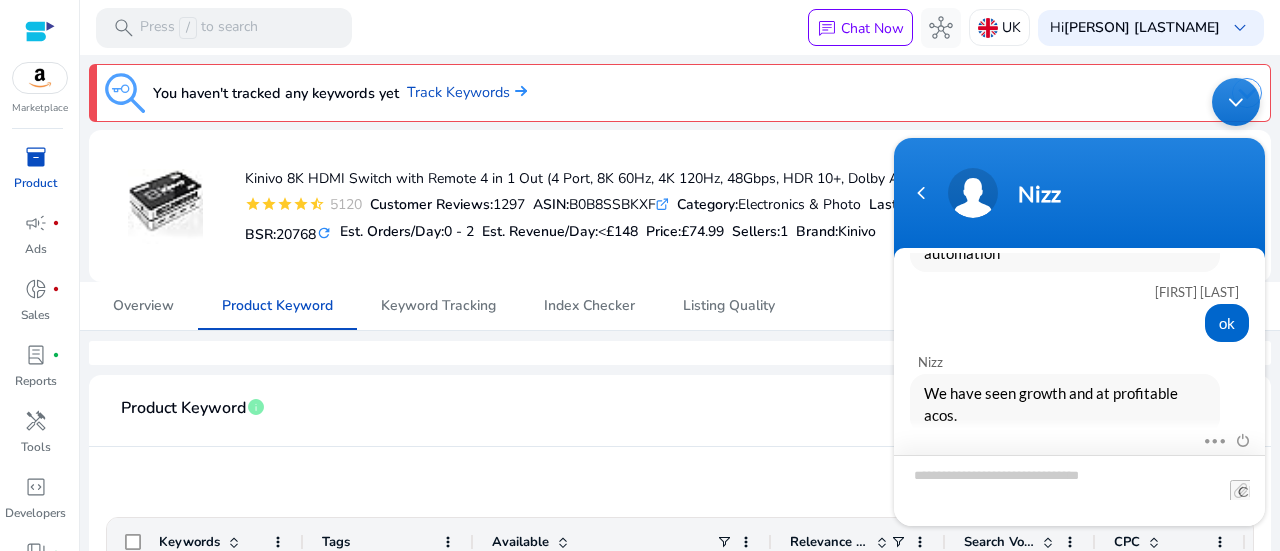 click at bounding box center (1079, 489) 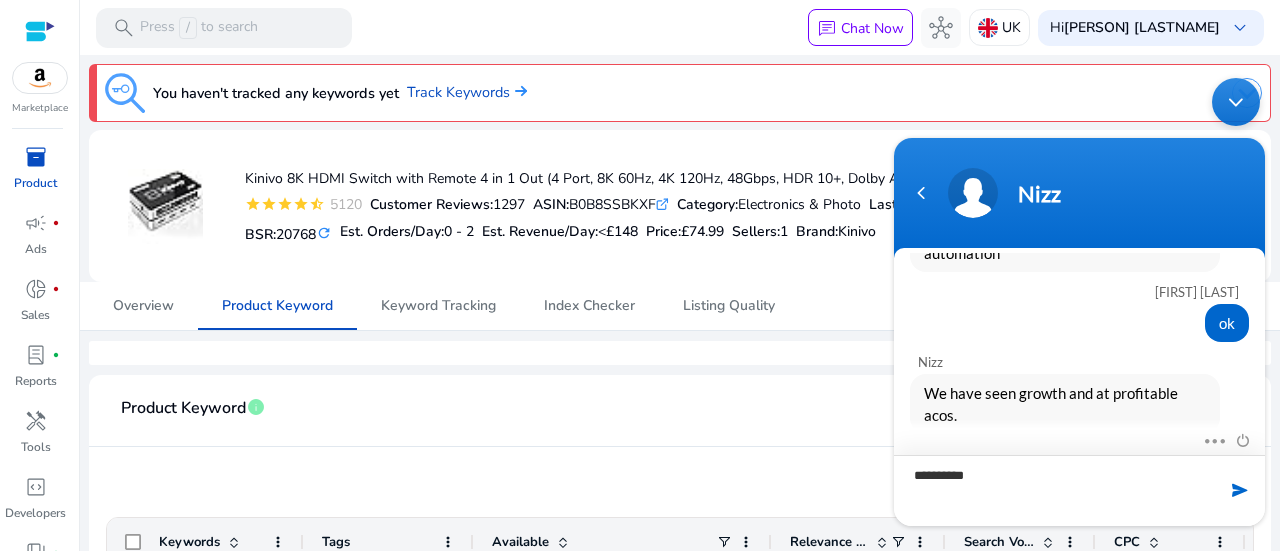 type on "**********" 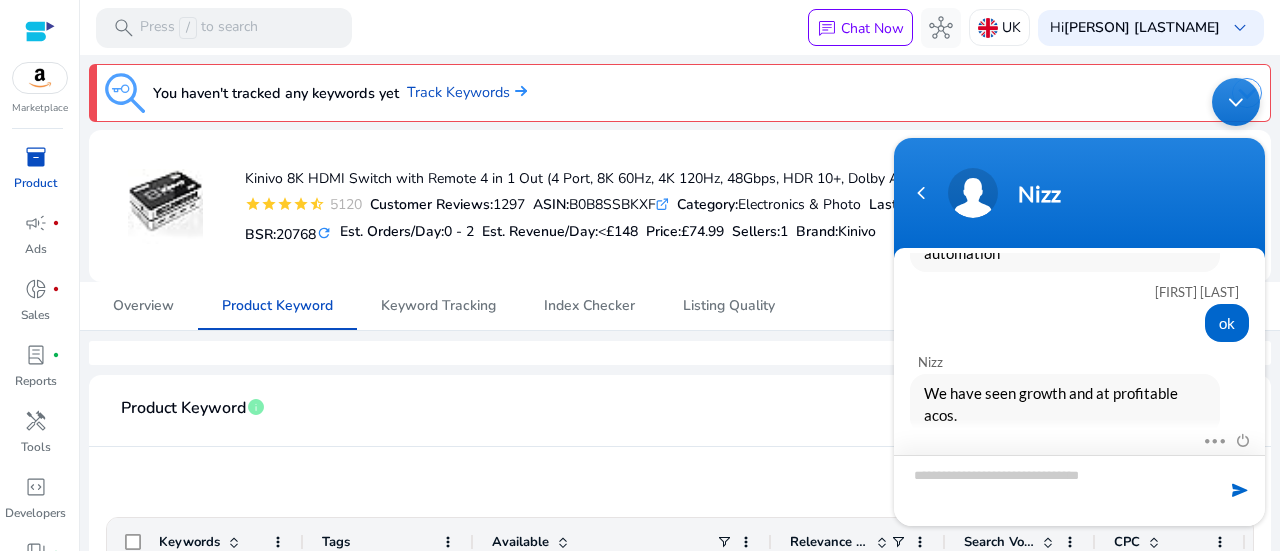 scroll, scrollTop: 2410, scrollLeft: 0, axis: vertical 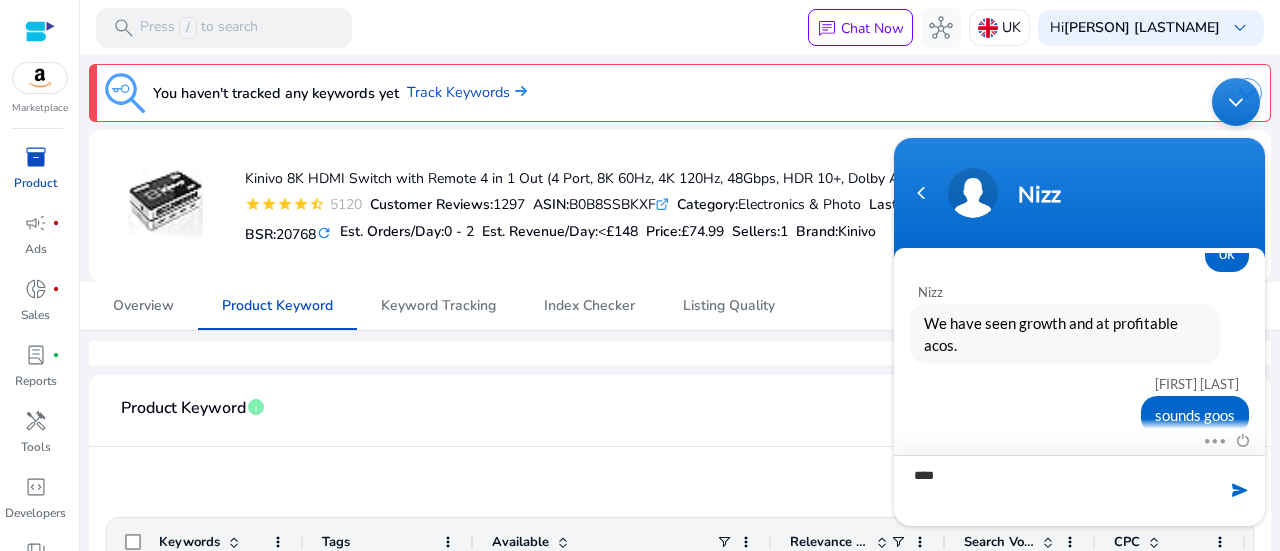 type on "*****" 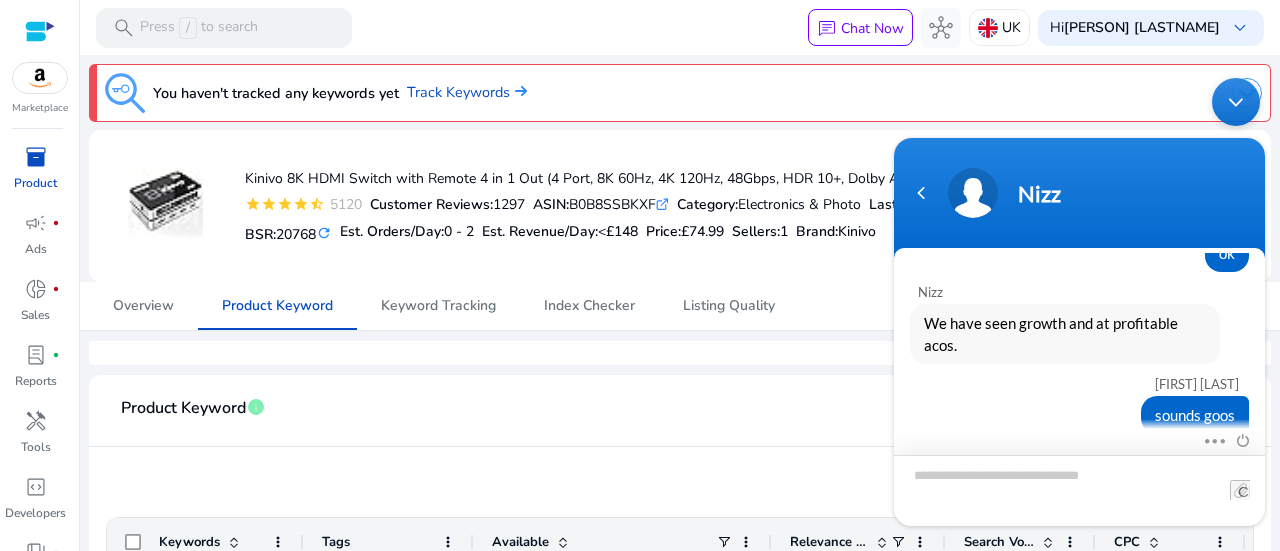scroll, scrollTop: 2452, scrollLeft: 0, axis: vertical 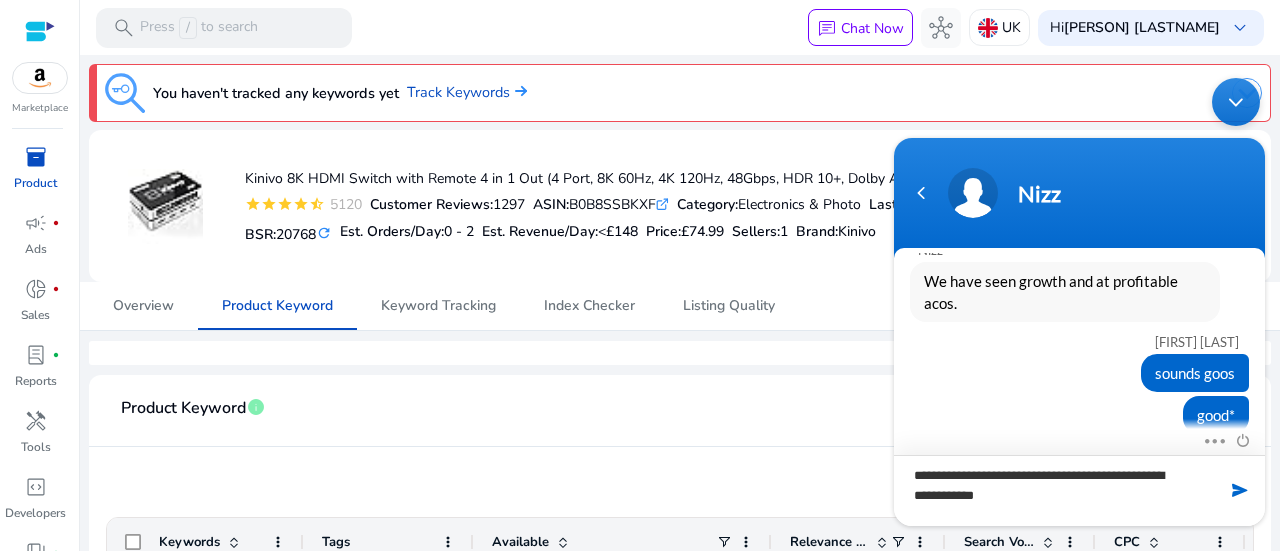 click on "**********" at bounding box center [1079, 489] 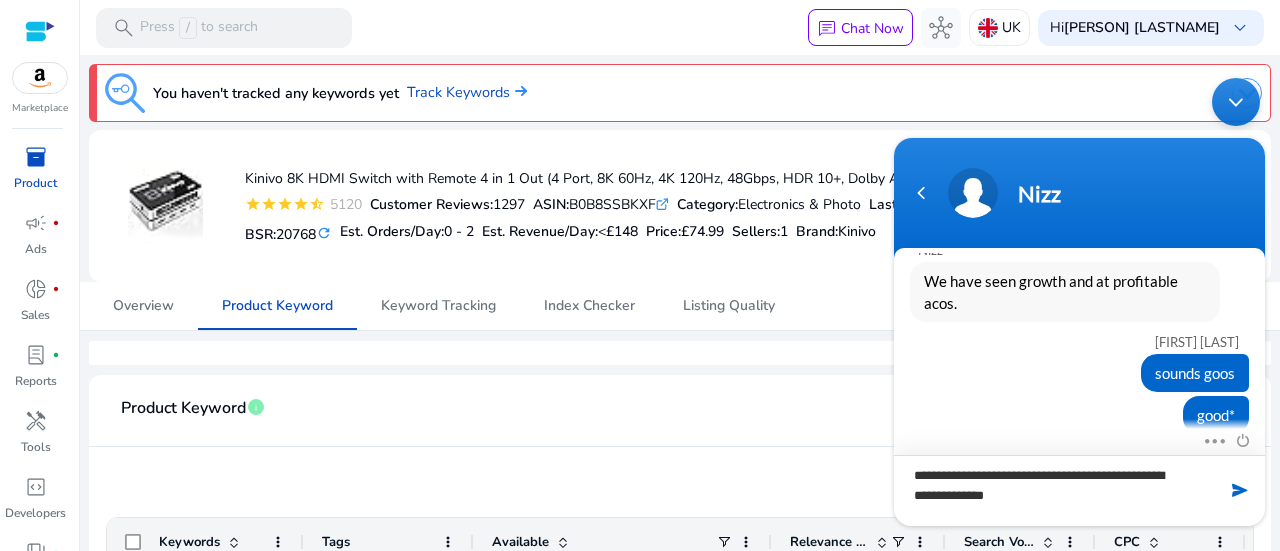 type on "**********" 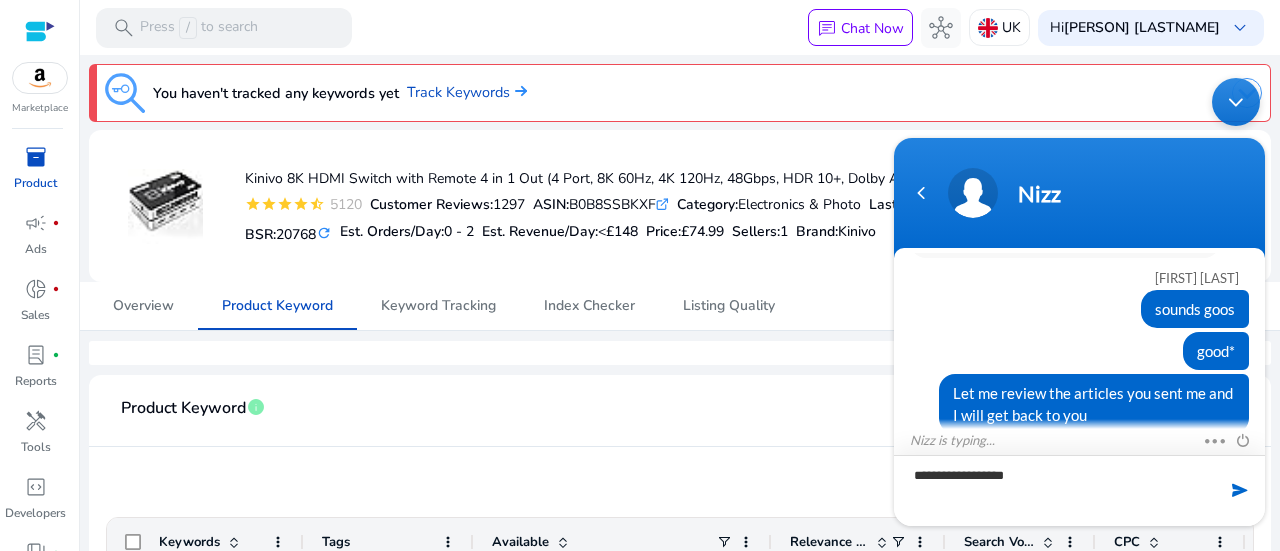 scroll, scrollTop: 2585, scrollLeft: 0, axis: vertical 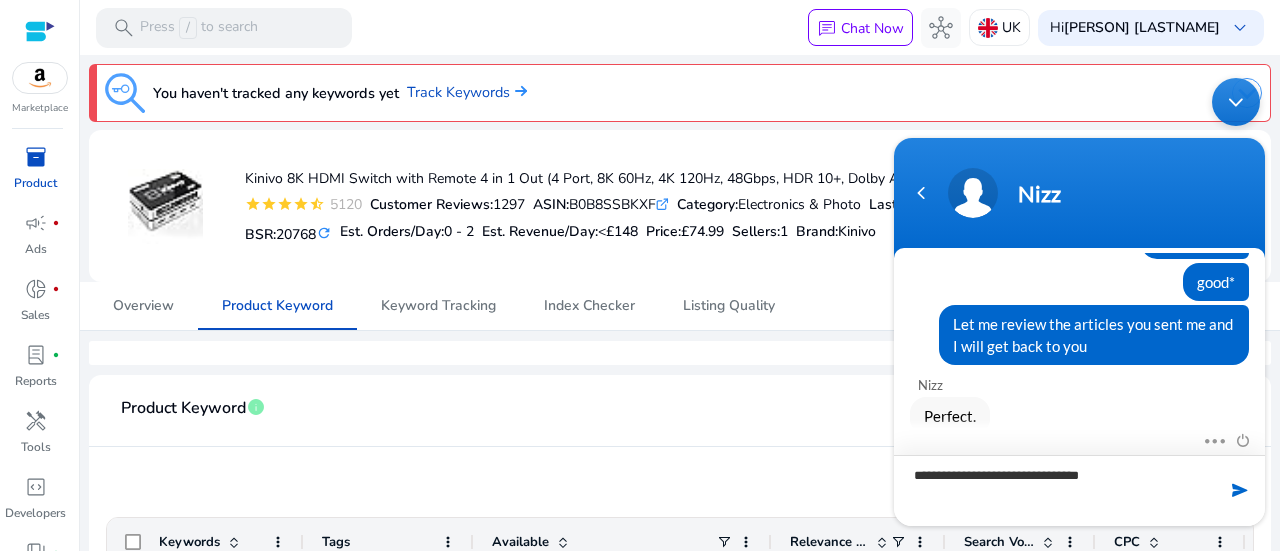 type on "**********" 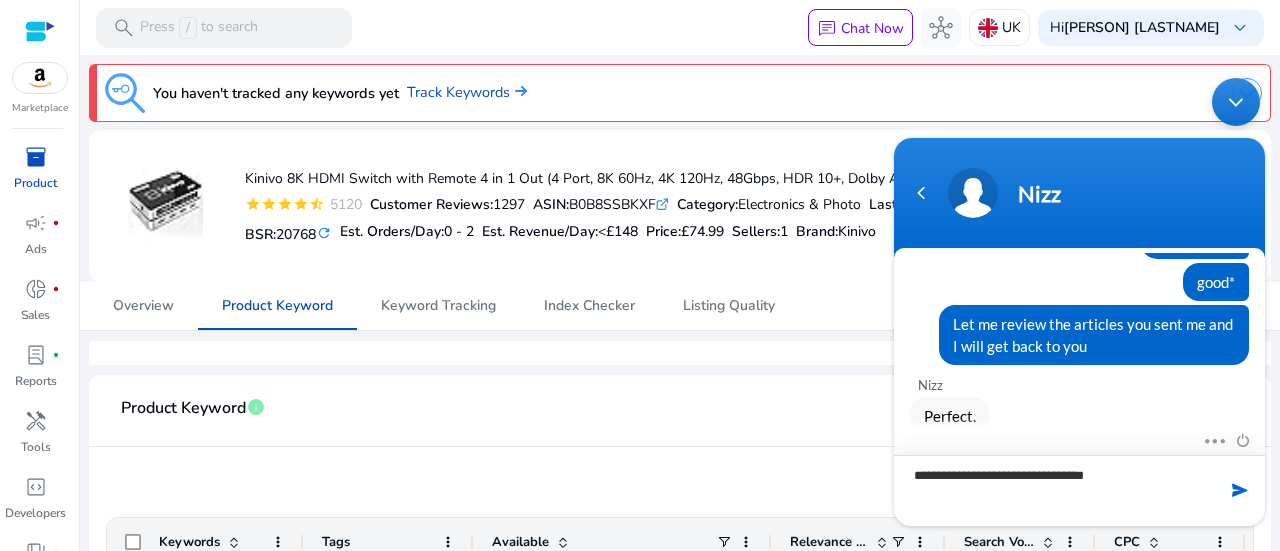 type 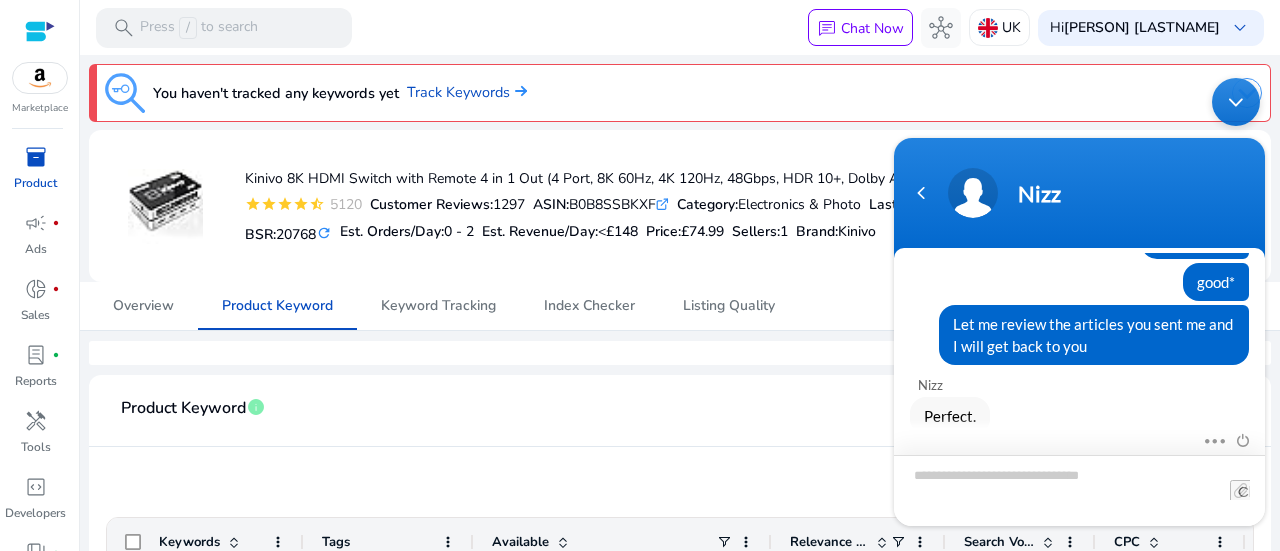 scroll, scrollTop: 2654, scrollLeft: 0, axis: vertical 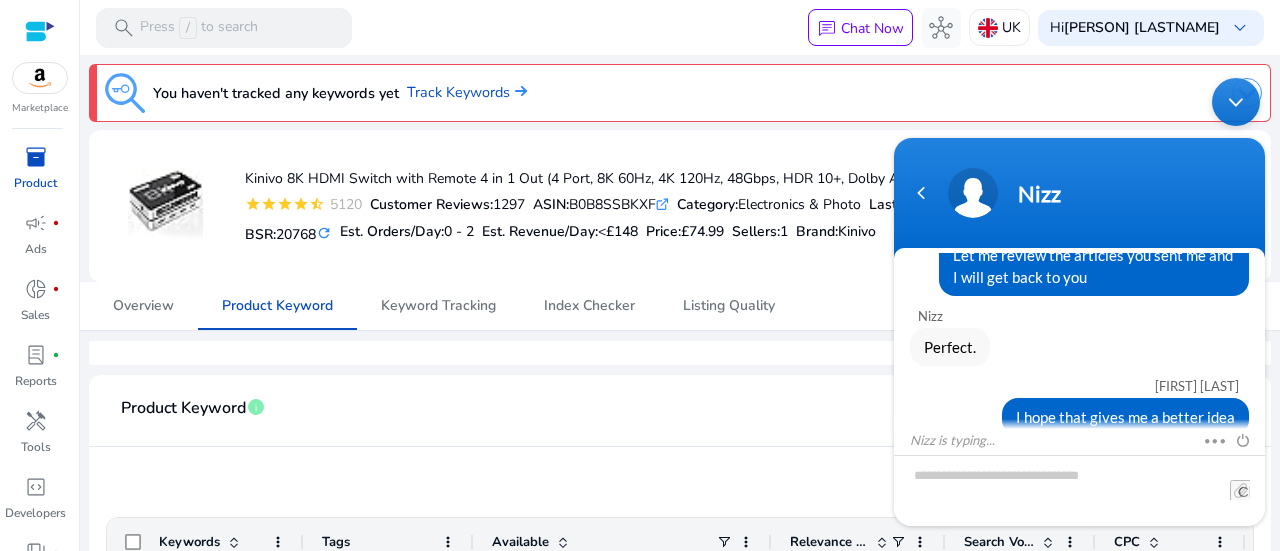 click at bounding box center (1236, 101) 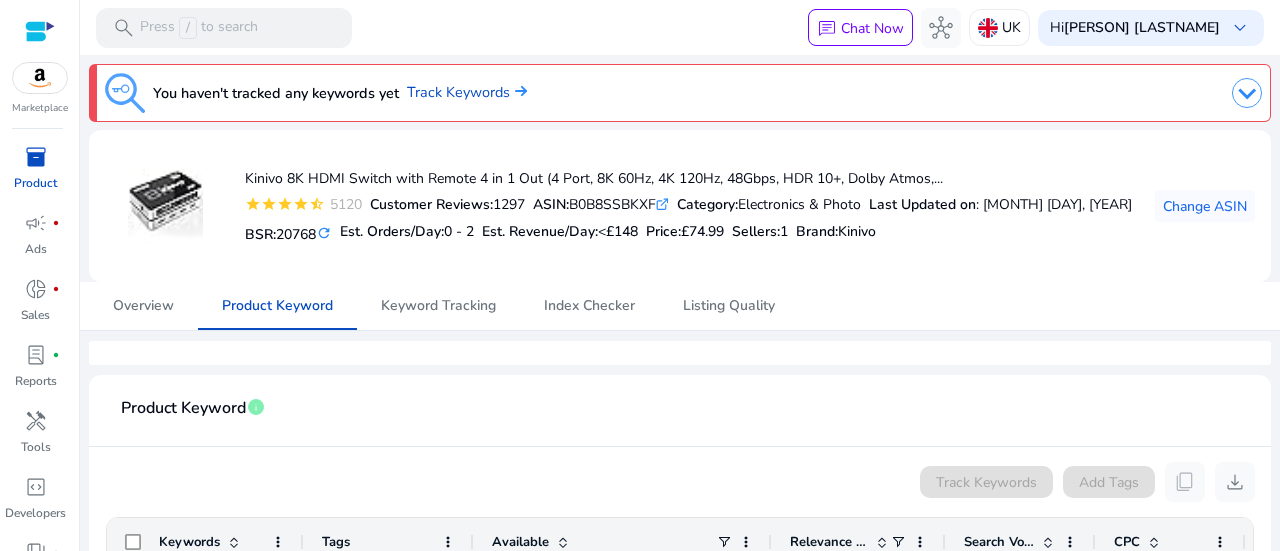 scroll, scrollTop: 184, scrollLeft: 0, axis: vertical 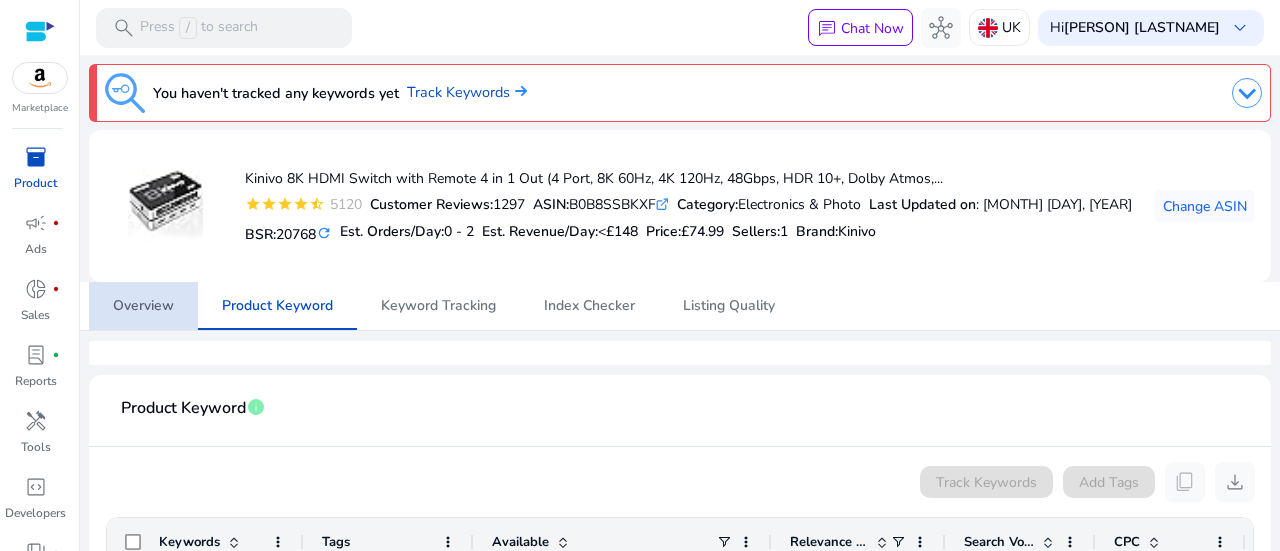 click on "Overview" at bounding box center [143, 306] 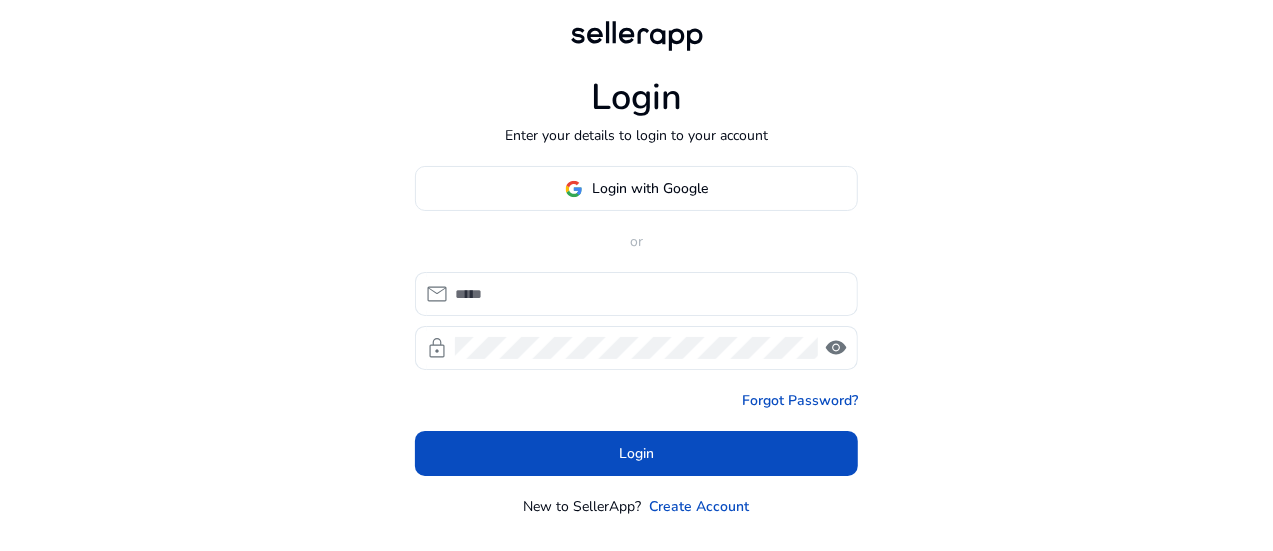 type on "**********" 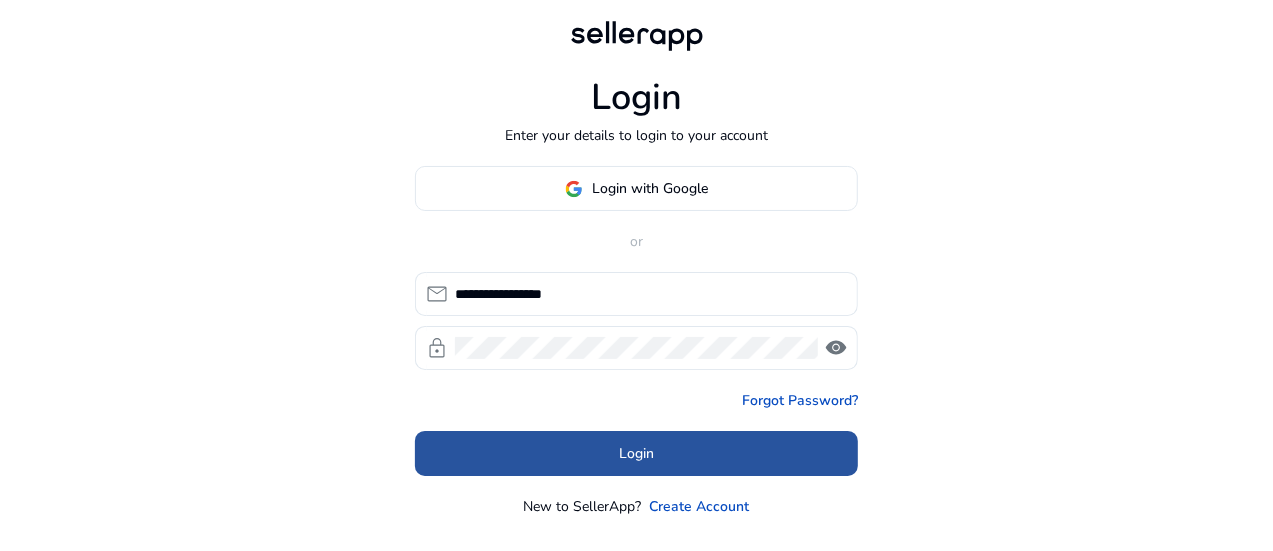 click at bounding box center (636, 454) 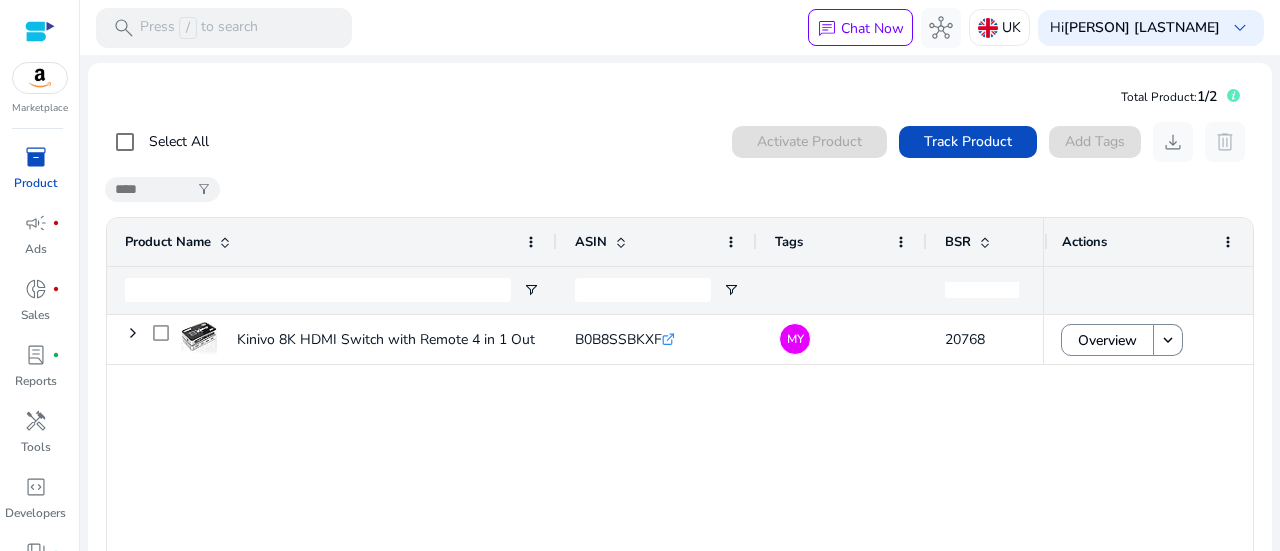 click on "Select All  0  products selected Activate Product Track Product  Add Tags   download   delete   filter_alt  1 to 1 of 1. Page 1 of 1
Drag here to set row groups Drag here to set column labels
Product Name
ASIN
Tags" 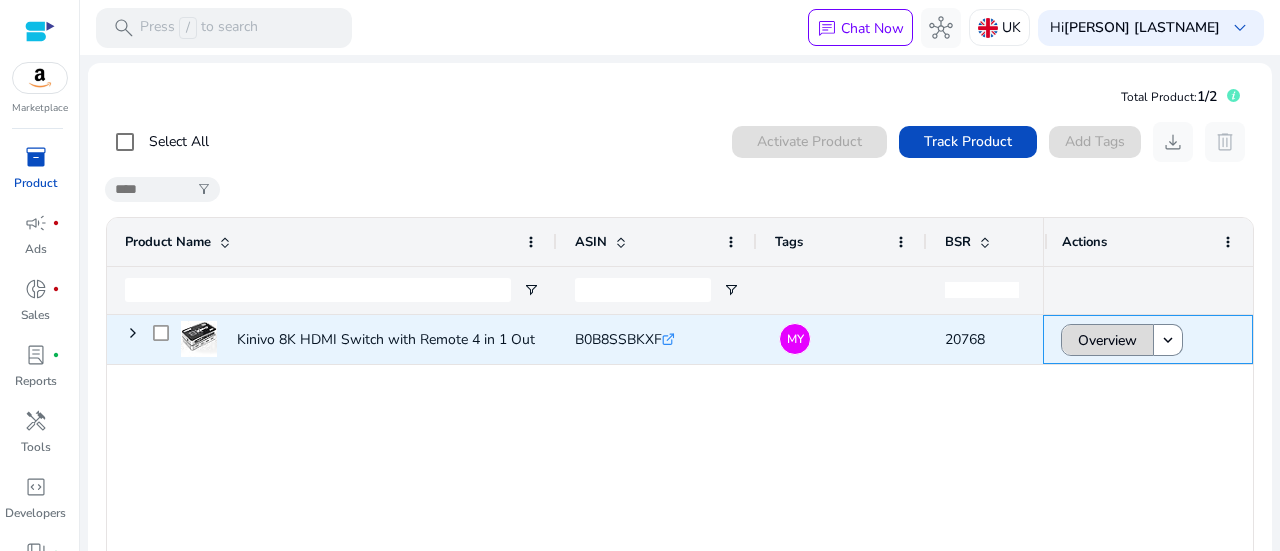 click on "Overview" 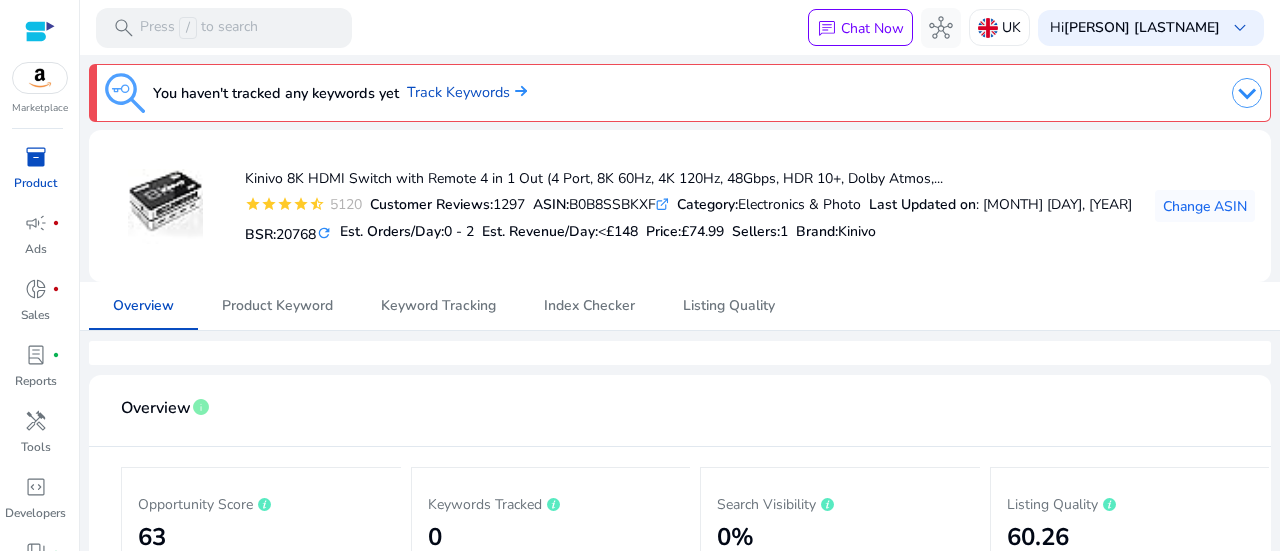 click on "Kinivo 8K HDMI Switch with Remote 4 in 1 Out (4 Port, 8K 60Hz, 4K 120Hz, 48Gbps, HDR 10+, Dolby Atmos, HDCP 2.3) - HDMI 2.1 Switch Box Compatible with HDTV, PS5, PS4, Xbox.star star star star star_half  5120  Customer Reviews:  1297  ASIN:  B0B8SSBKXF  .st0{fill:#2c8af8} Category:  Electronics & Photo  Last Updated on : [MONTH] [DAY], [YEAR]   BSR:  20768 refresh  Est. Orders/Day:  0 - 2  Est. Revenue/Day:  <£148  Price:  £74.99  Sellers:  1 Brand :  Kinivo" 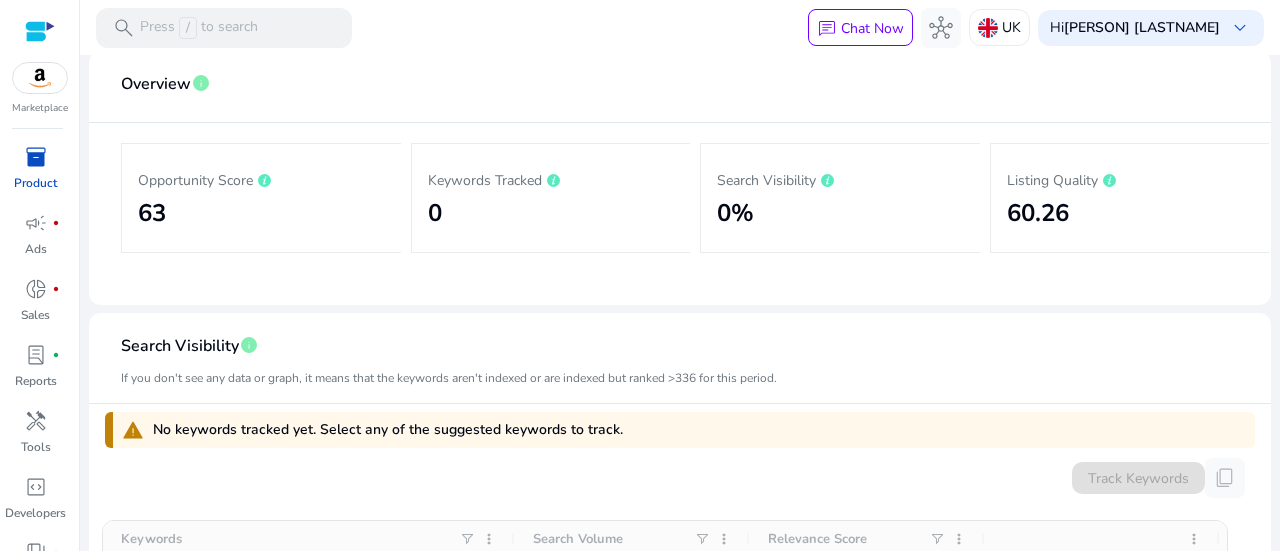 scroll, scrollTop: 320, scrollLeft: 0, axis: vertical 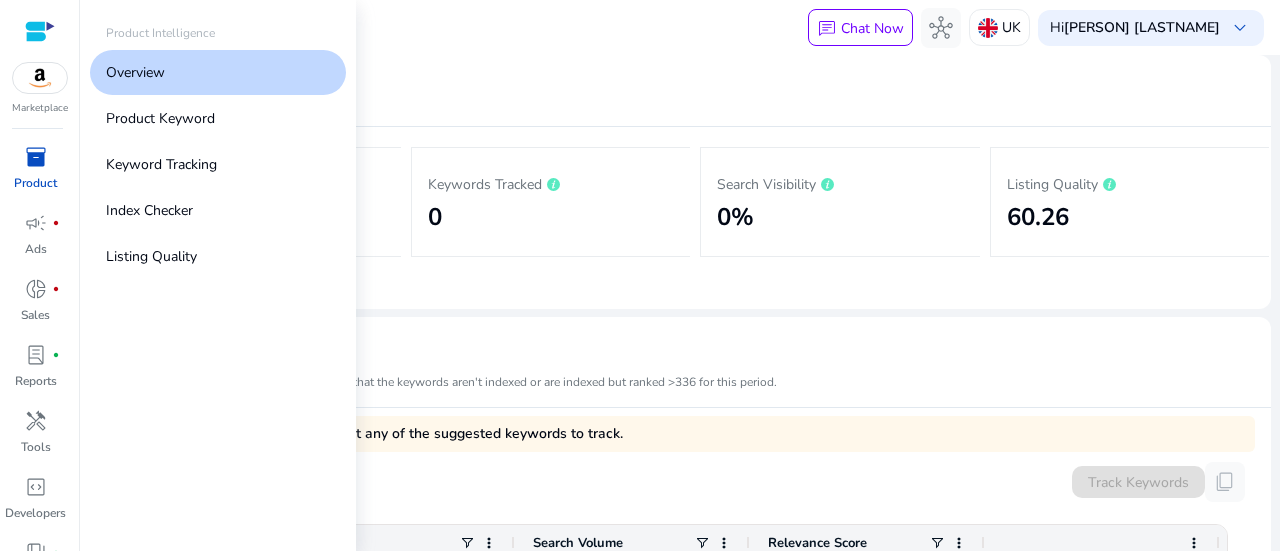 click on "inventory_2" at bounding box center [36, 157] 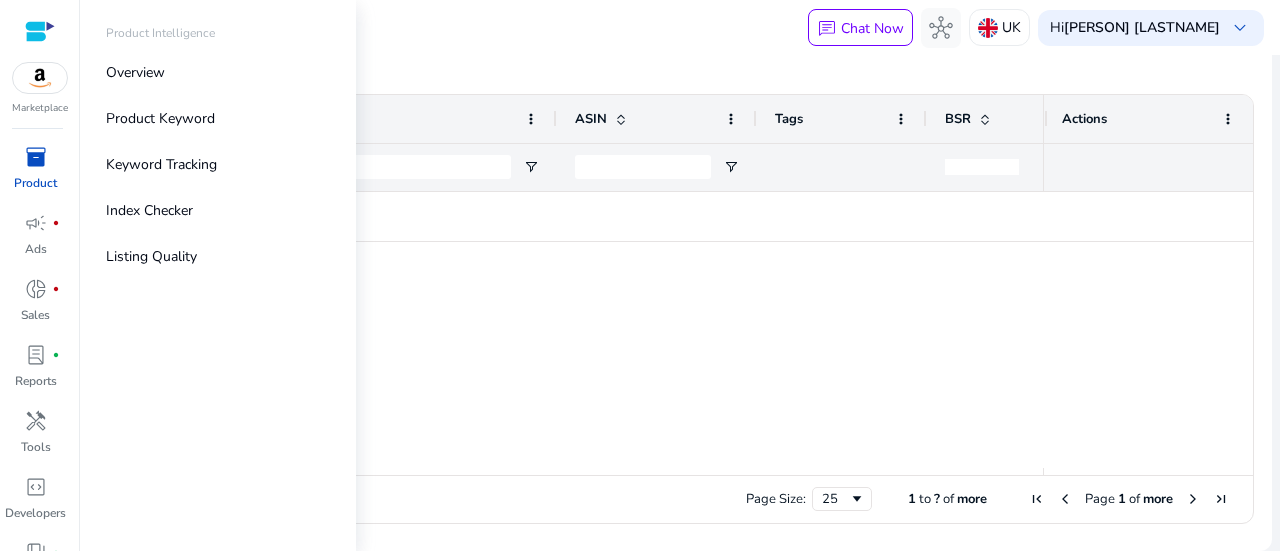 scroll, scrollTop: 0, scrollLeft: 0, axis: both 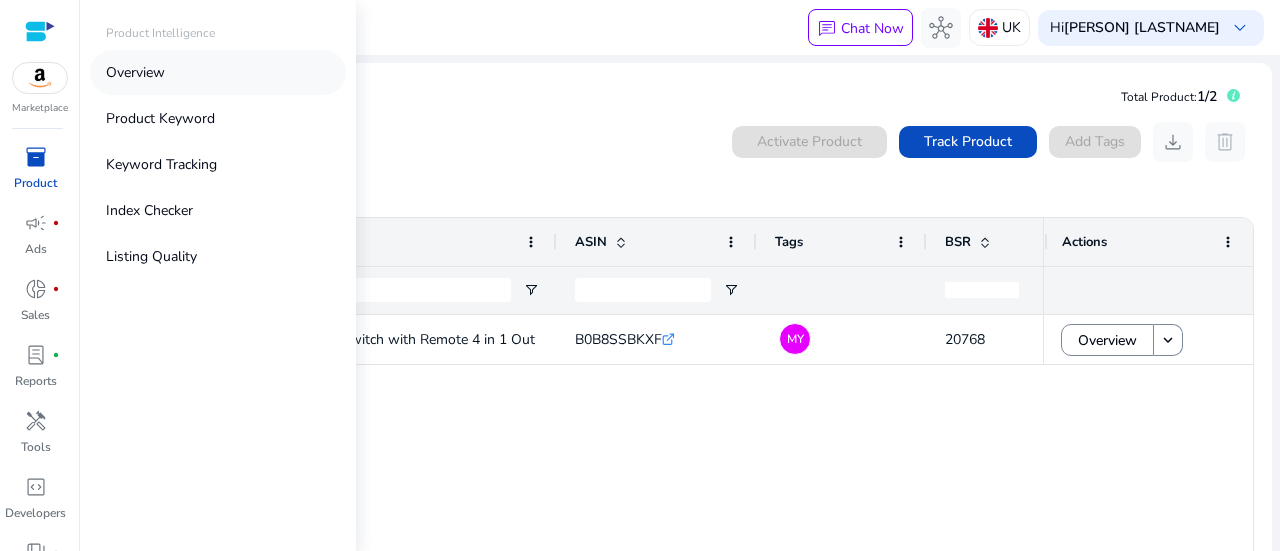 click on "Overview" at bounding box center [135, 72] 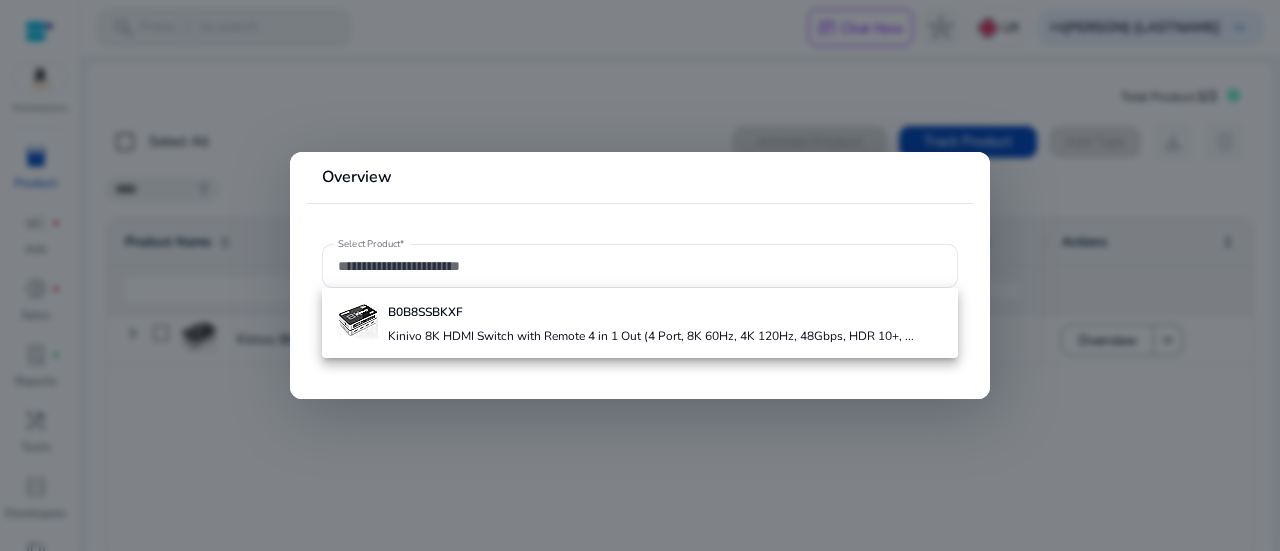 click at bounding box center [640, 275] 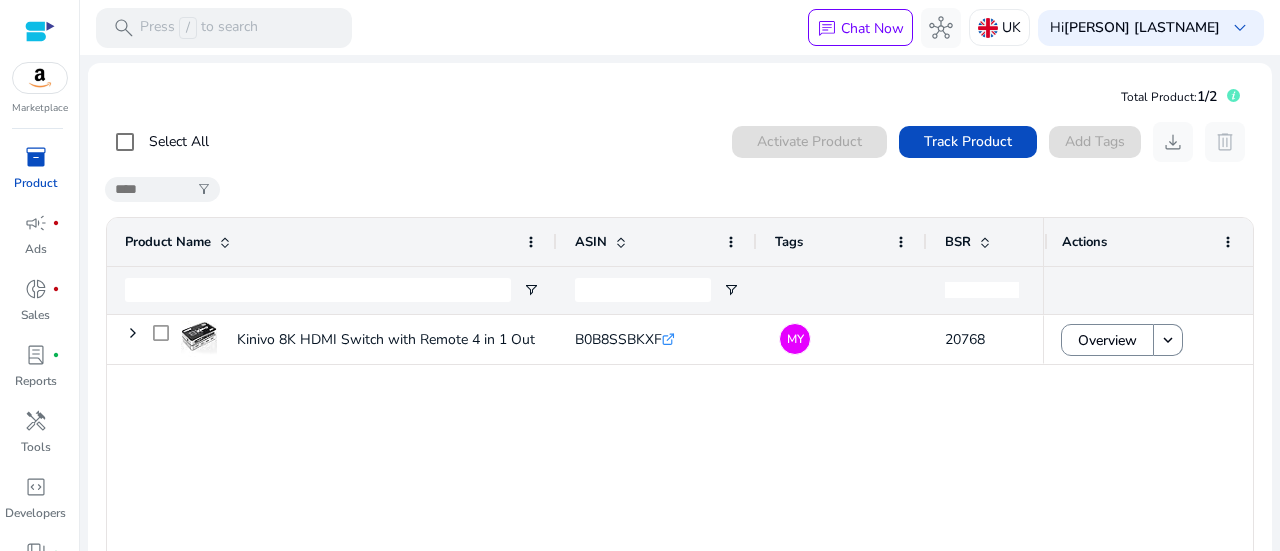 click on "inventory_2" at bounding box center (36, 157) 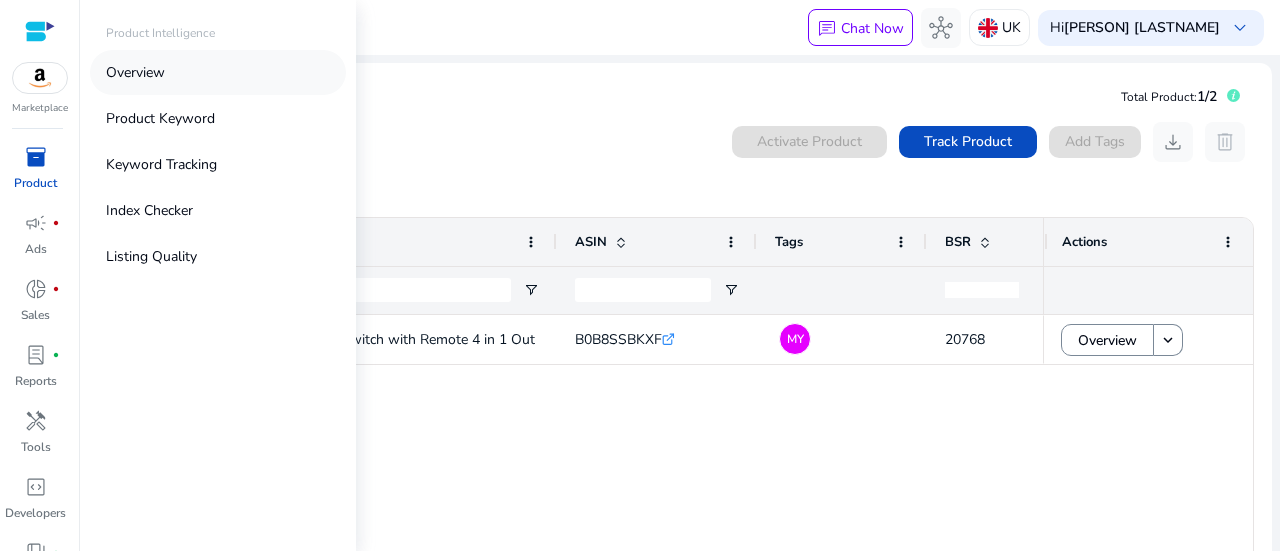 click on "Overview" at bounding box center (135, 72) 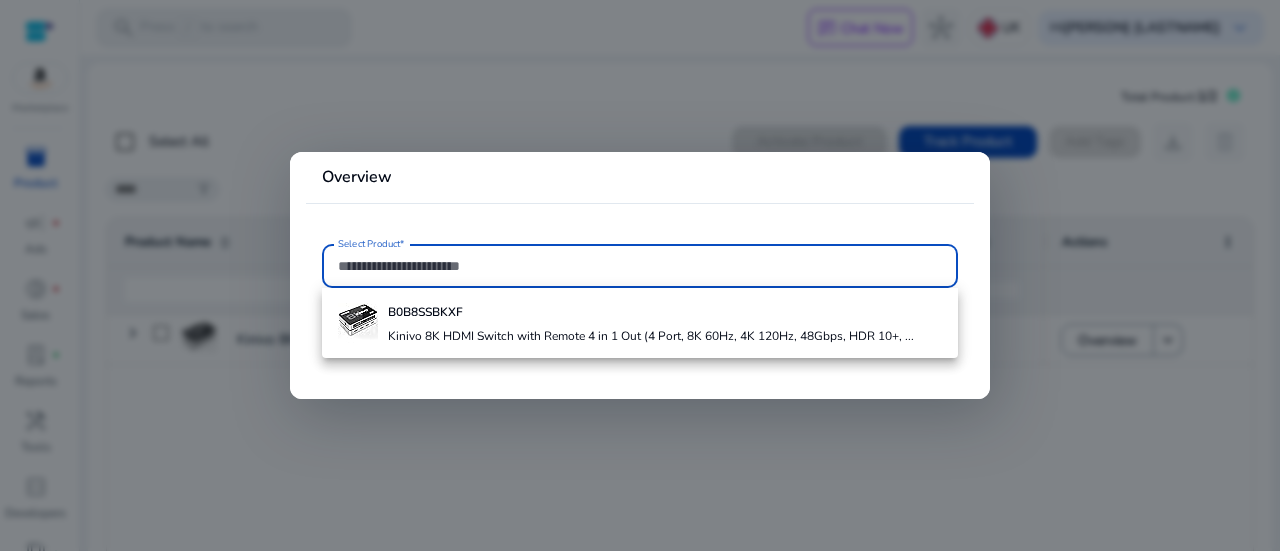 click on "Select Product*" at bounding box center (640, 266) 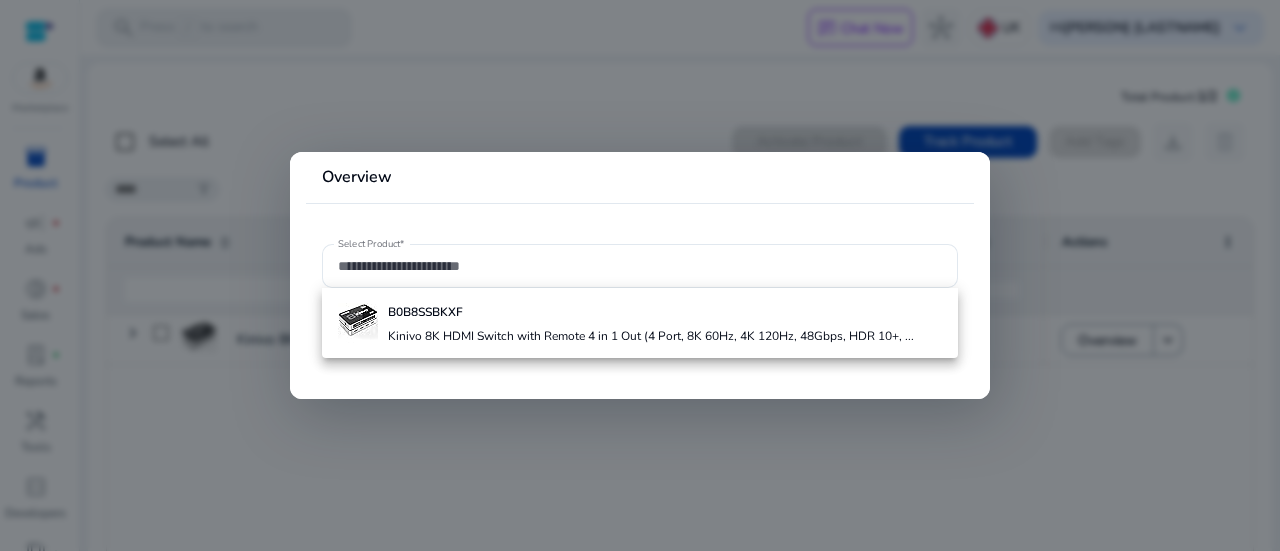 click at bounding box center (640, 275) 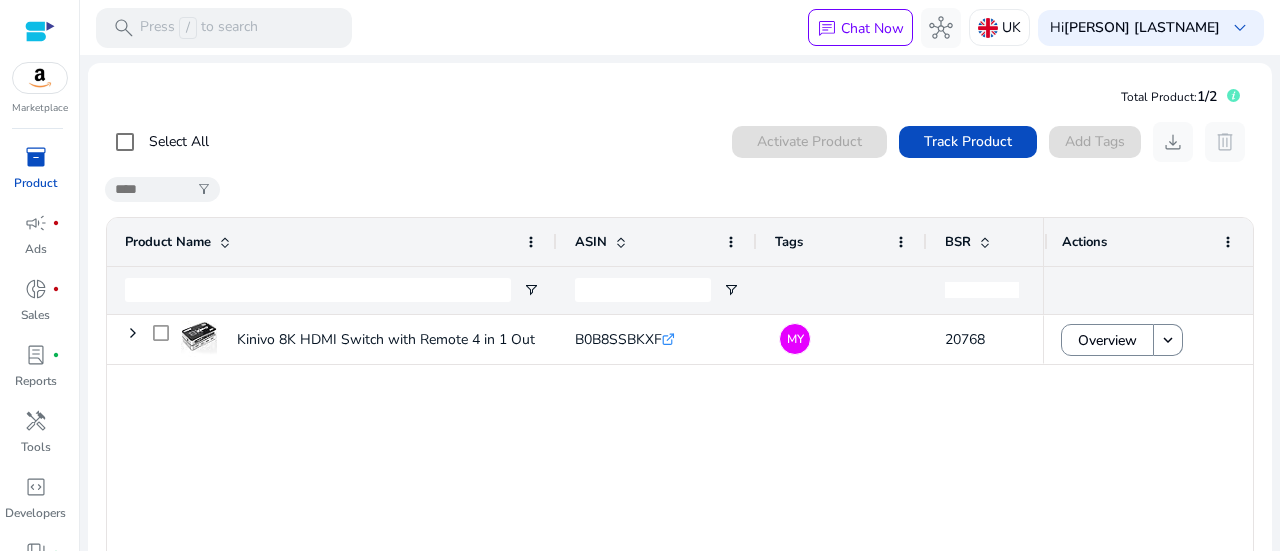 scroll, scrollTop: 2766, scrollLeft: 0, axis: vertical 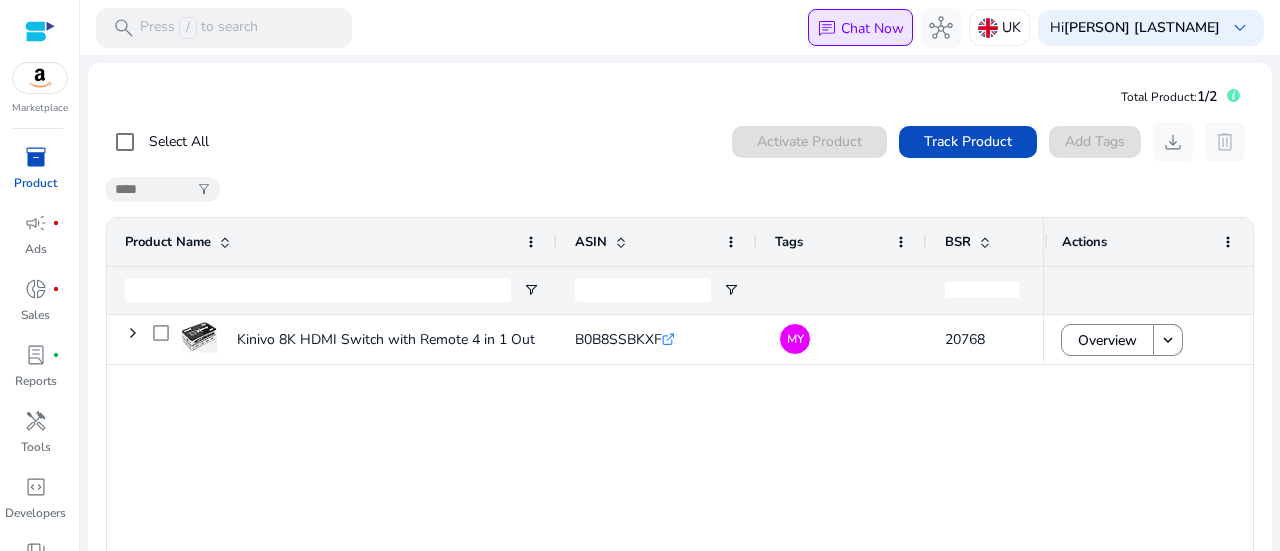 click on "Chat Now" at bounding box center (872, 28) 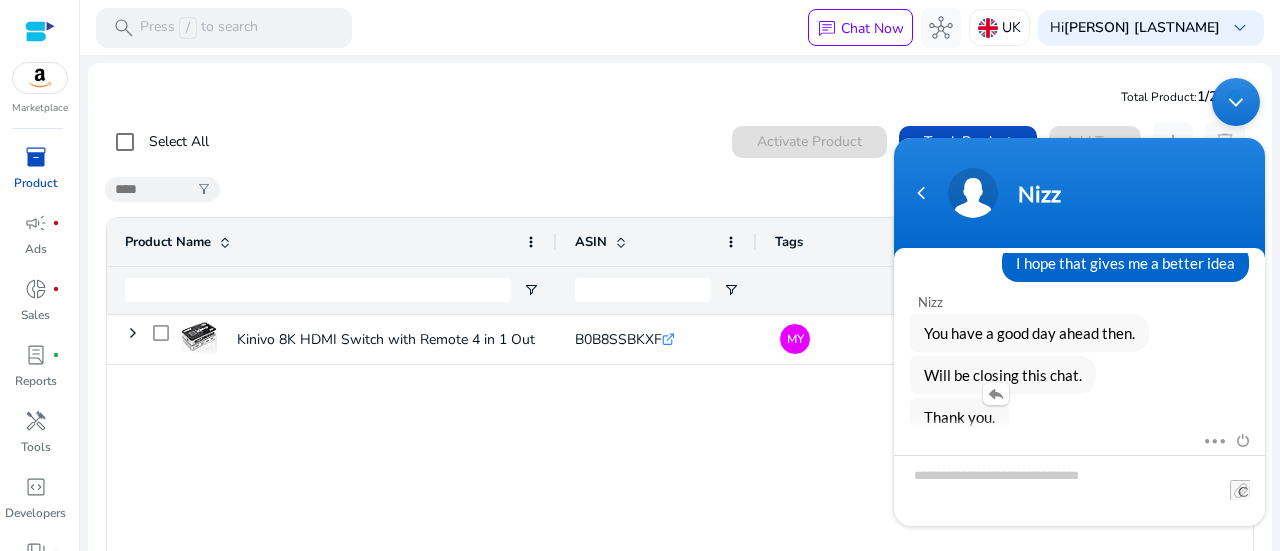 click on "Thank you." at bounding box center (959, 416) 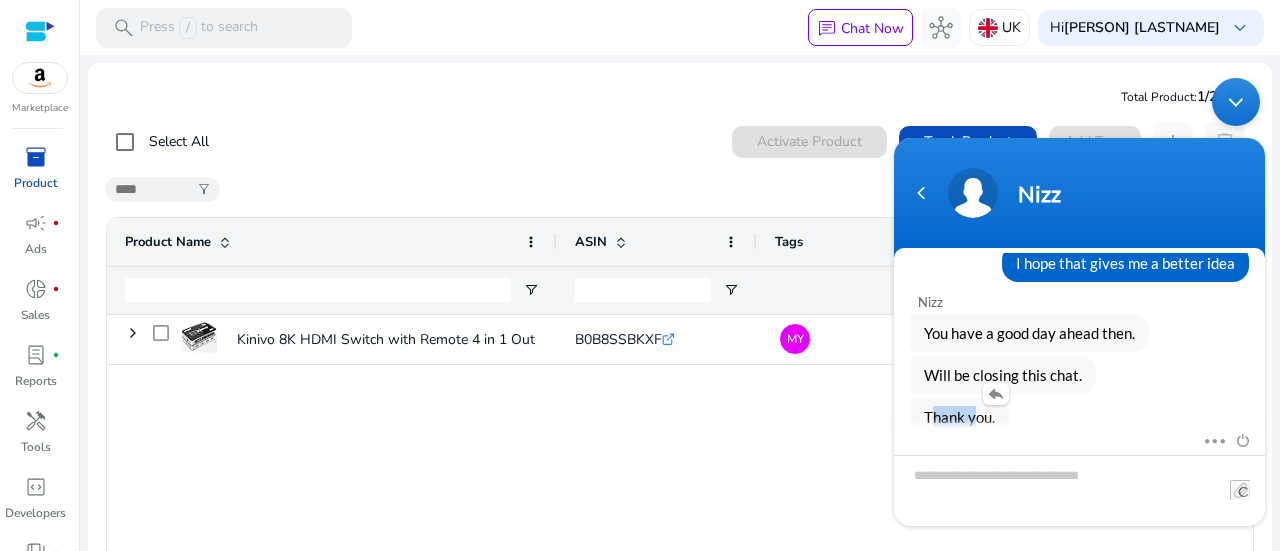click on "Thank you." at bounding box center (959, 416) 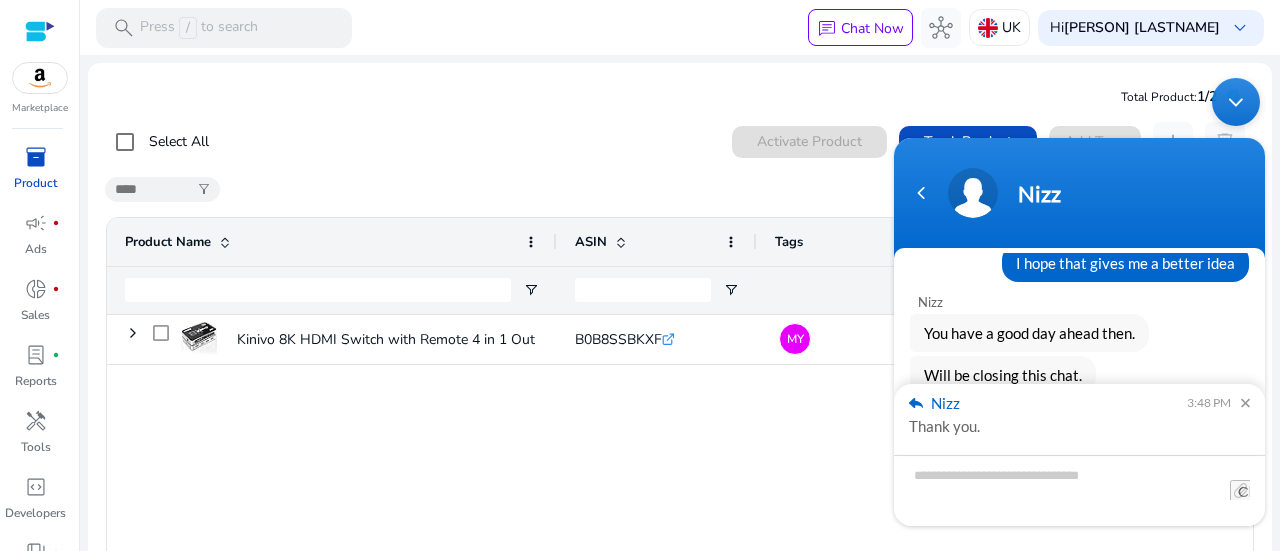 click on "[PERSON] 3:48 PM Thank you." at bounding box center [1079, 418] 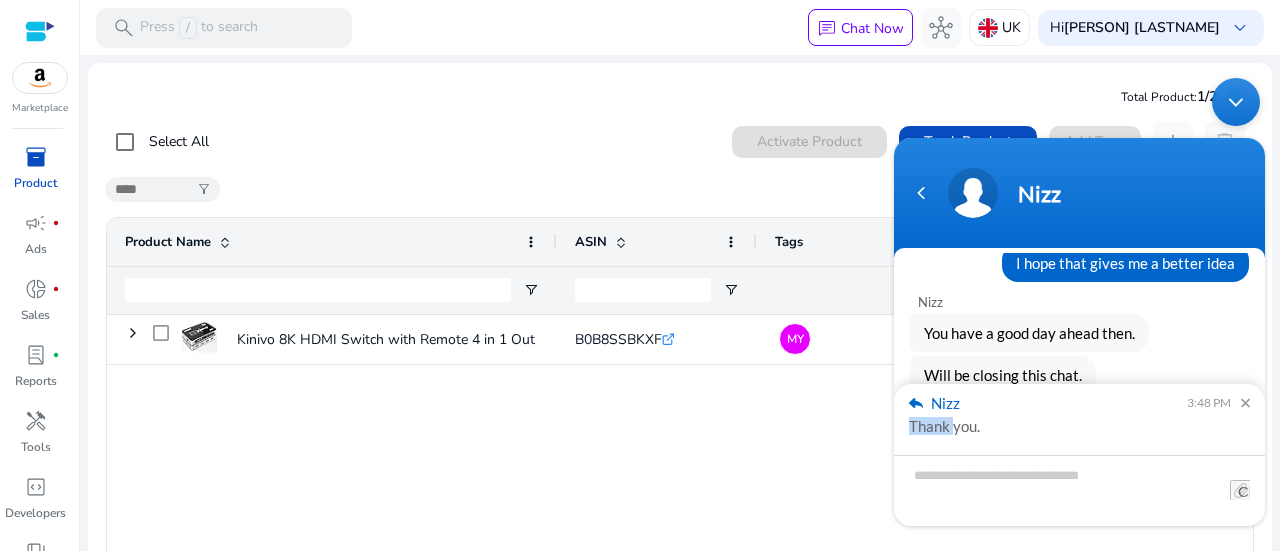 click on "[PERSON] 3:48 PM Thank you." at bounding box center [1079, 418] 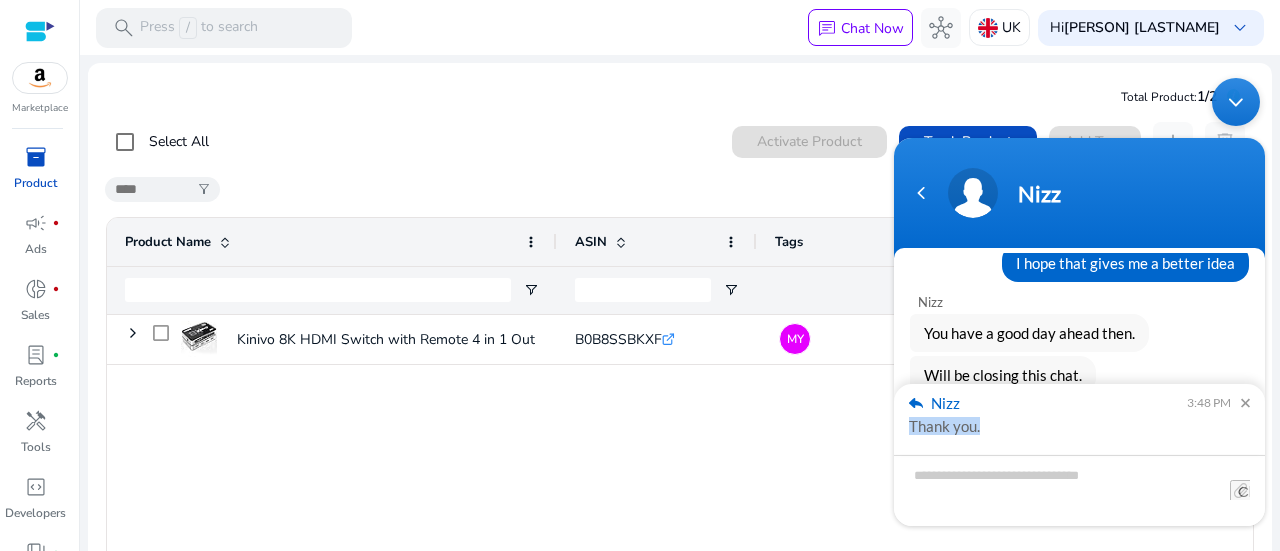 click on "[PERSON] 3:48 PM Thank you." at bounding box center [1079, 418] 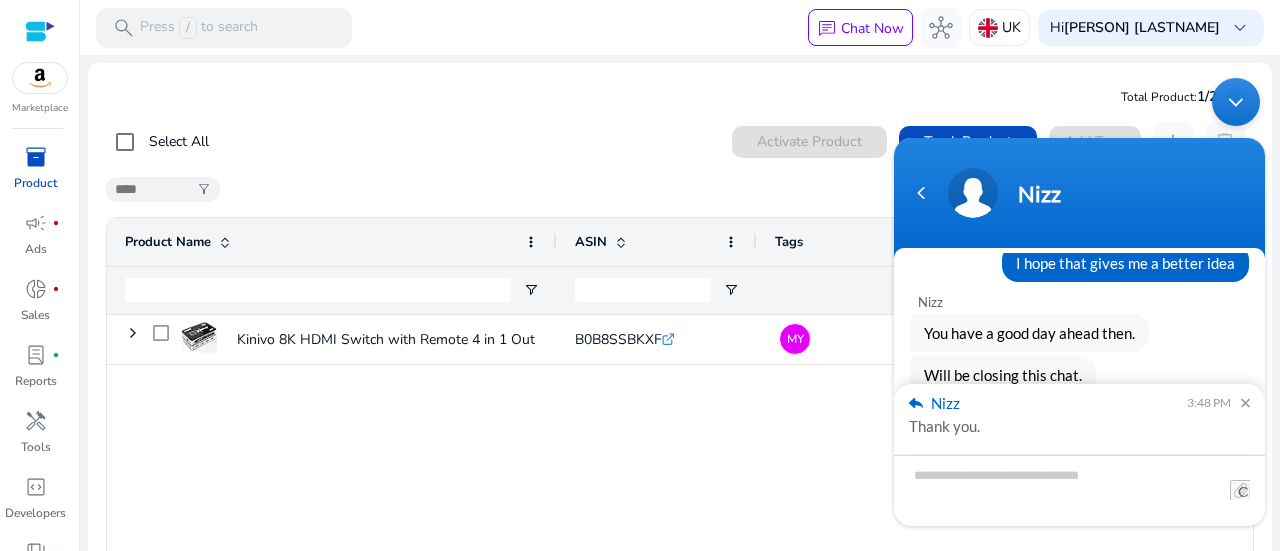 click at bounding box center (1079, 489) 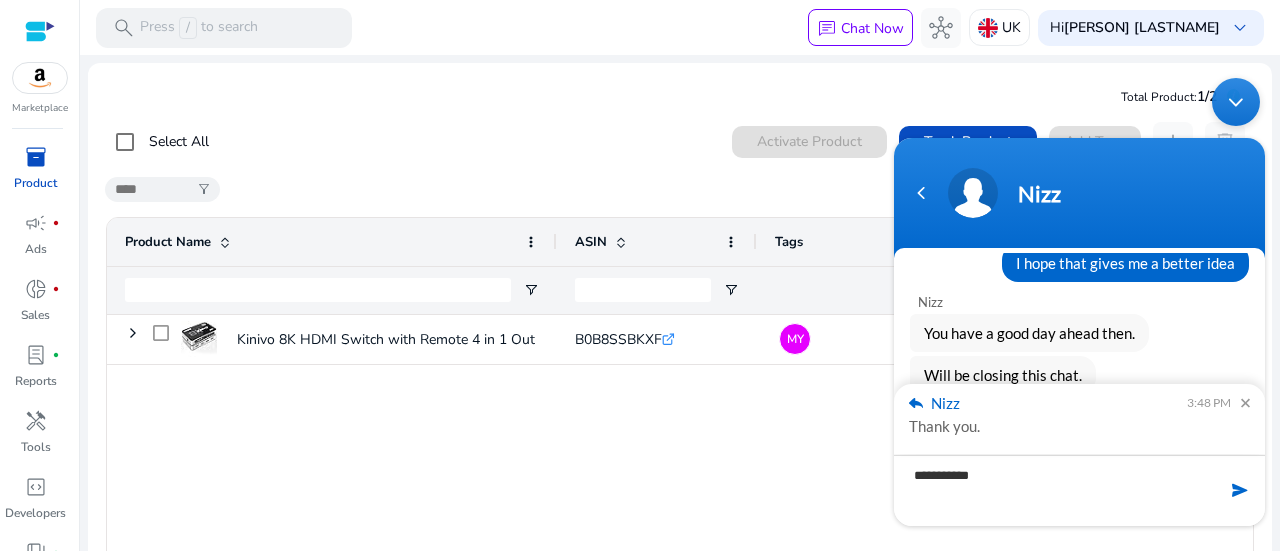 type on "**********" 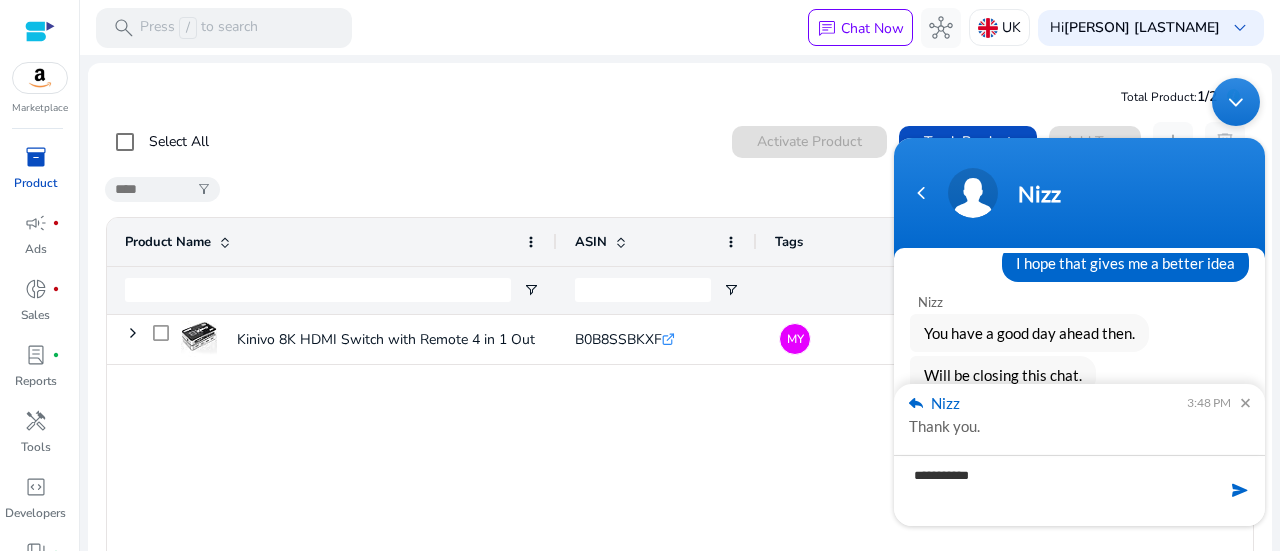 click at bounding box center [1240, 402] 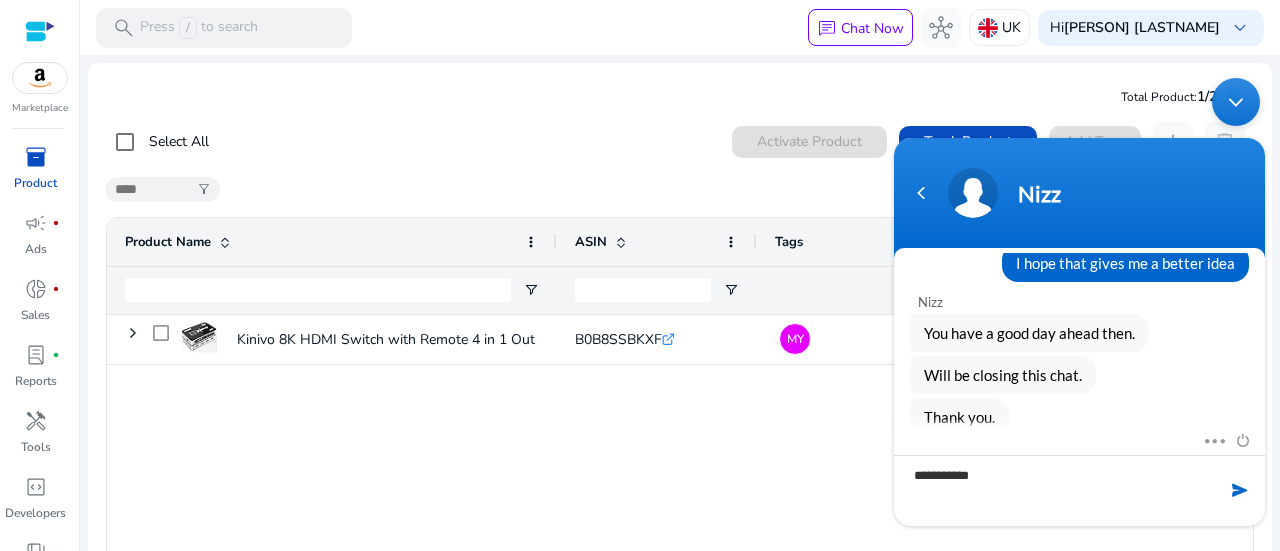 drag, startPoint x: 1251, startPoint y: 494, endPoint x: 1235, endPoint y: 490, distance: 16.492422 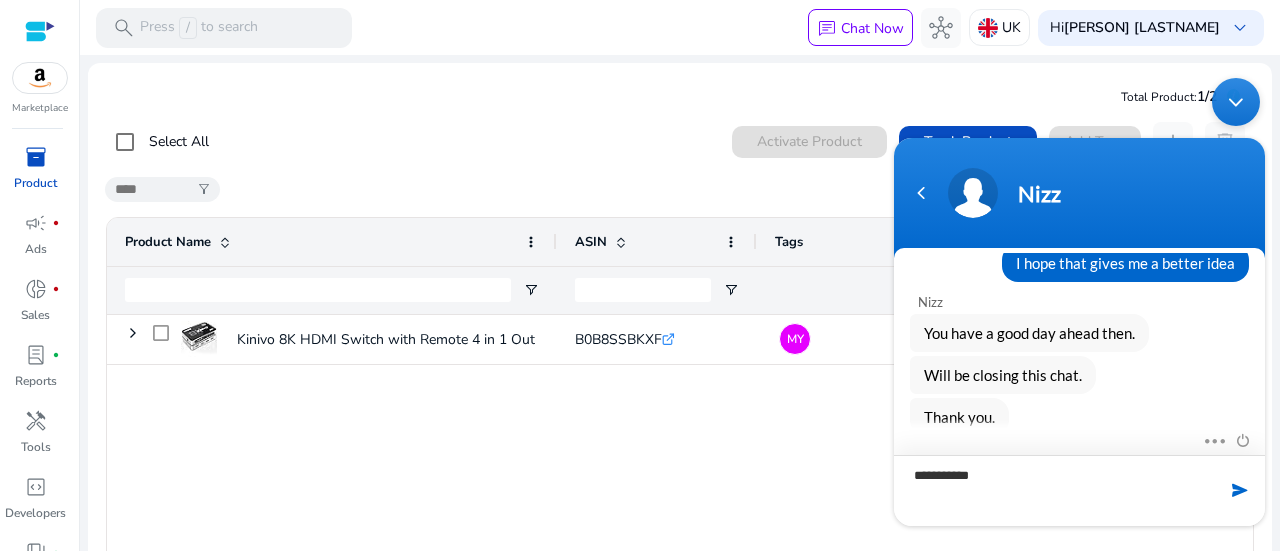 type 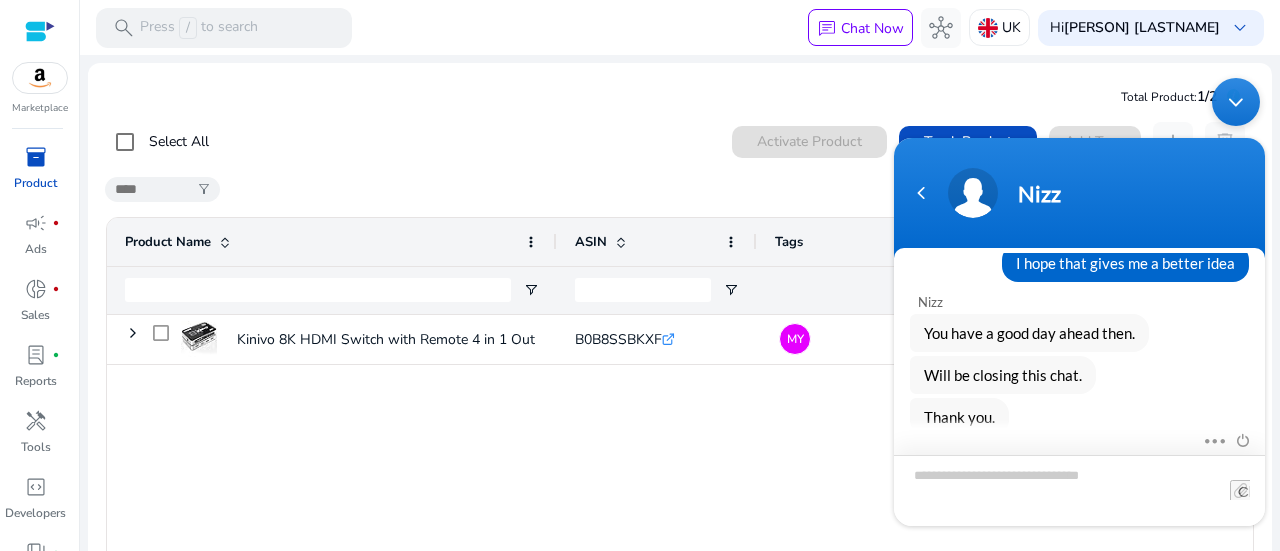 scroll, scrollTop: 2877, scrollLeft: 0, axis: vertical 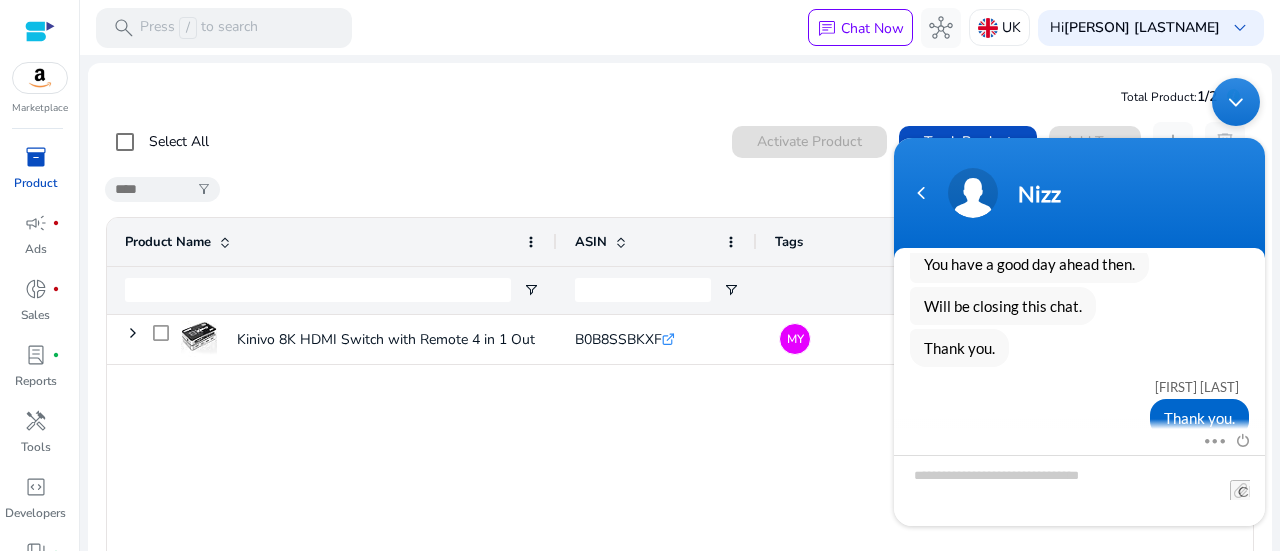 click on "Select All  0  products selected Activate Product Track Product  Add Tags   download   delete" 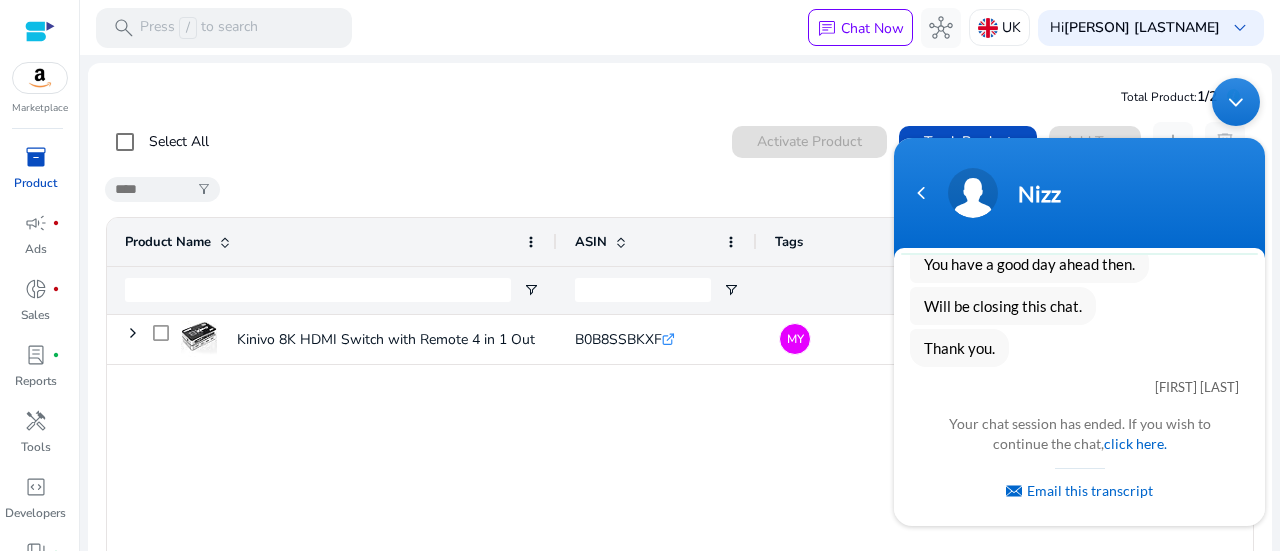 scroll, scrollTop: 3104, scrollLeft: 0, axis: vertical 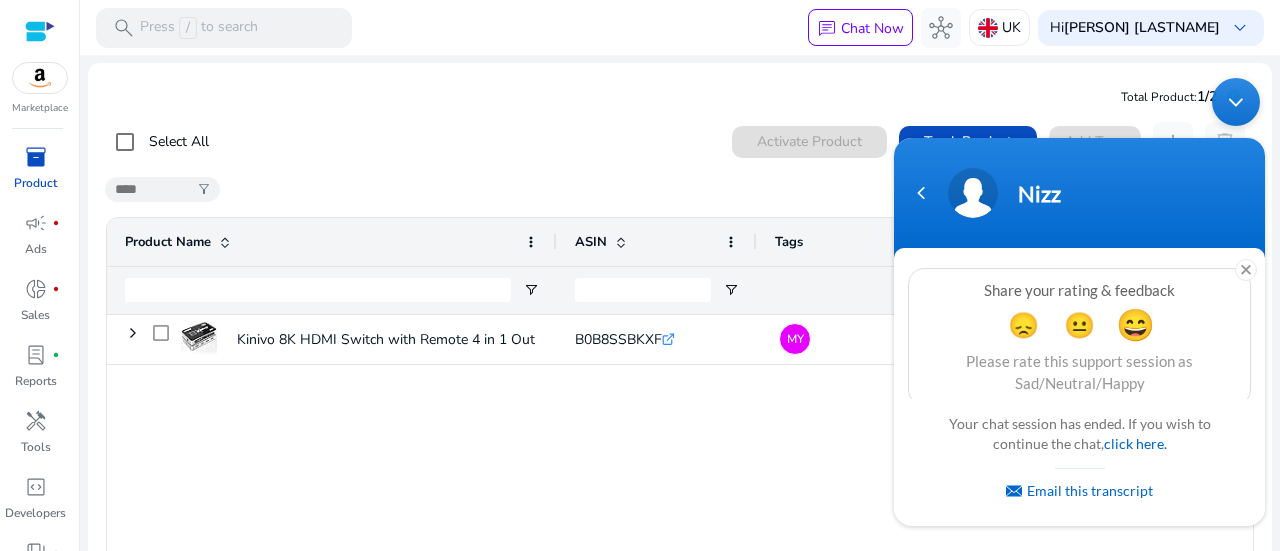 click on "😄" at bounding box center [1135, 323] 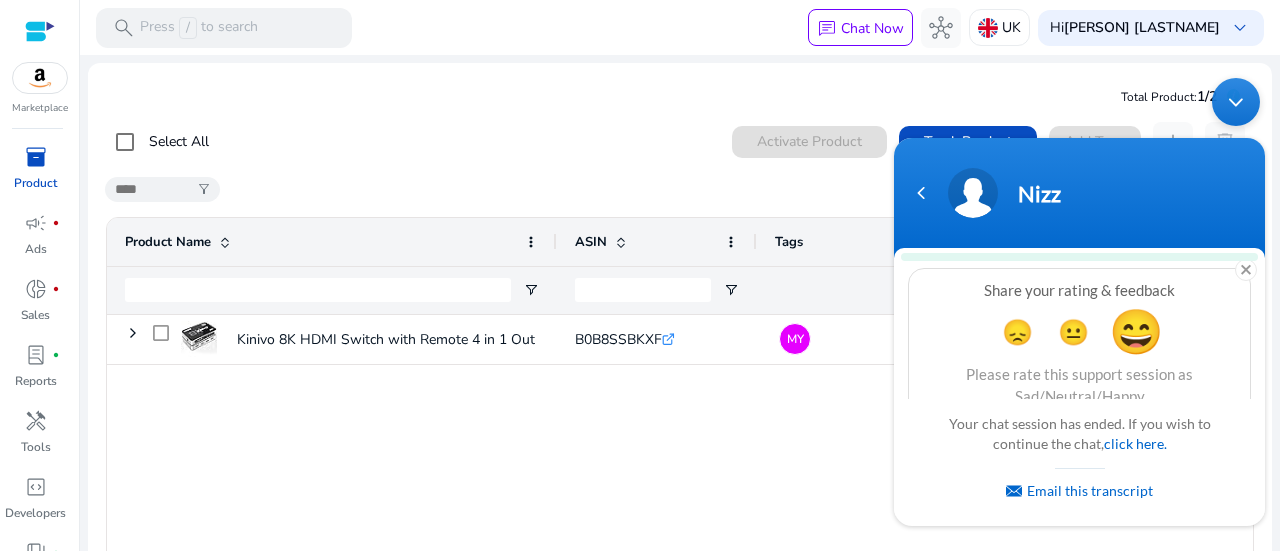 scroll, scrollTop: 3264, scrollLeft: 0, axis: vertical 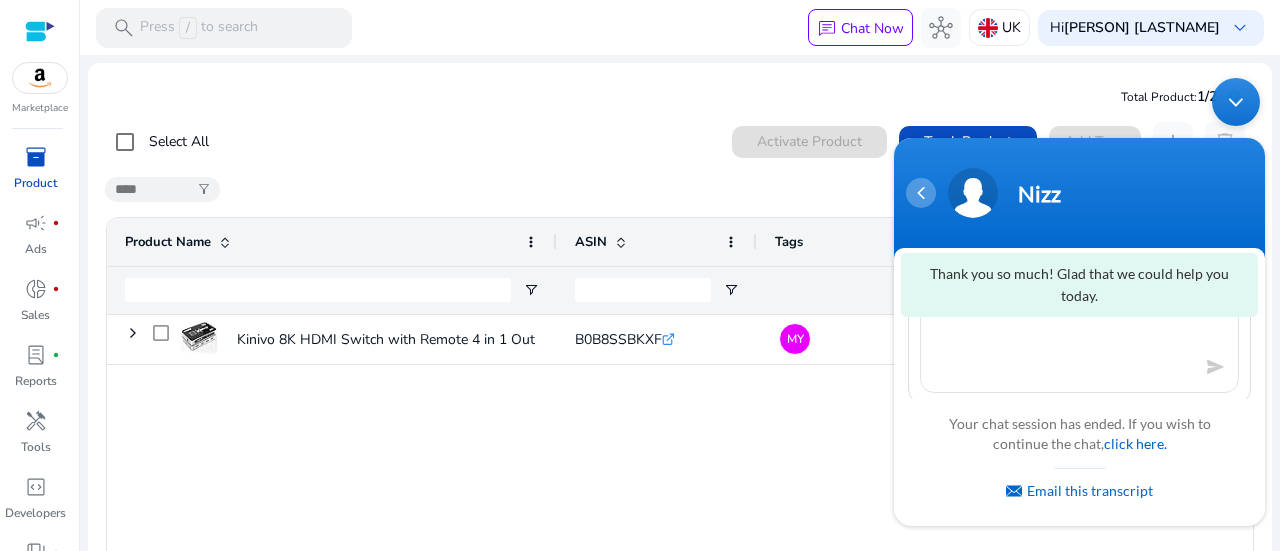 click at bounding box center [921, 192] 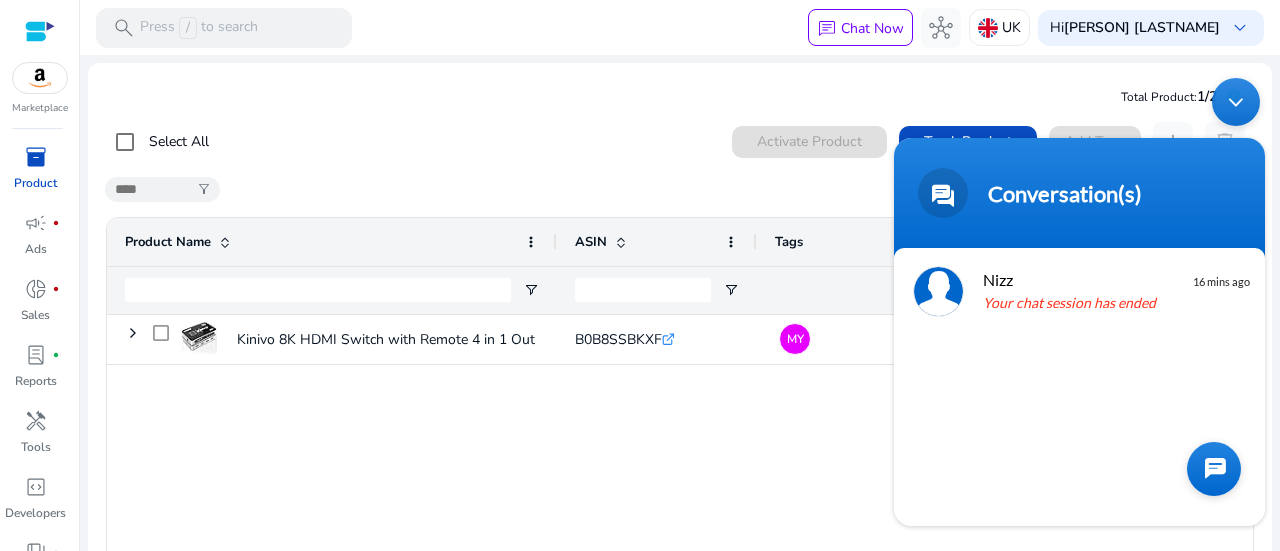 click on "Select All  0  products selected Activate Product Track Product  Add Tags   download   delete   filter_alt  1 to 1 of 1. Page 1 of 1
Drag here to set row groups Drag here to set column labels
Product Name
ASIN
Tags" 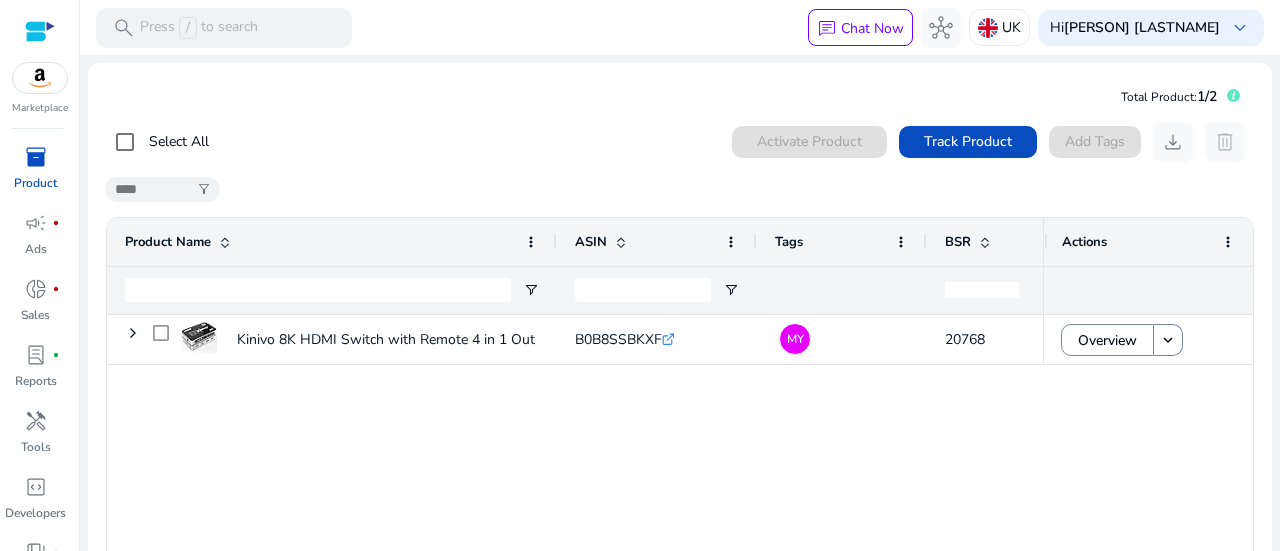 click on "Select All  0  products selected Activate Product Track Product  Add Tags   download   delete" 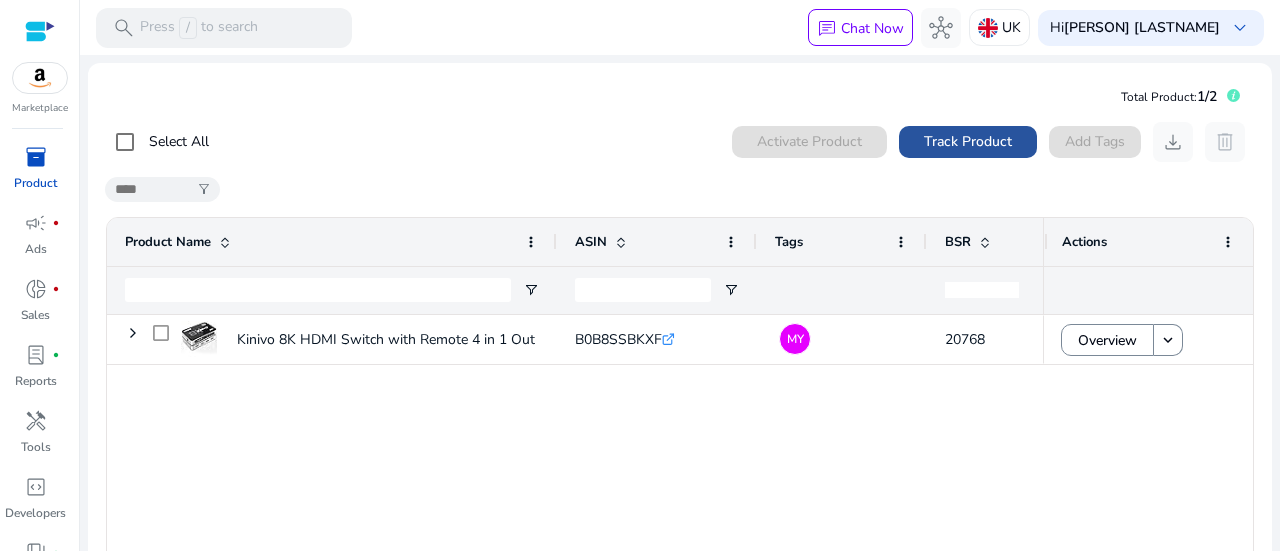 click on "Track Product" 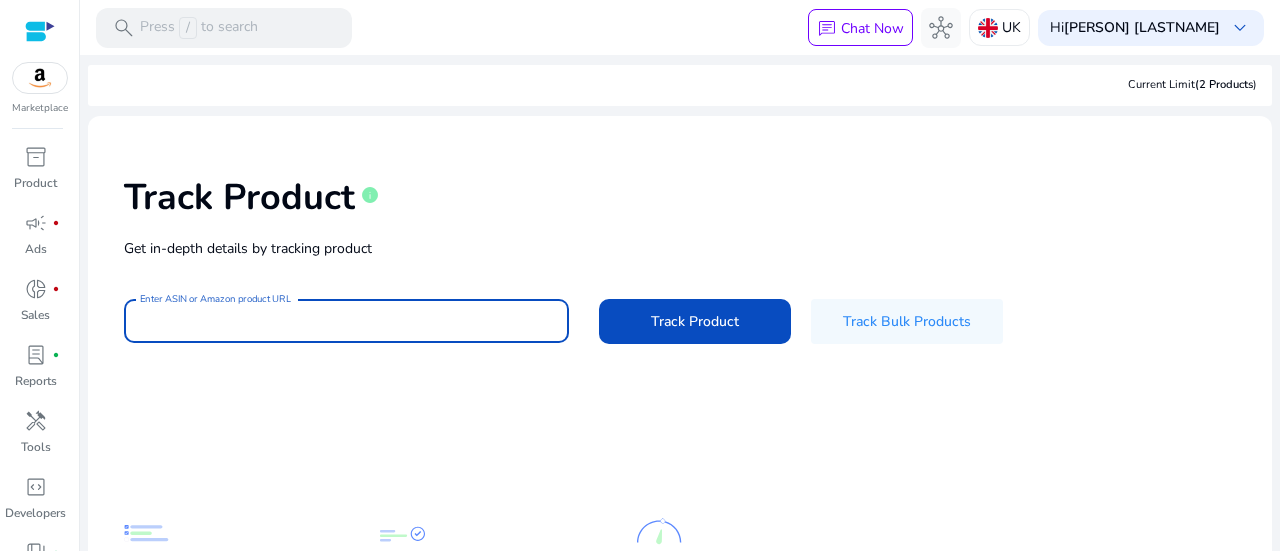 click on "Enter ASIN or Amazon product URL" at bounding box center (346, 321) 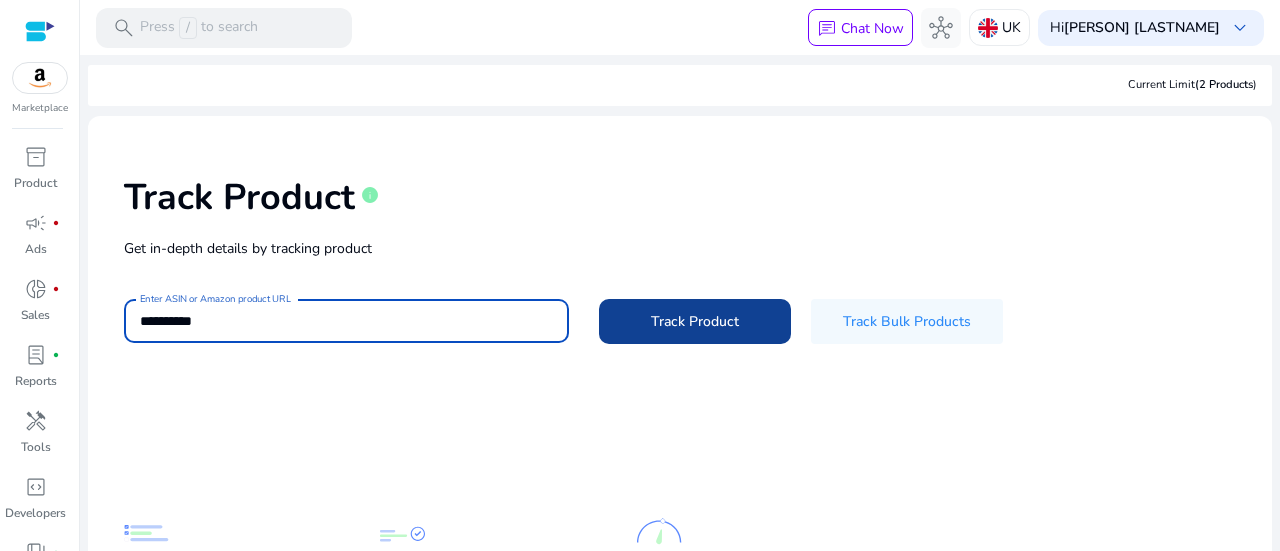 type on "**********" 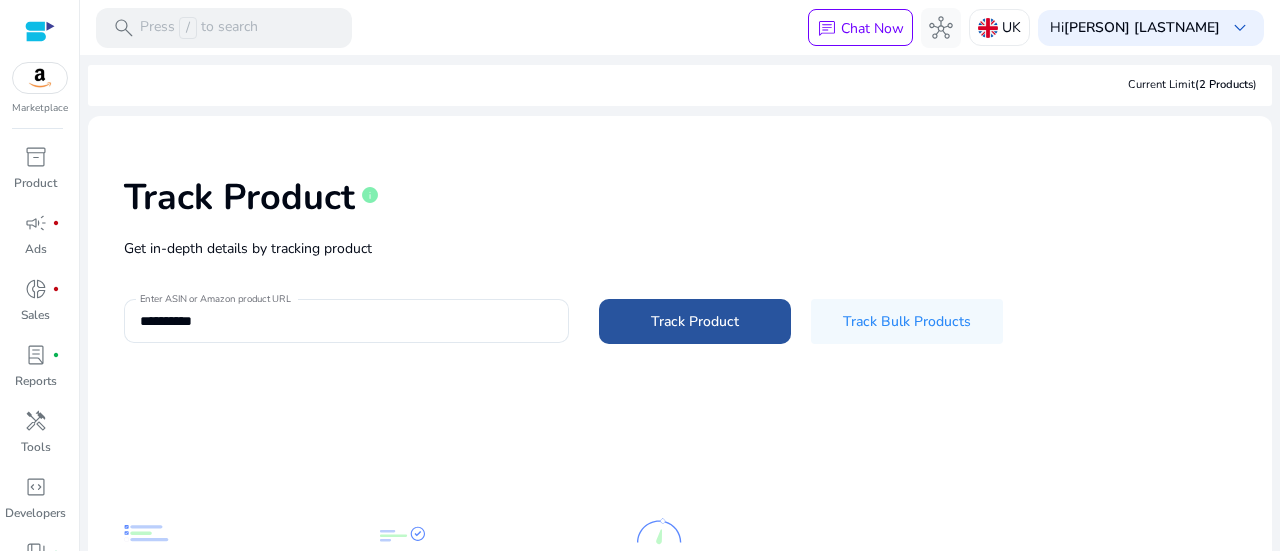 click 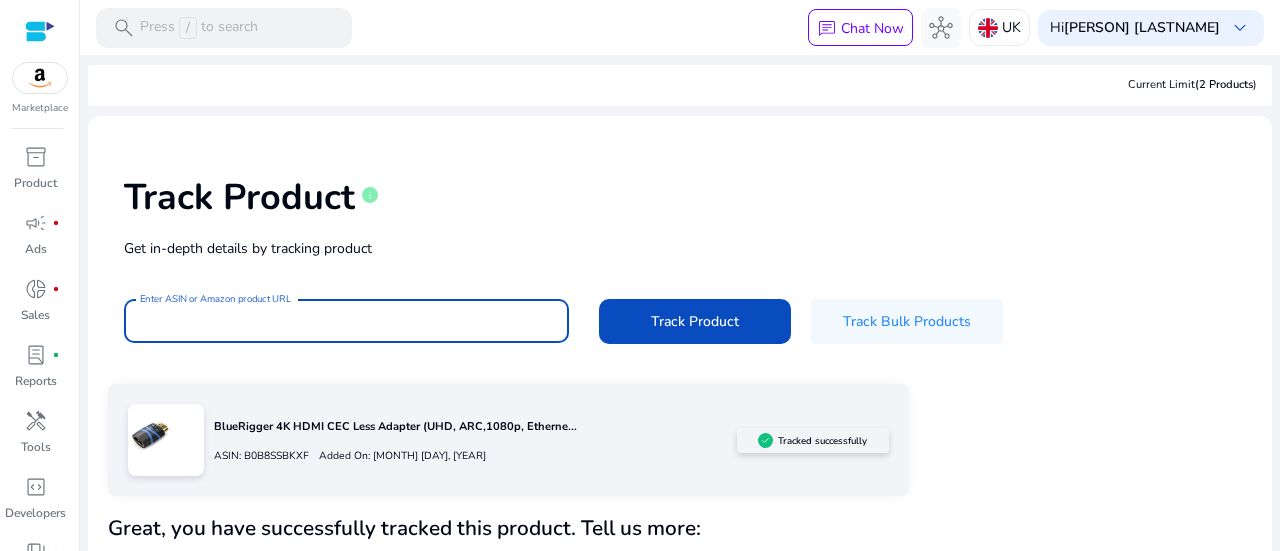 click on "Enter ASIN or Amazon product URL" at bounding box center (346, 321) 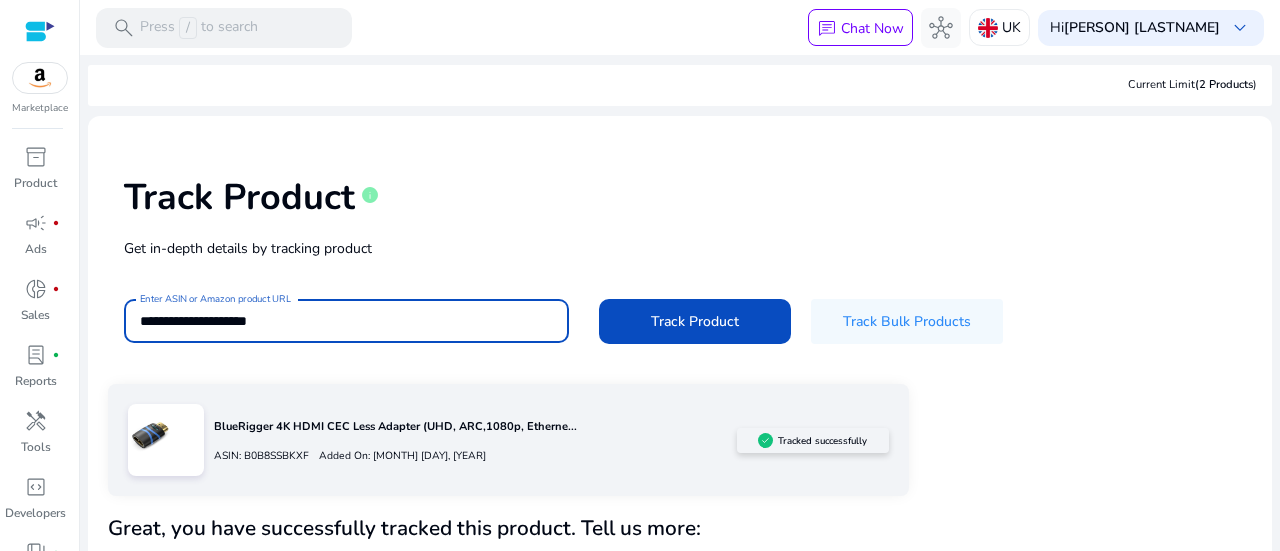 click on "**********" at bounding box center (346, 321) 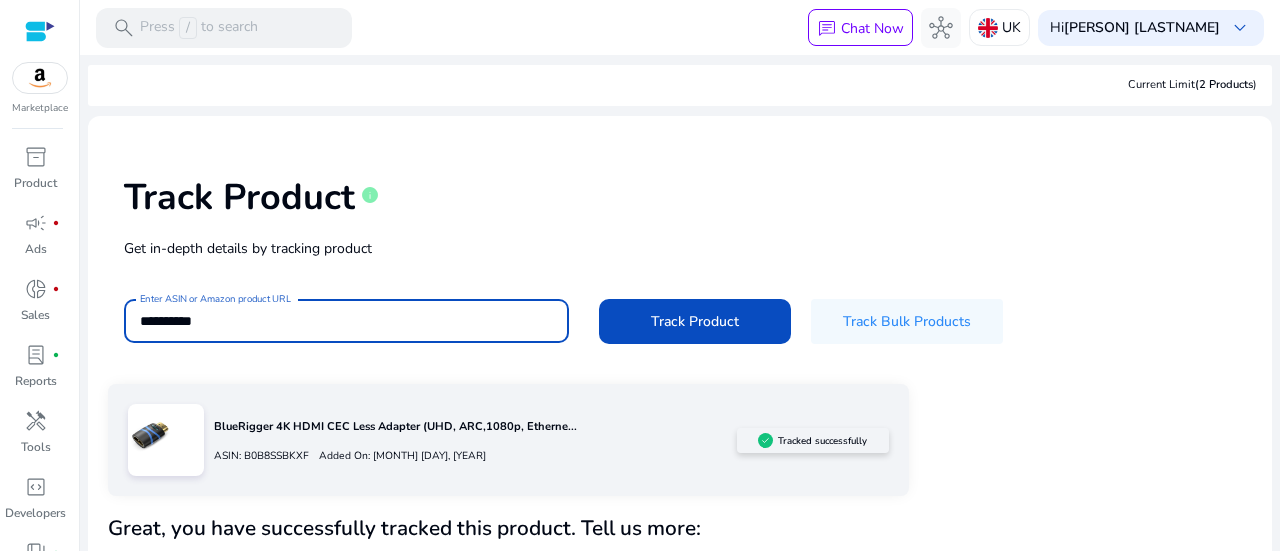 type on "**********" 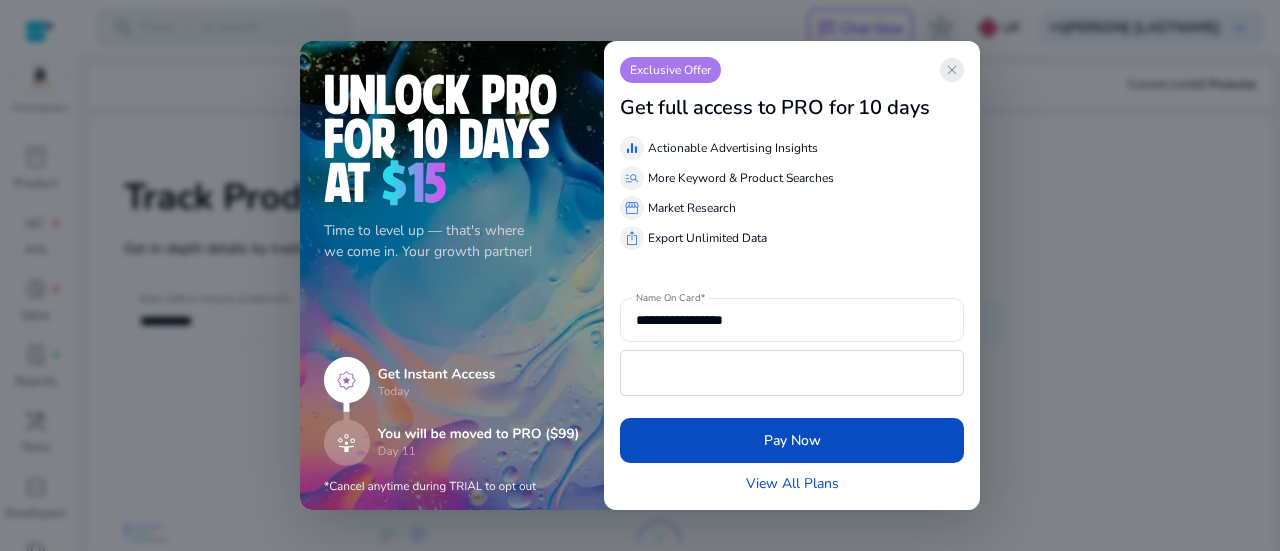 click on "close" at bounding box center [952, 70] 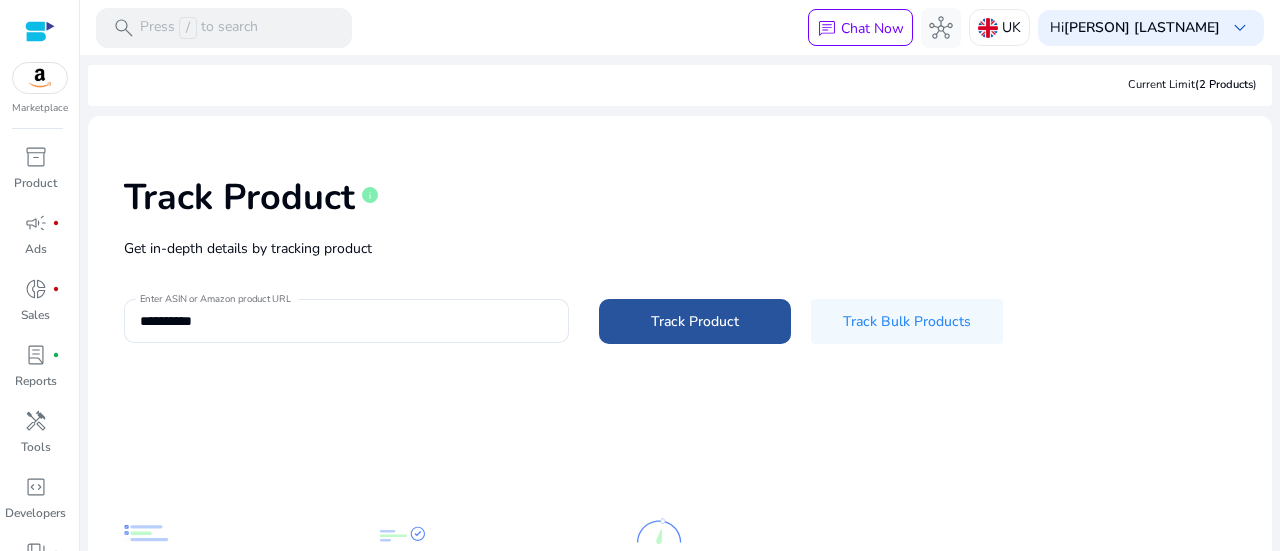 click on "Track Product" 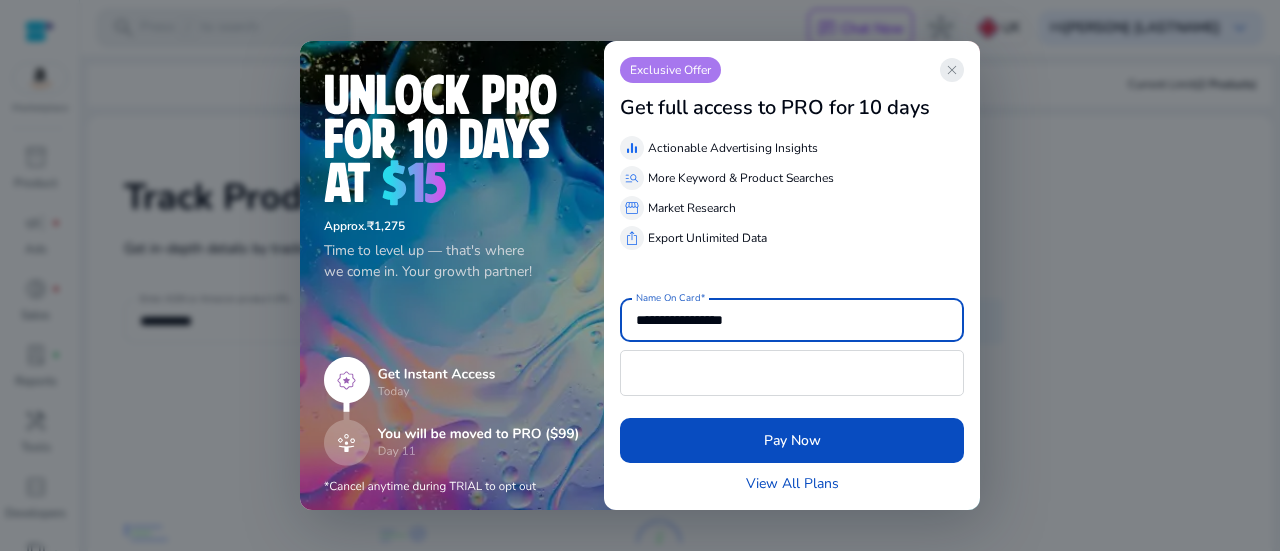 click on "close" at bounding box center (952, 70) 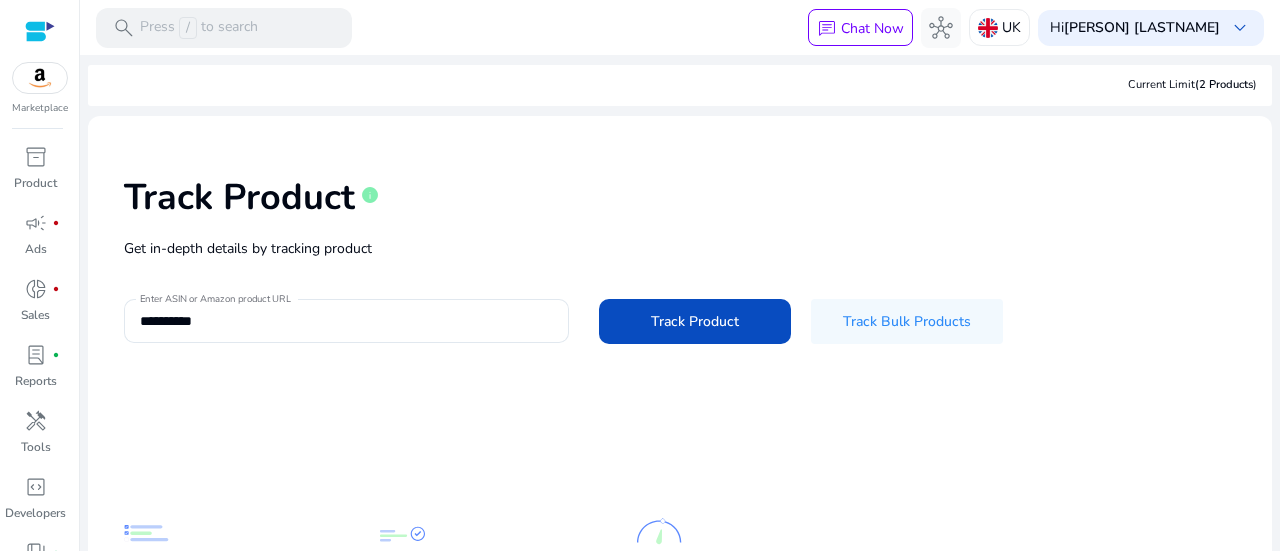 click on "**********" 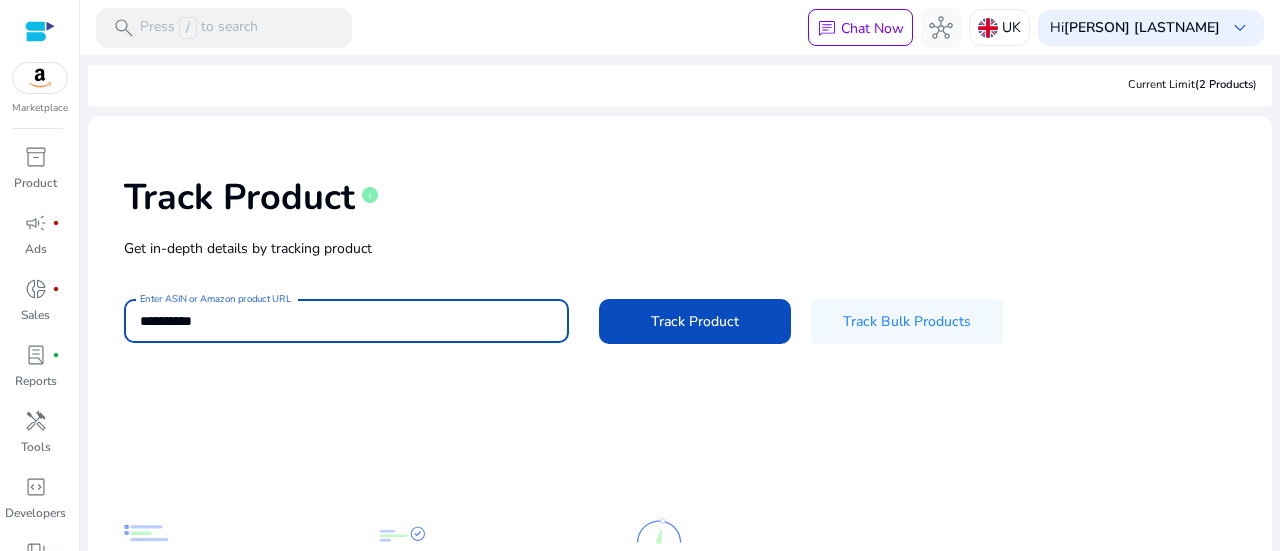 click on "**********" at bounding box center [346, 321] 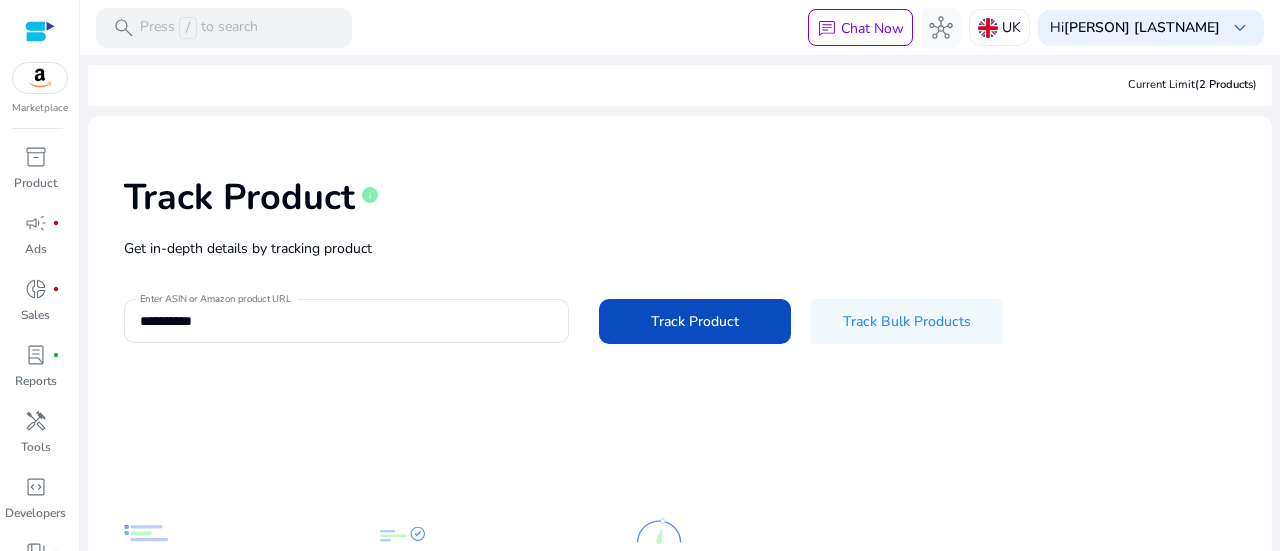 click on "**********" 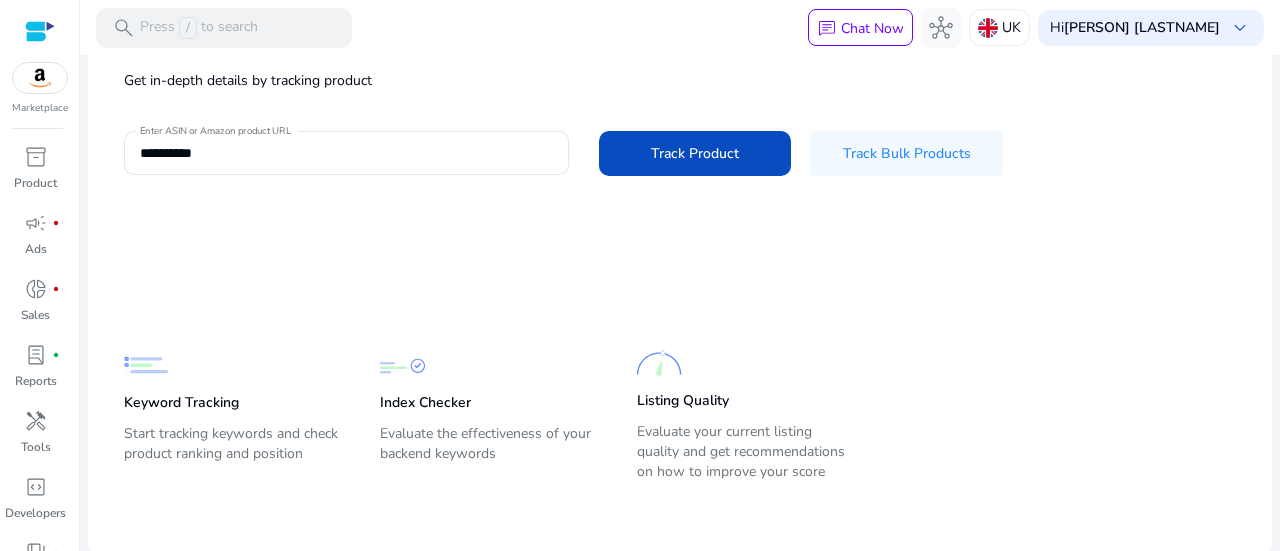 scroll, scrollTop: 170, scrollLeft: 0, axis: vertical 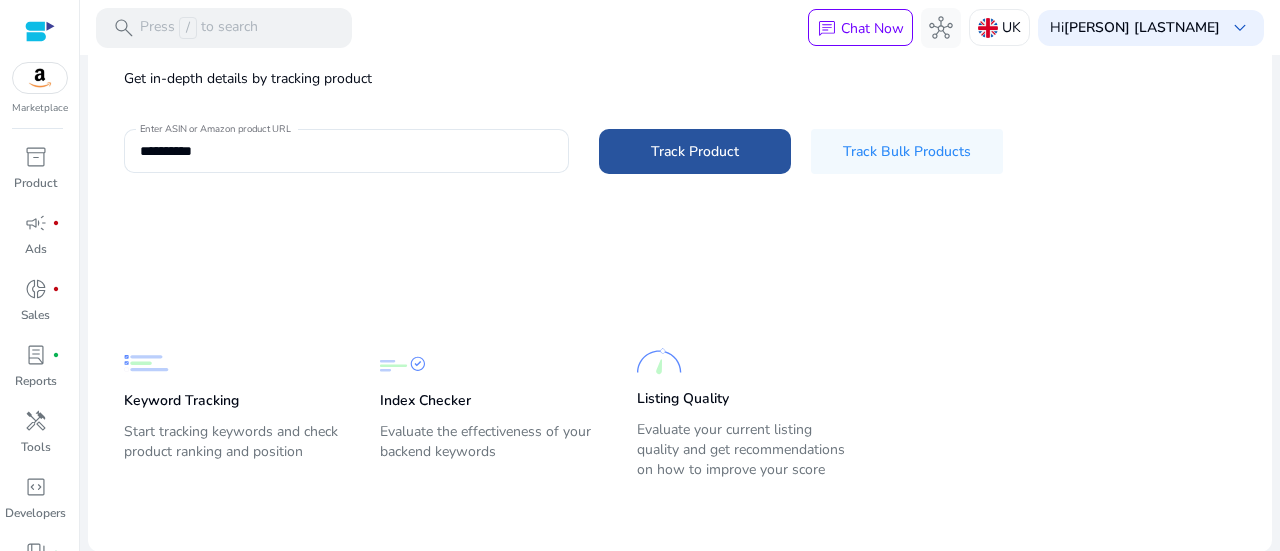 click on "Track Product" 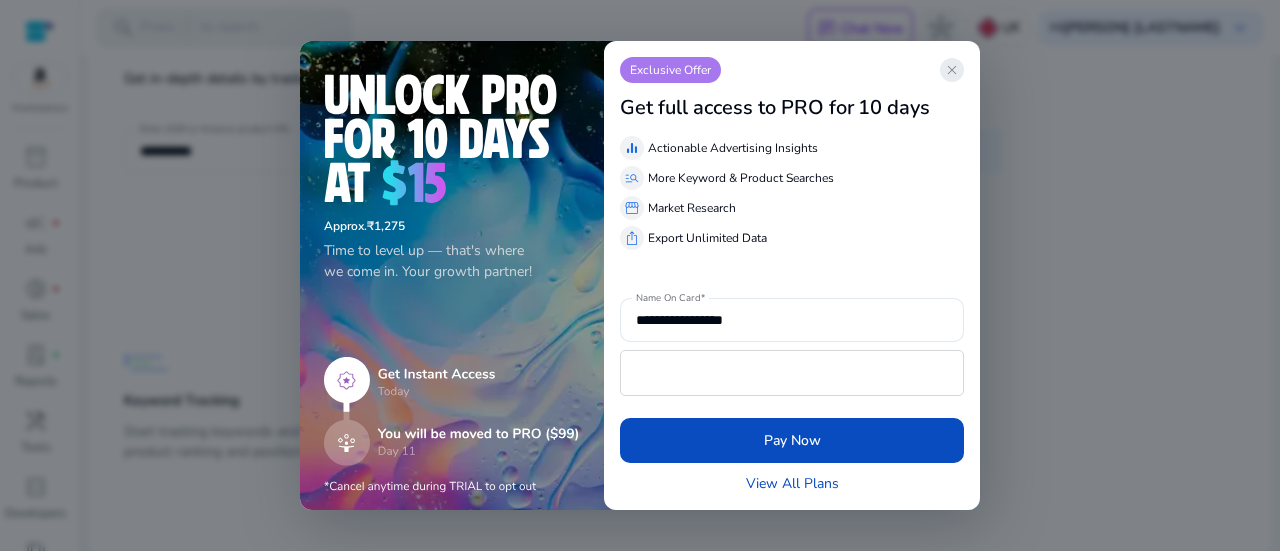 click on "close" at bounding box center (952, 70) 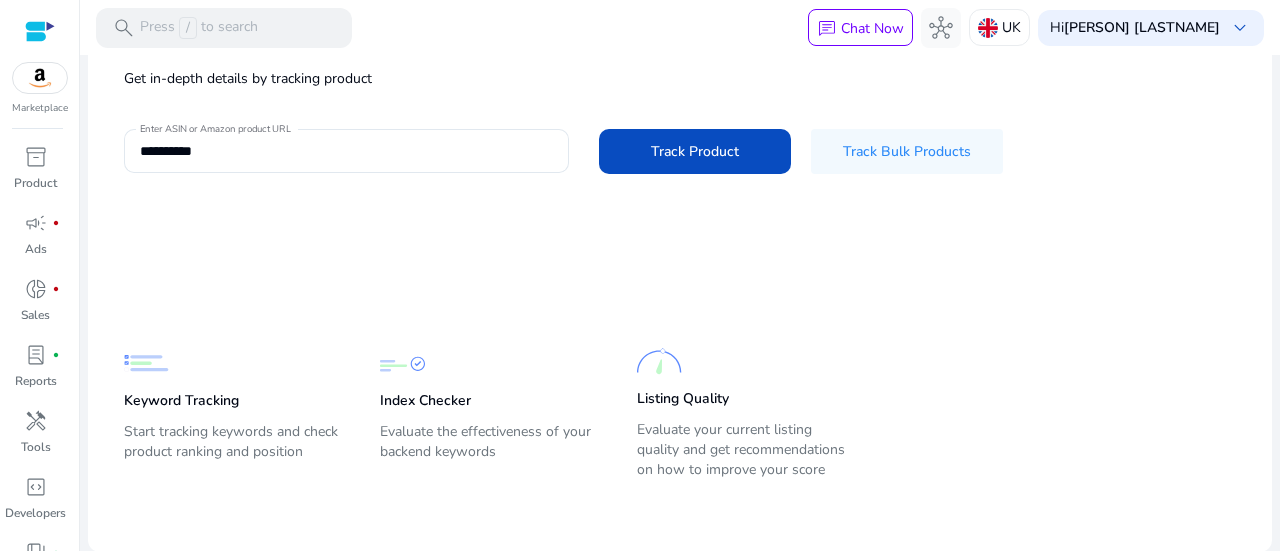 click on "**********" 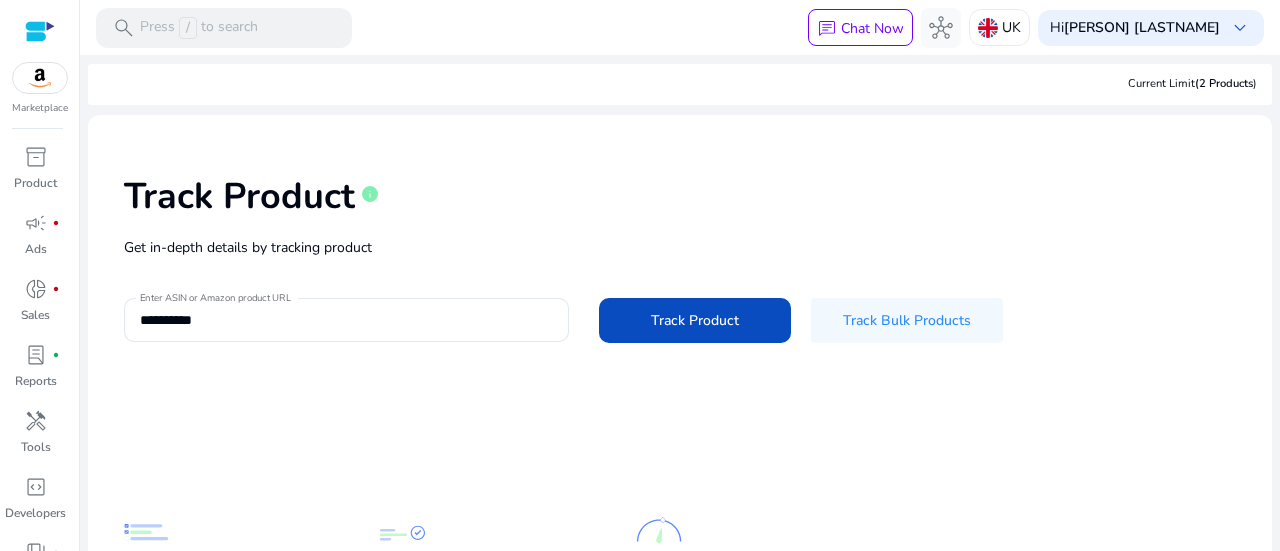 scroll, scrollTop: 0, scrollLeft: 0, axis: both 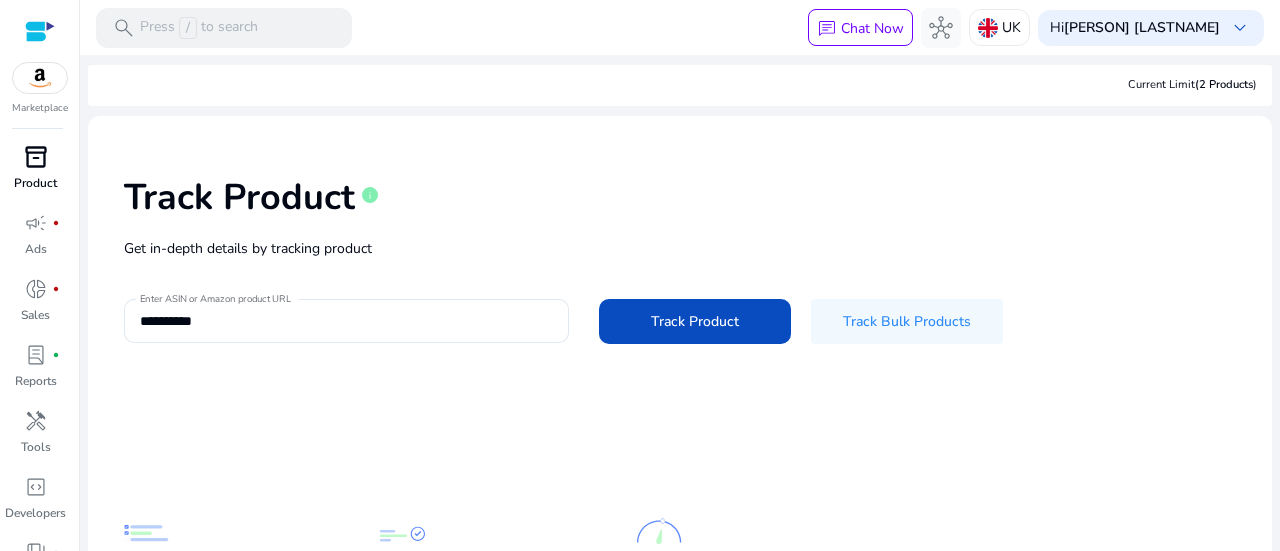 click on "inventory_2" at bounding box center (36, 157) 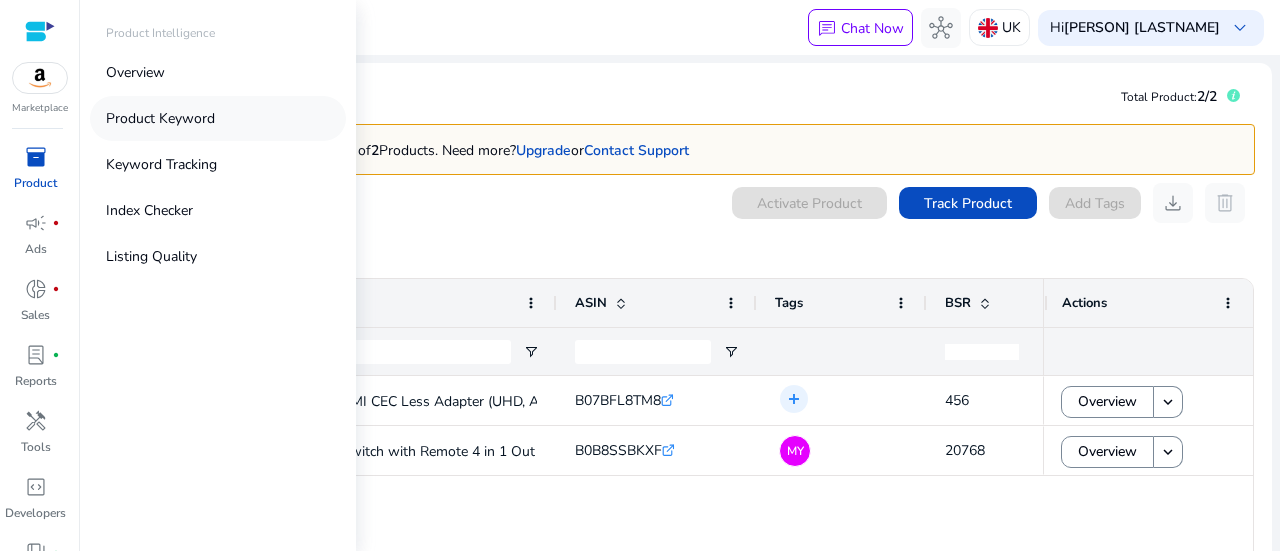click on "Product Keyword" at bounding box center (218, 118) 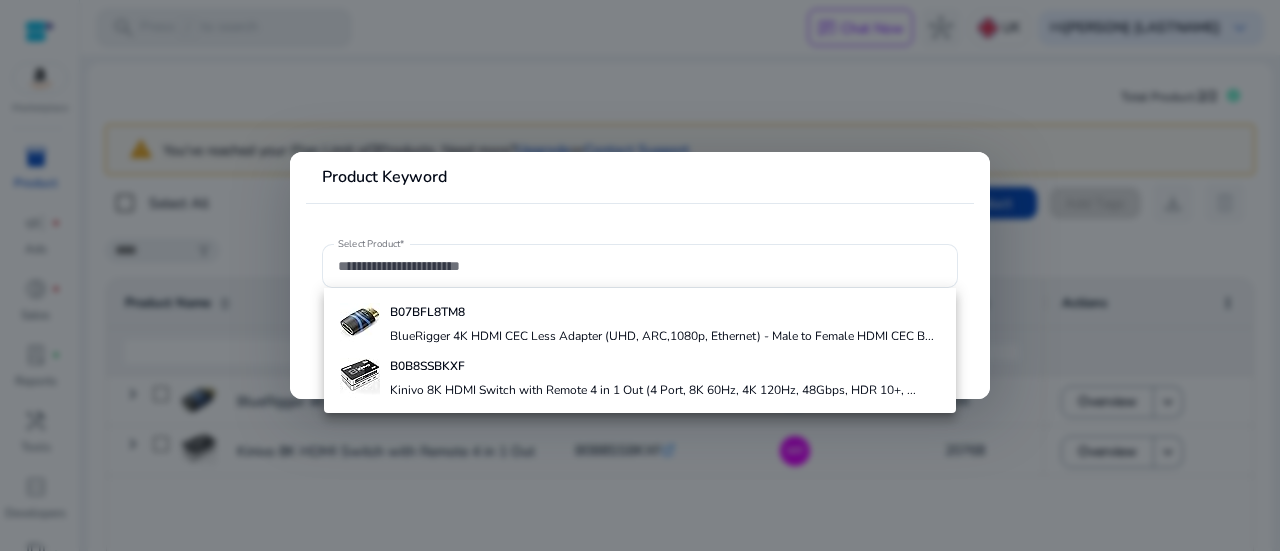 click at bounding box center (640, 275) 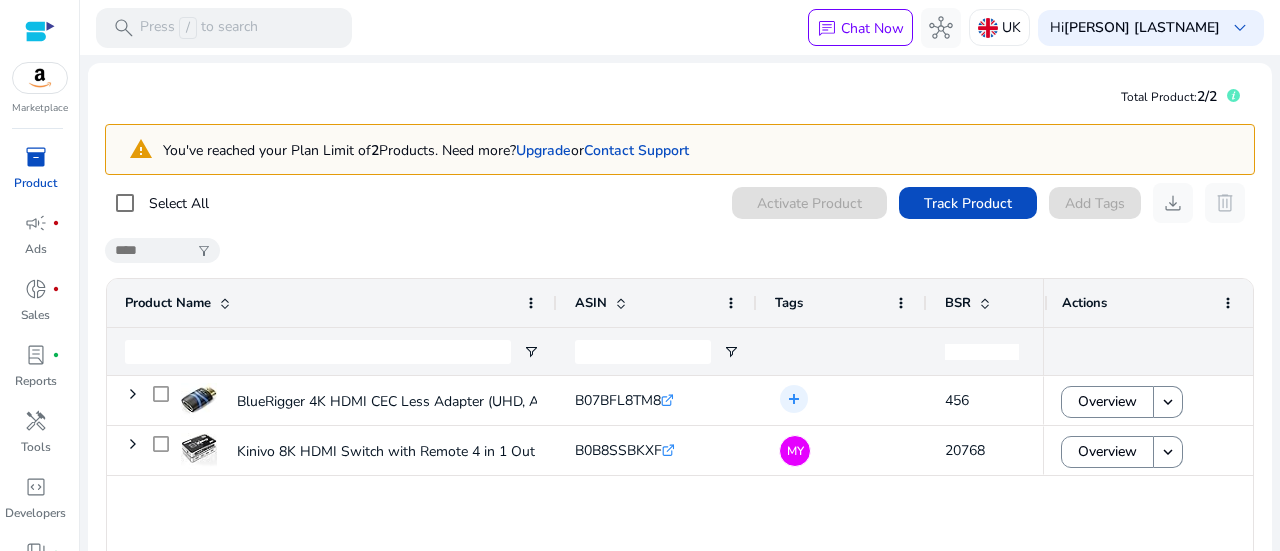 click on "BlueRigger 4K HDMI CEC Less Adapter (UHD, ARC,1080p, Ethernet)...
B07BFL8TM8  .st0{fill:#2c8af8} add Add tag 456 Low - Moderate  48.58
Kinivo 8K HDMI Switch with Remote 4 in 1 Out (4 Port, 8K 60Hz,...
B0B8SSBKXF  .st0{fill:#2c8af8}  MY 20768 Moderate - High  63.42" 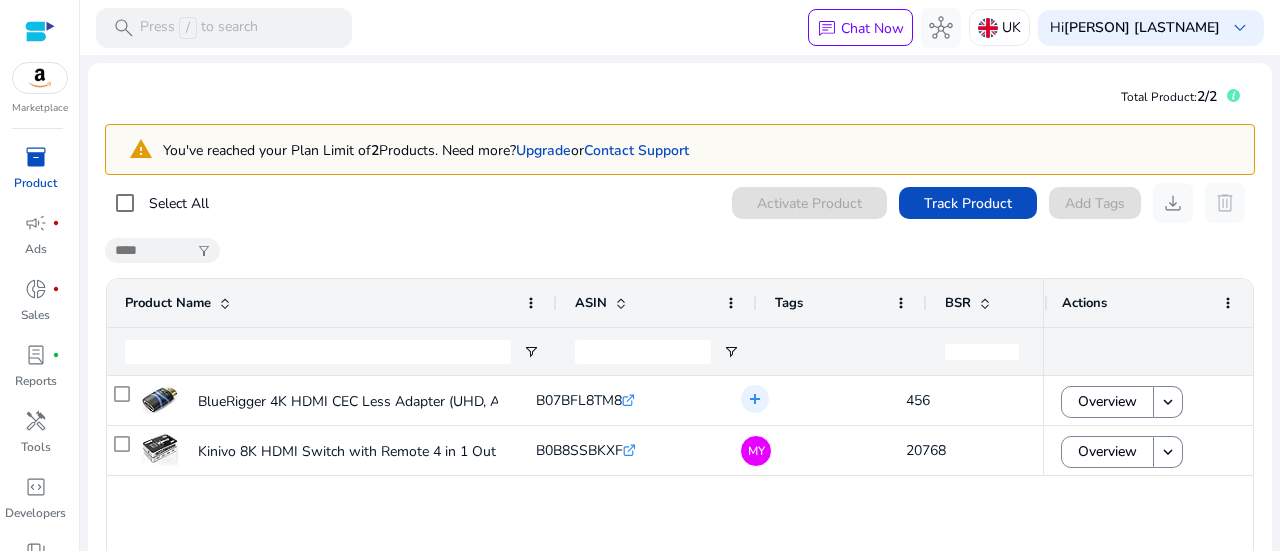 scroll, scrollTop: 0, scrollLeft: 39, axis: horizontal 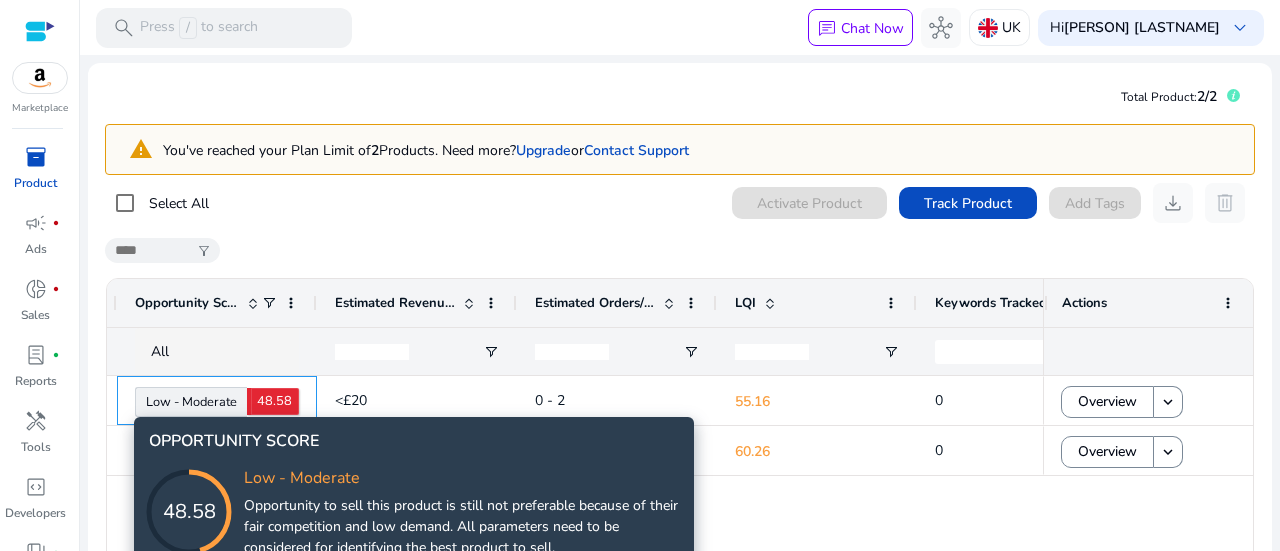 click on "We recommend switching to desktop view for the best experience.  Marketplace  inventory_2   Product   campaign   fiber_manual_record   Ads   donut_small   fiber_manual_record   Sales   lab_profile   fiber_manual_record   Reports   handyman   Tools   code_blocks   Developers   book_4   fiber_manual_record   Resources   dark_mode   search   Press  /  to search   chat  Chat Now  hub  UK  Hi  [PERSON]  keyboard_arrow_down  We are getting things ready for you... Total Product:   2/2
warning  You've reached your Plan Limit of   2  Products. Need more?  Upgrade   or  Contact Support  Select All  0  products selected Activate Product Track Product  Add Tags   download   delete   filter_alt  1 to 2 of 2. Page 1 of 1
Drag here to set row groups Drag here to set column labels
2" at bounding box center [640, 275] 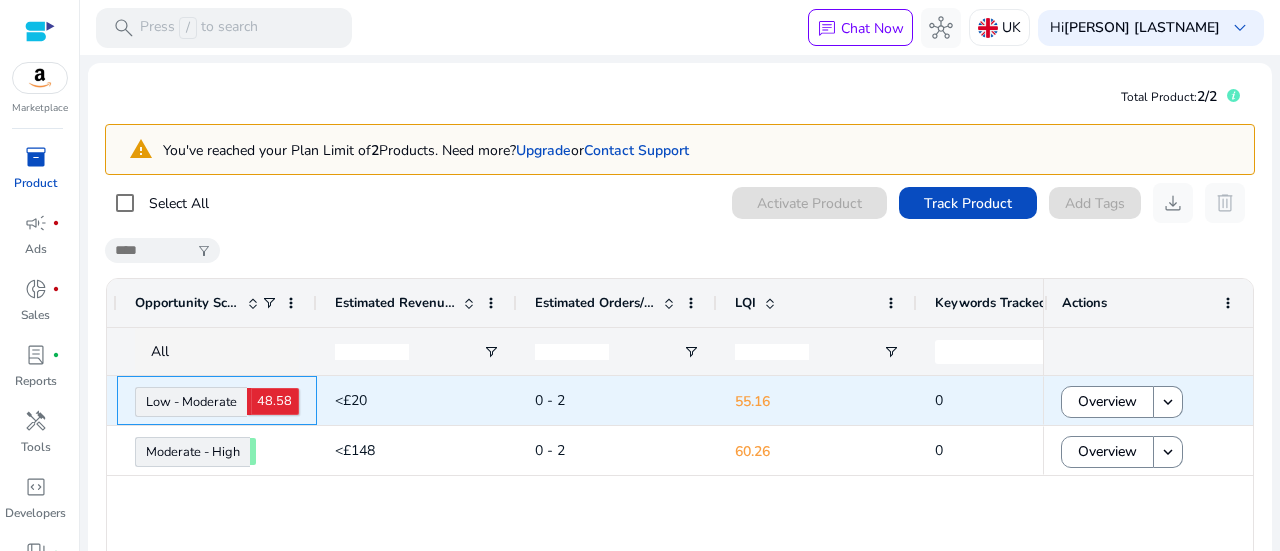 click on "Low - Moderate  48.58" 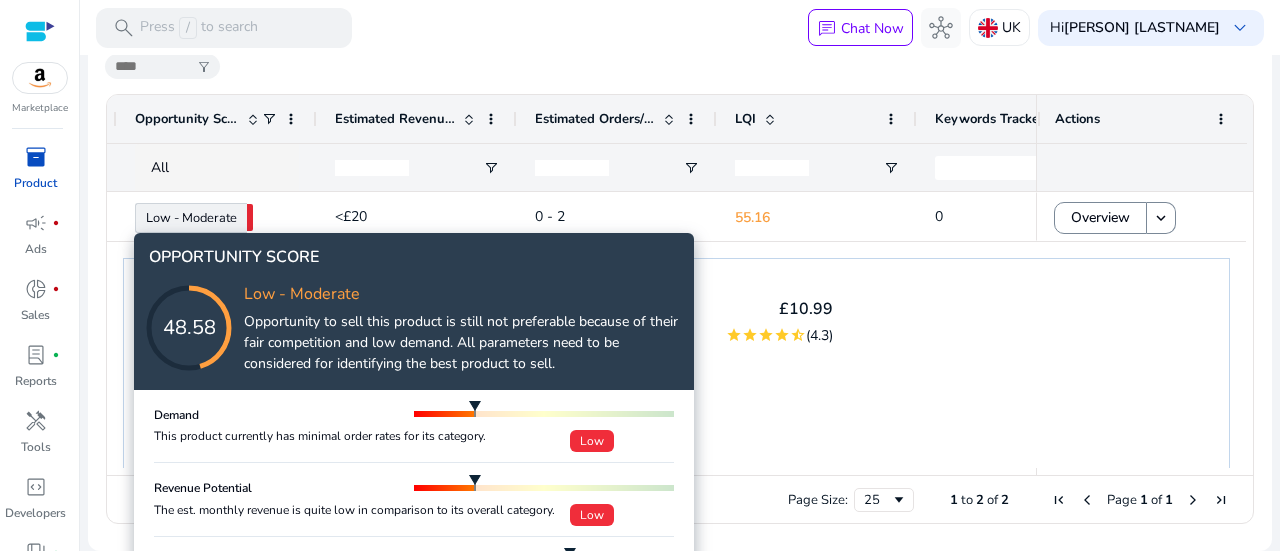 click 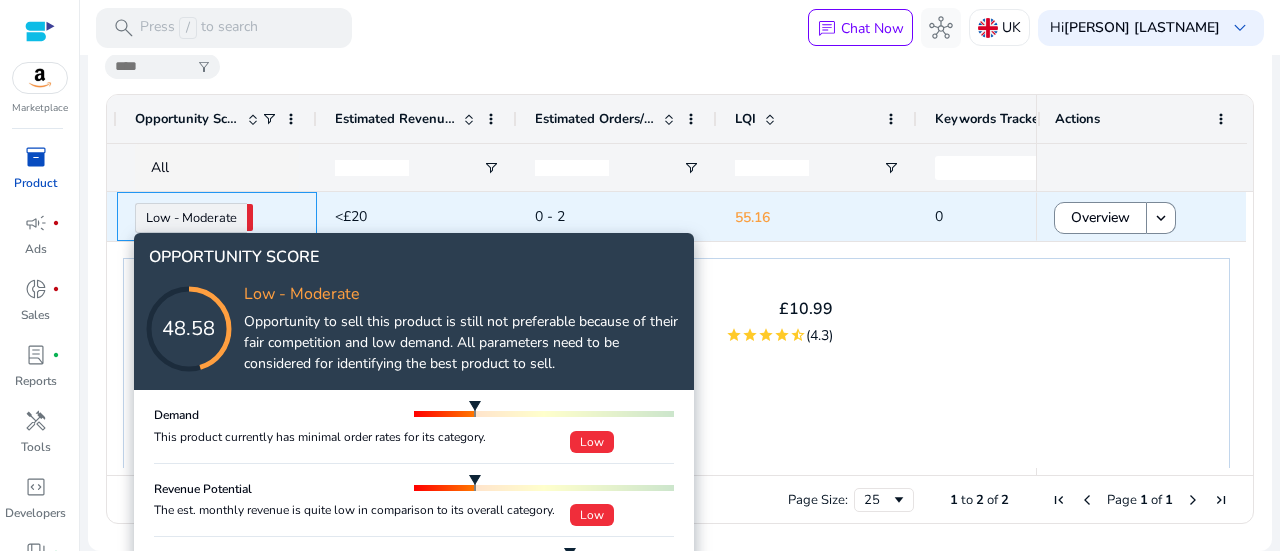 click on "We recommend switching to desktop view for the best experience.  Marketplace  inventory_2   Product   campaign   fiber_manual_record   Ads   donut_small   fiber_manual_record   Sales   lab_profile   fiber_manual_record   Reports   handyman   Tools   code_blocks   Developers   book_4   fiber_manual_record   Resources   dark_mode   search   Press  /  to search   chat  Chat Now  hub  UK  Hi  [PERSON]  keyboard_arrow_down  We are getting things ready for you... Total Product:   2/2
warning  You've reached your Plan Limit of   2  Products. Need more?  Upgrade   or  Contact Support  Select All  0  products selected Activate Product Track Product  Add Tags   download   delete   filter_alt  Press SPACE to select this row.
Drag here to set row groups Drag here to set column labels
0" at bounding box center (640, 275) 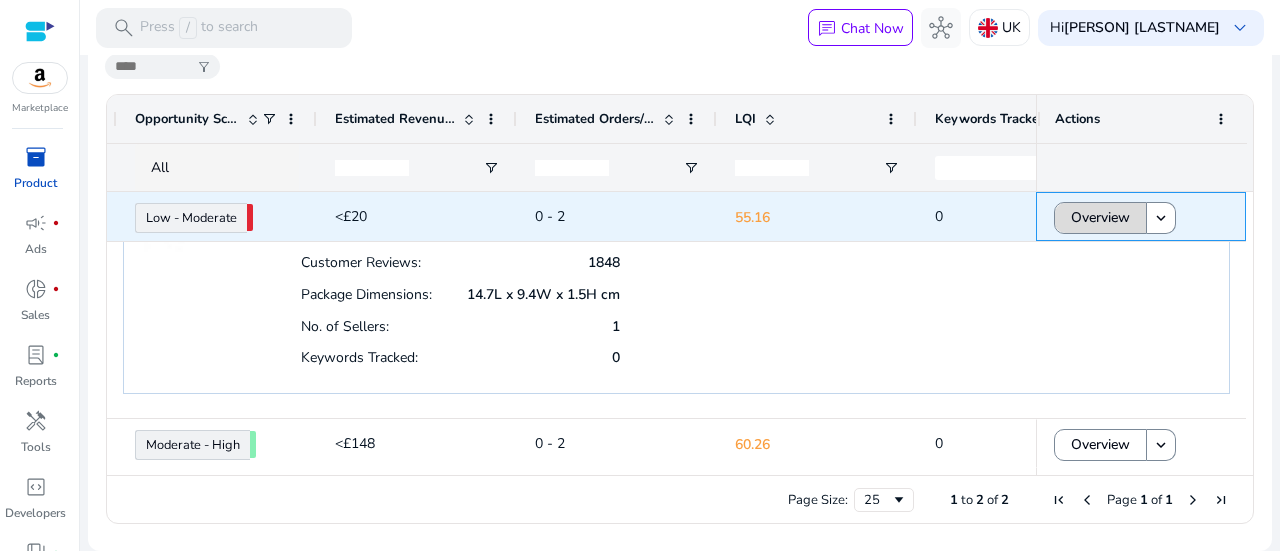 click on "Overview" 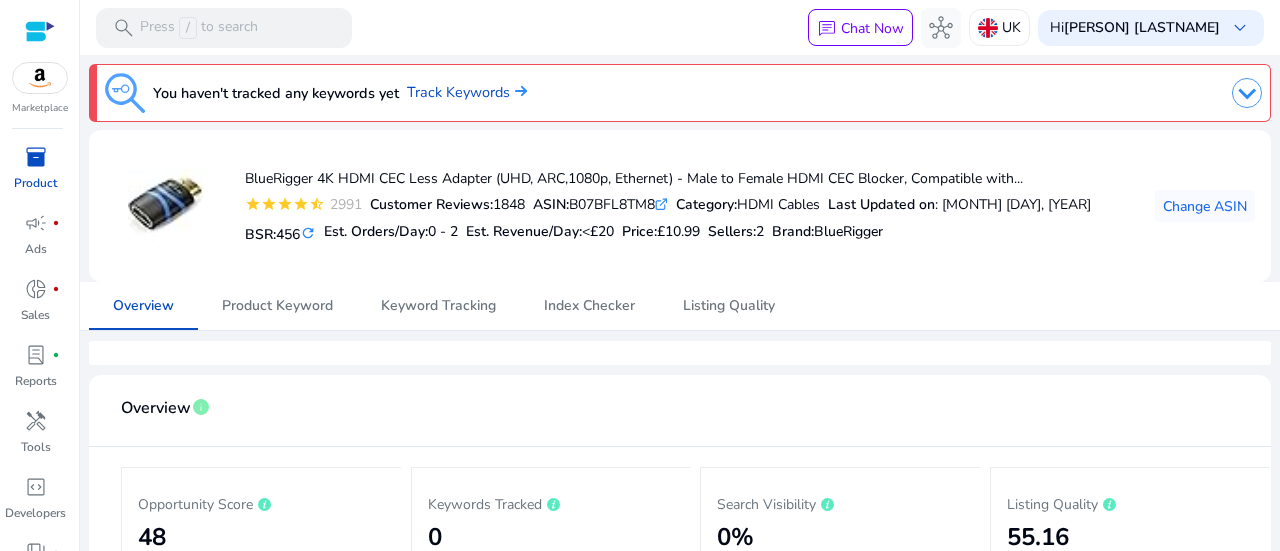 click on "Overview   Product Keyword   Keyword Tracking   Index Checker   Listing Quality" 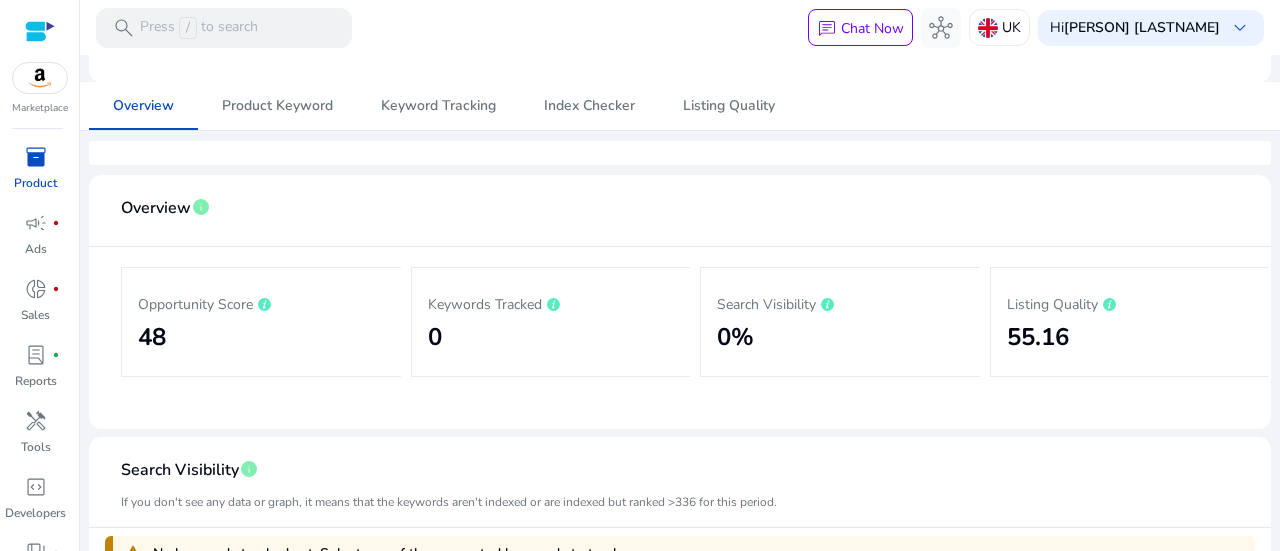 click on "inventory_2   Product" at bounding box center [35, 174] 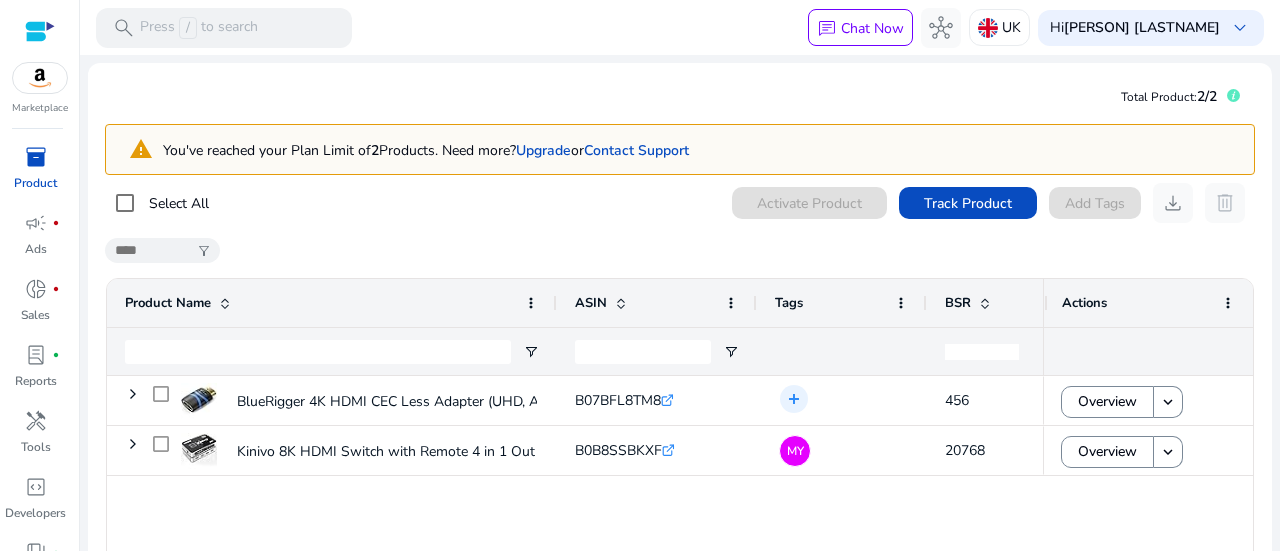 click on "Total Product:   2/2
warning  You've reached your Plan Limit of   2  Products. Need more?  Upgrade   or  Contact Support  Select All  0  products selected Activate Product Track Product  Add Tags   download   delete   filter_alt  1 to ? of more. Page 1 of more
Drag here to set row groups Drag here to set column labels
Product Name
ASIN" 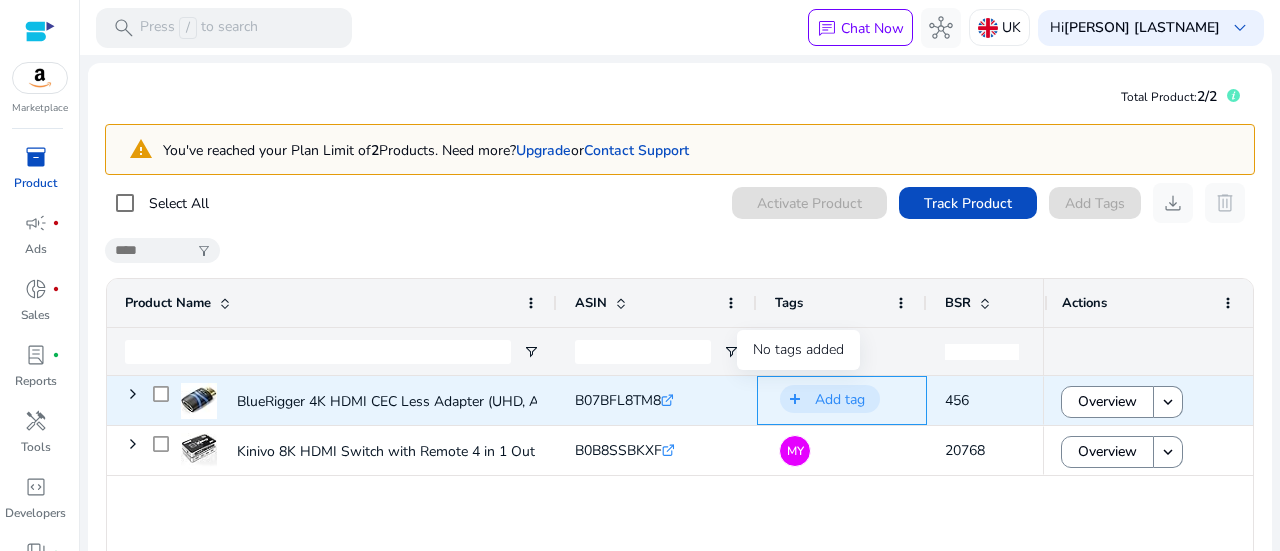 click on "add" 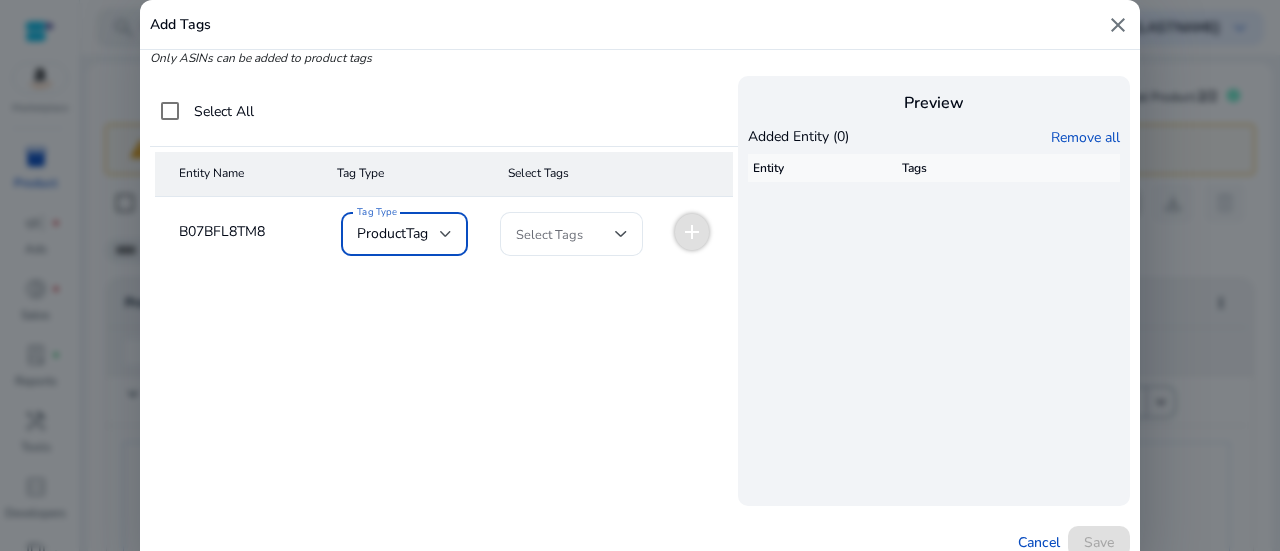 click on "productTag" at bounding box center (399, 234) 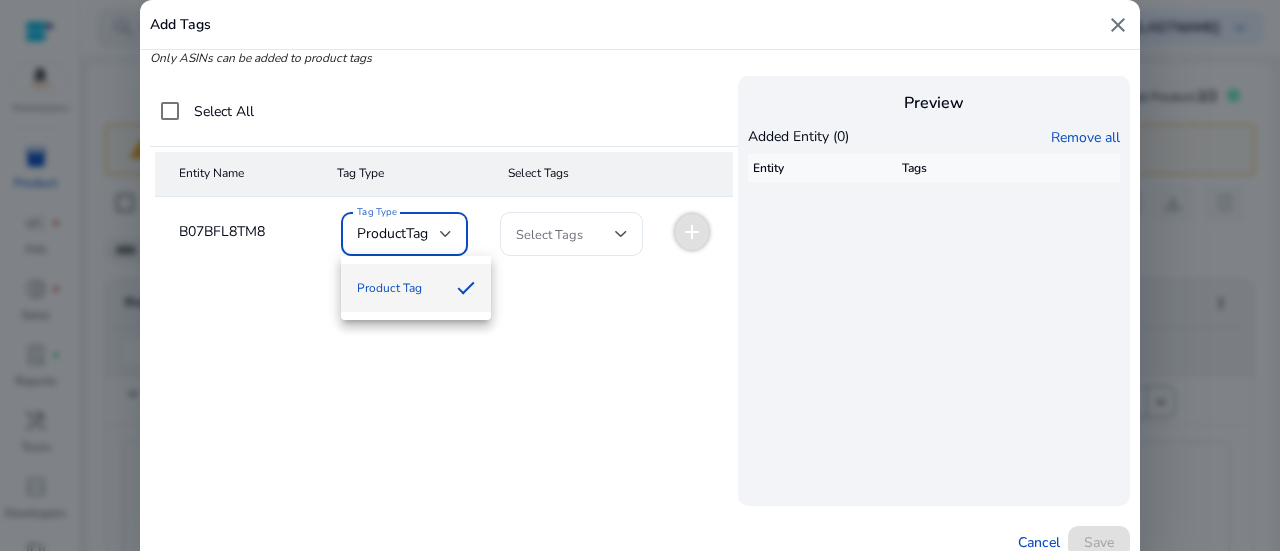 click at bounding box center (640, 275) 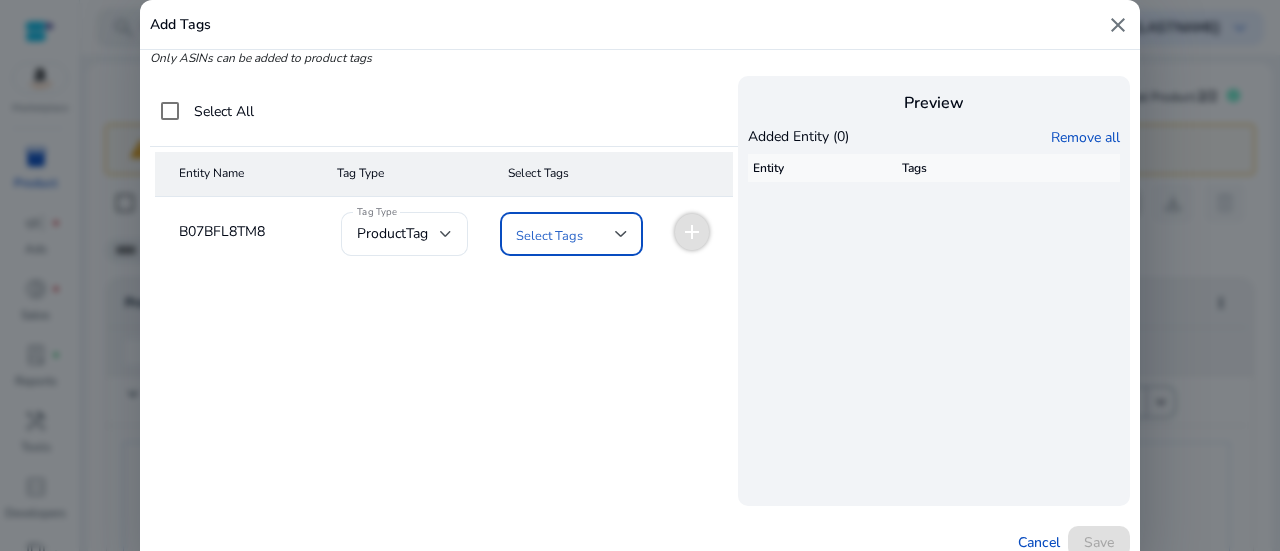 click at bounding box center (565, 234) 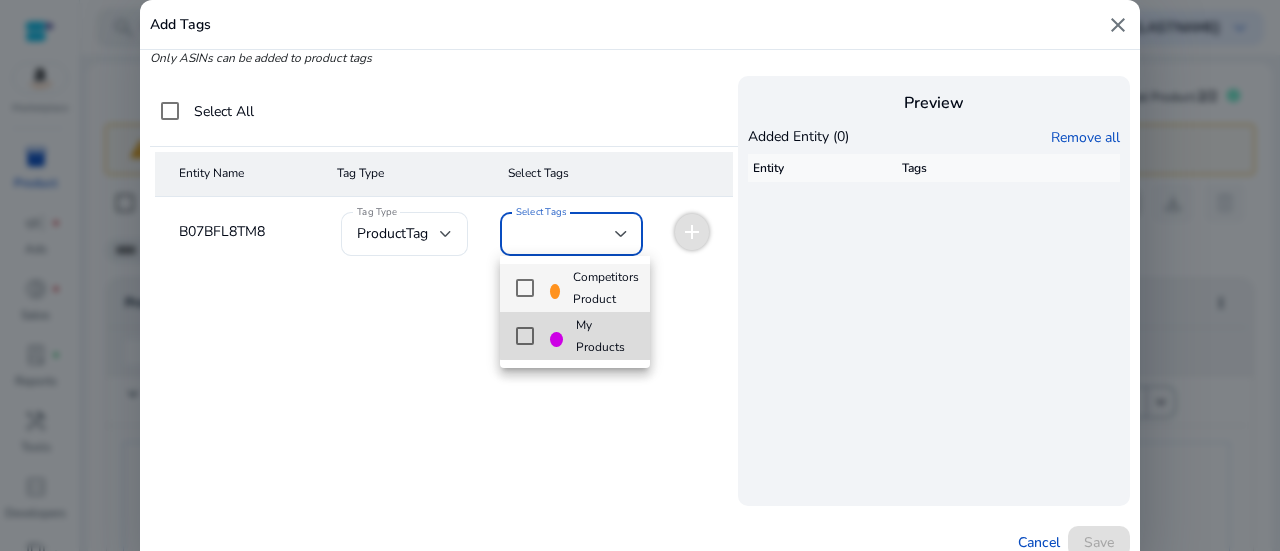 click on "My Products" at bounding box center [605, 336] 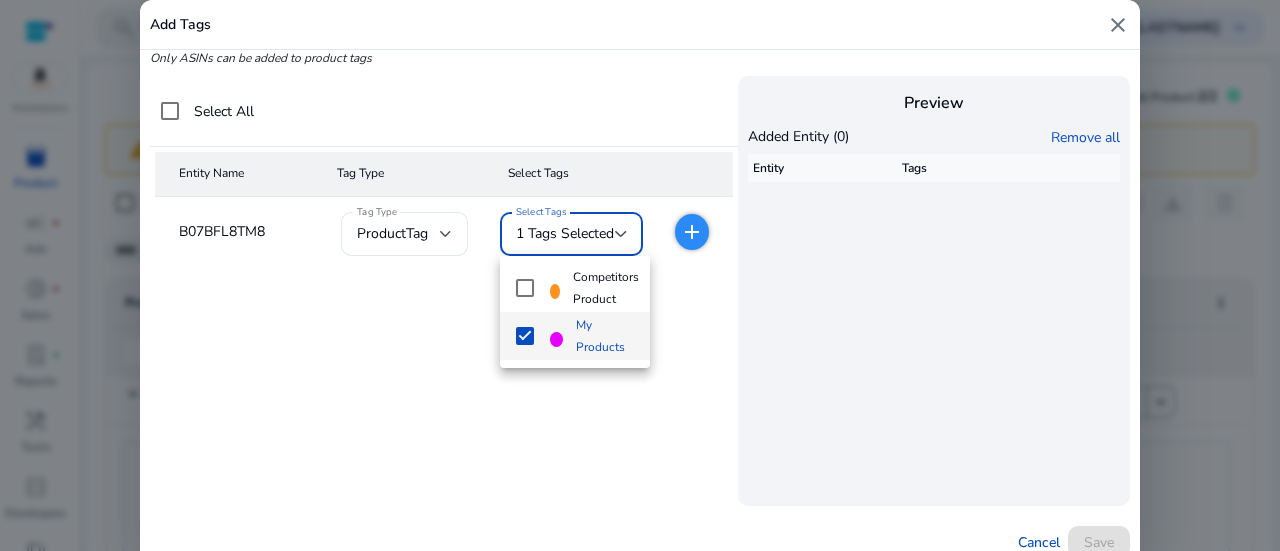 click at bounding box center [640, 275] 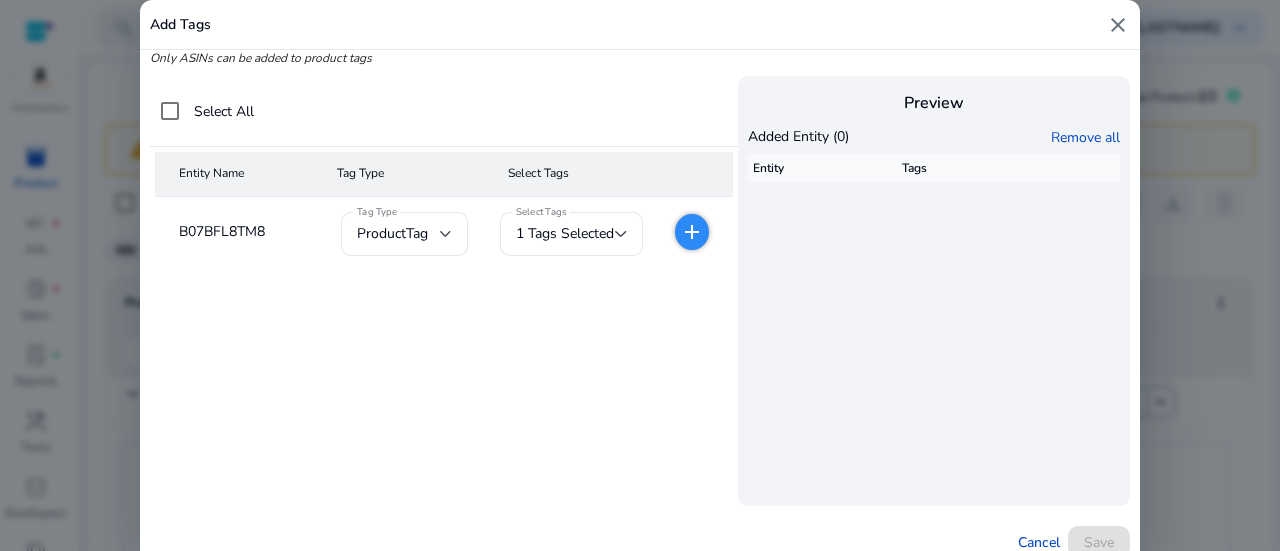 click on "Preview  Added Entity (0)  Remove all  Entity  Tags" at bounding box center (934, 291) 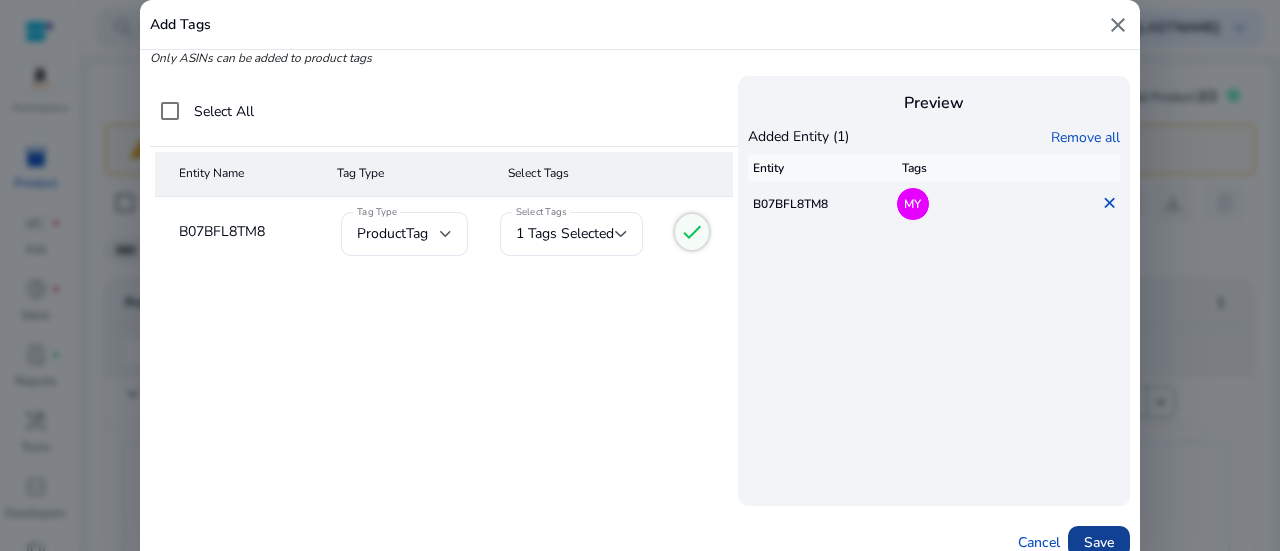click on "Save" at bounding box center (1099, 542) 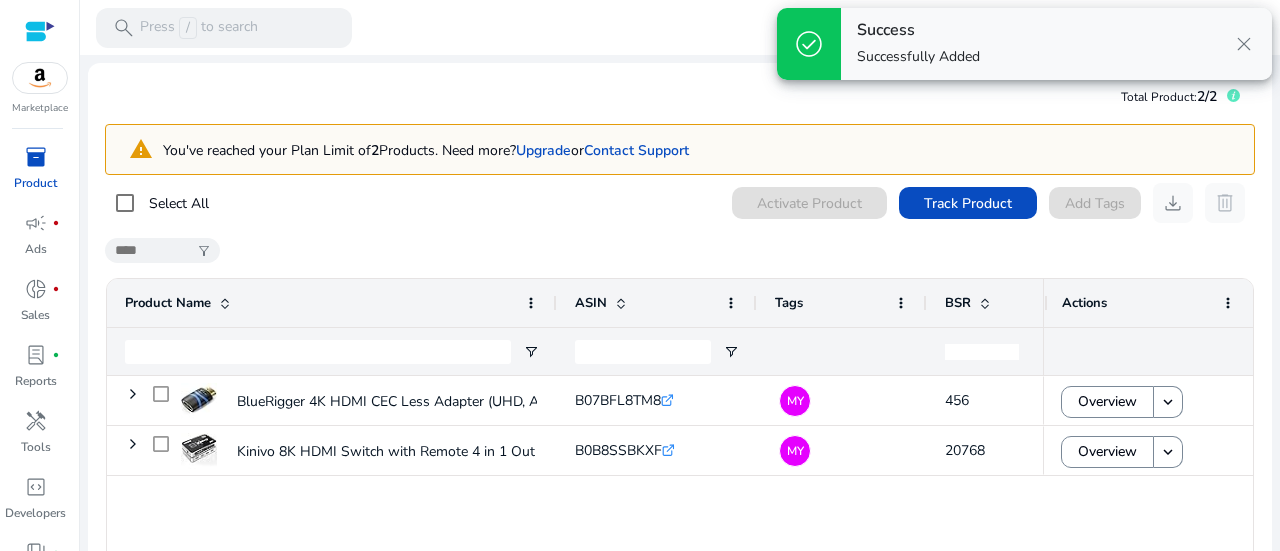 click on "Select All  0  products selected Activate Product Track Product  Add Tags   download   delete" 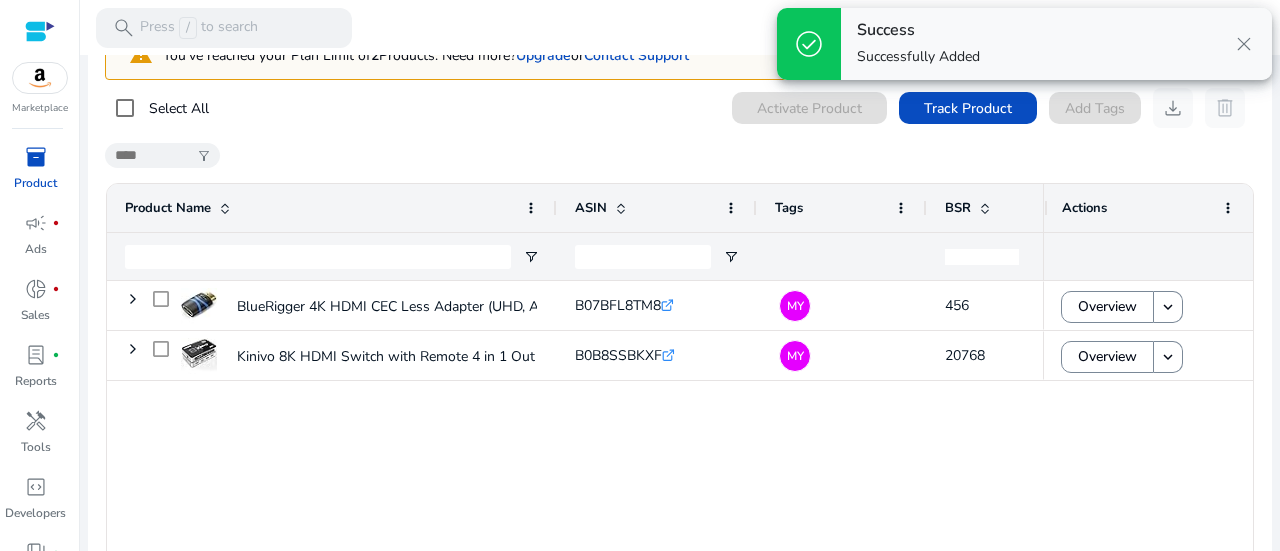 scroll, scrollTop: 120, scrollLeft: 0, axis: vertical 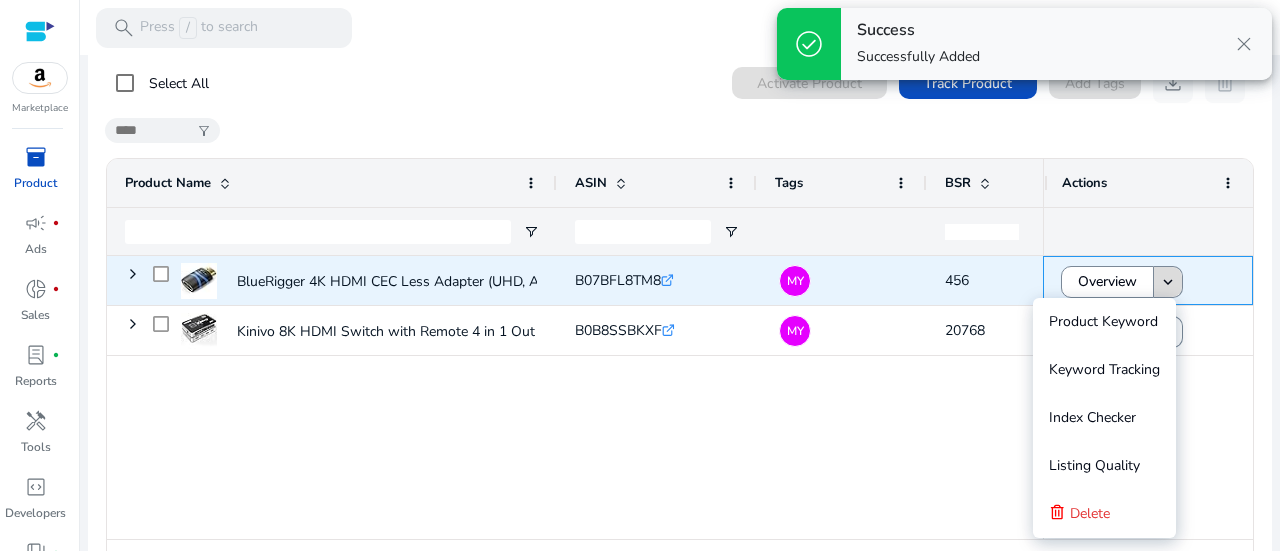 click on "keyboard_arrow_down" 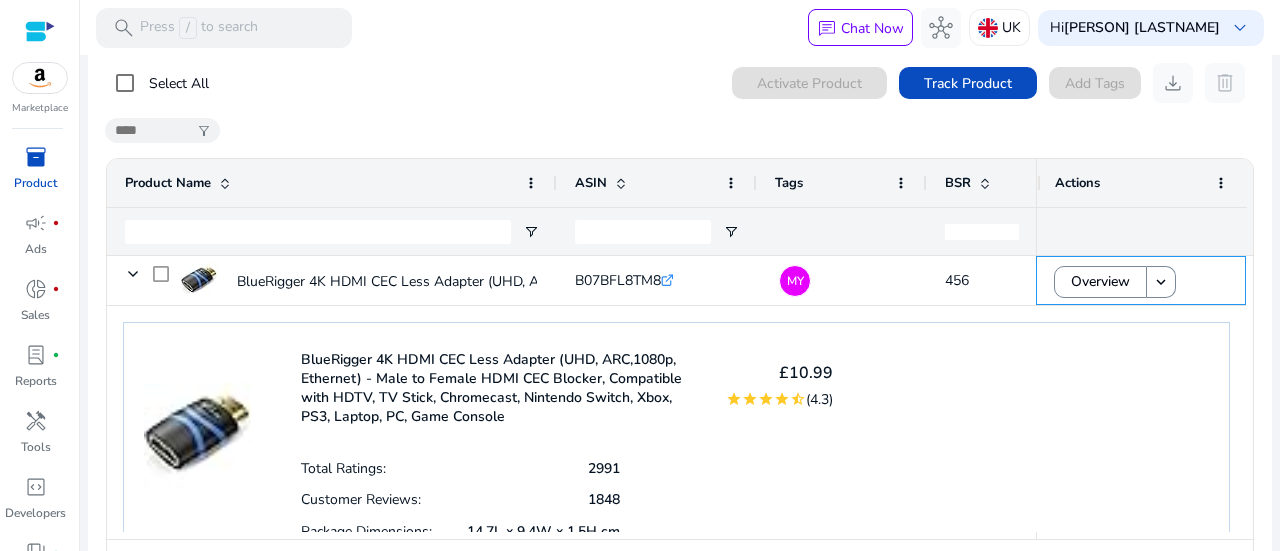 scroll, scrollTop: 184, scrollLeft: 0, axis: vertical 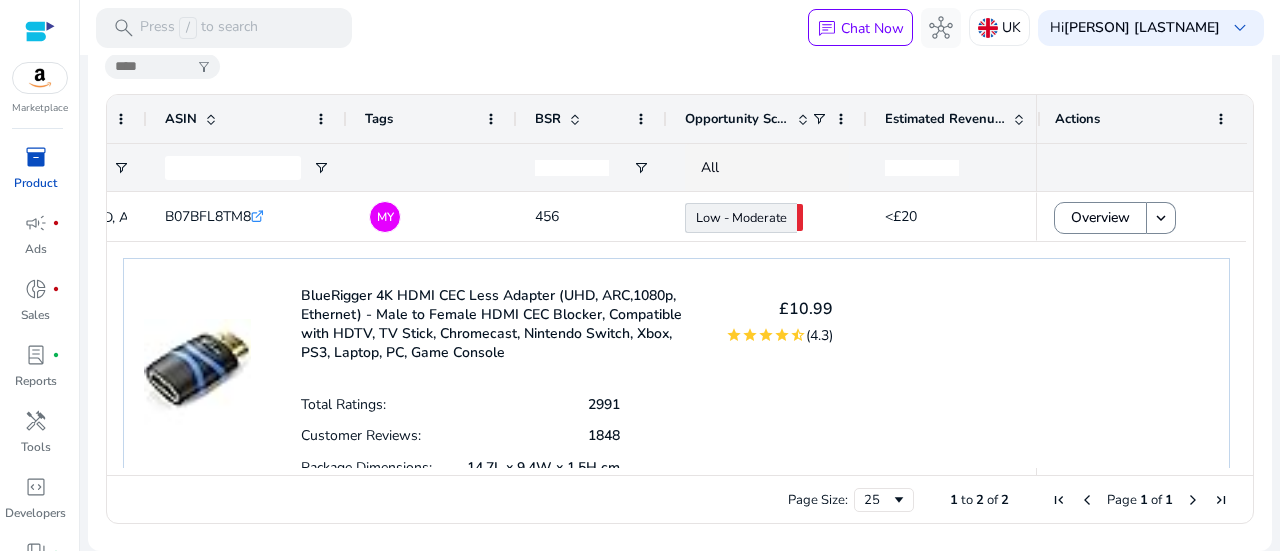 click on "BlueRigger 4K HDMI CEC Less Adapter (UHD, ARC,1080p, Ethernet) - Male to Female HDMI CEC Blocker, Compatible with HDTV, TV Stick, Chromecast, Nintendo Switch, Xbox, PS3, Laptop, PC, Game Console   £10.99  star star star star star_half (4.3) Total Ratings:  2991  Customer Reviews:  1848  Package Dimensions:  14.7L x 9.4W x 1.5H cm  No. of Sellers:  1  Keywords Tracked:  0" 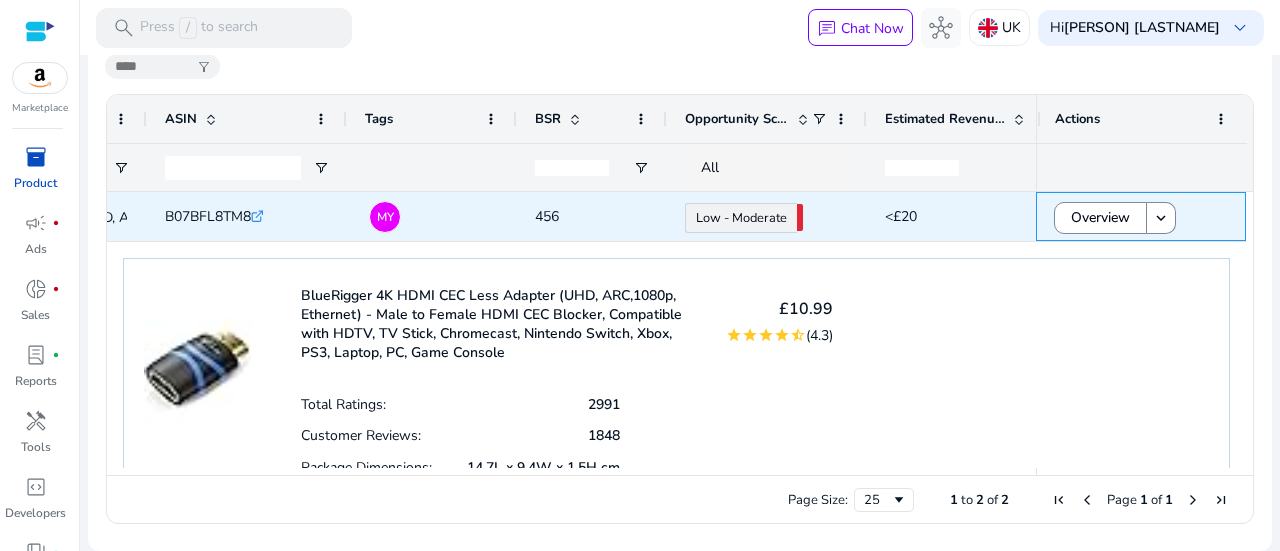 click on "Overview keyboard_arrow_down" 